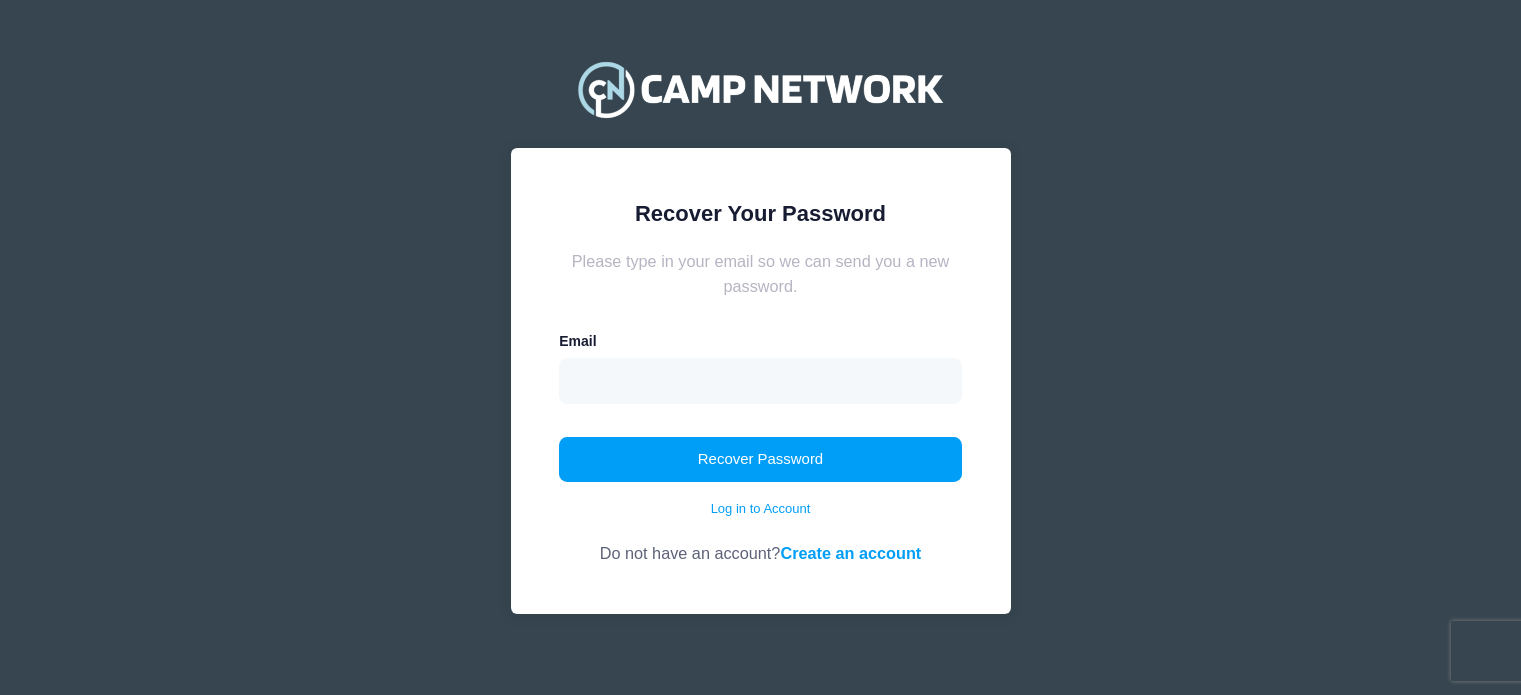 scroll, scrollTop: 0, scrollLeft: 0, axis: both 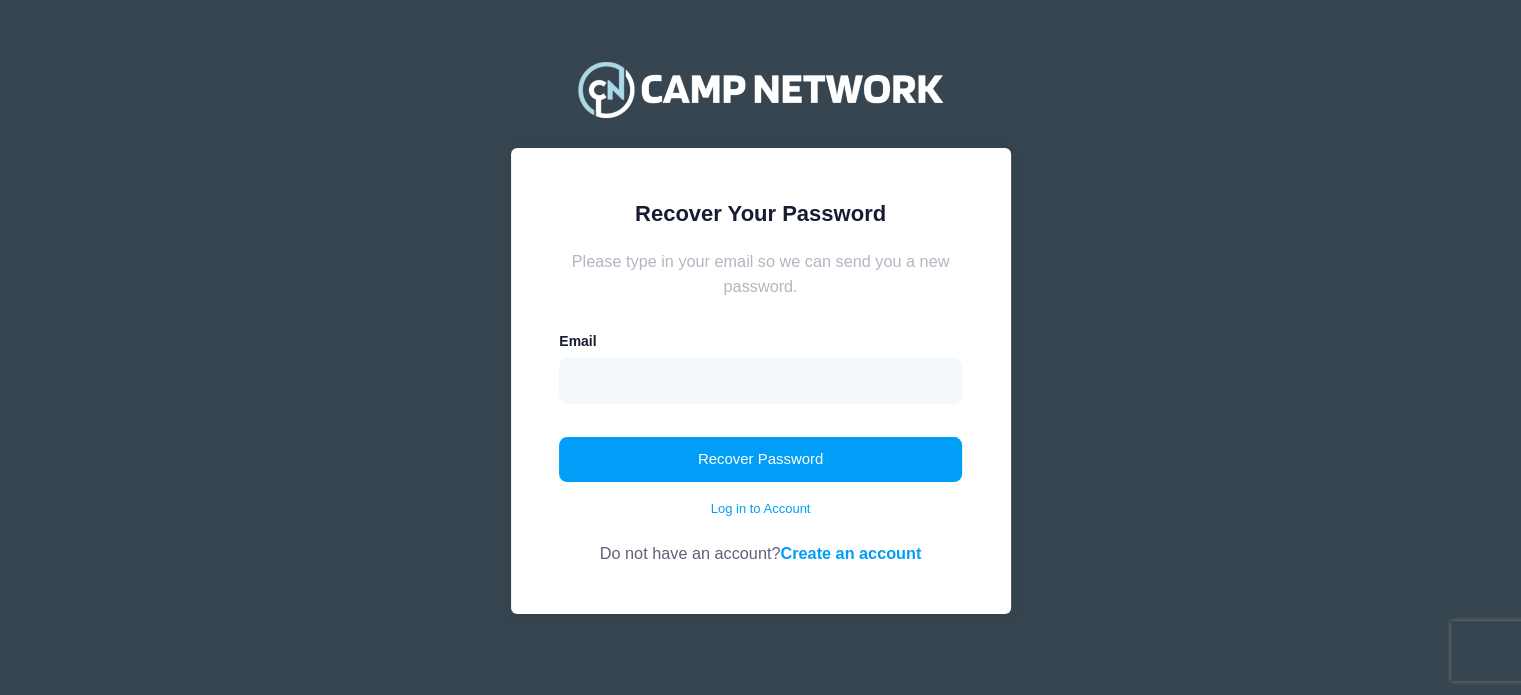 click on "Email" at bounding box center [760, 367] 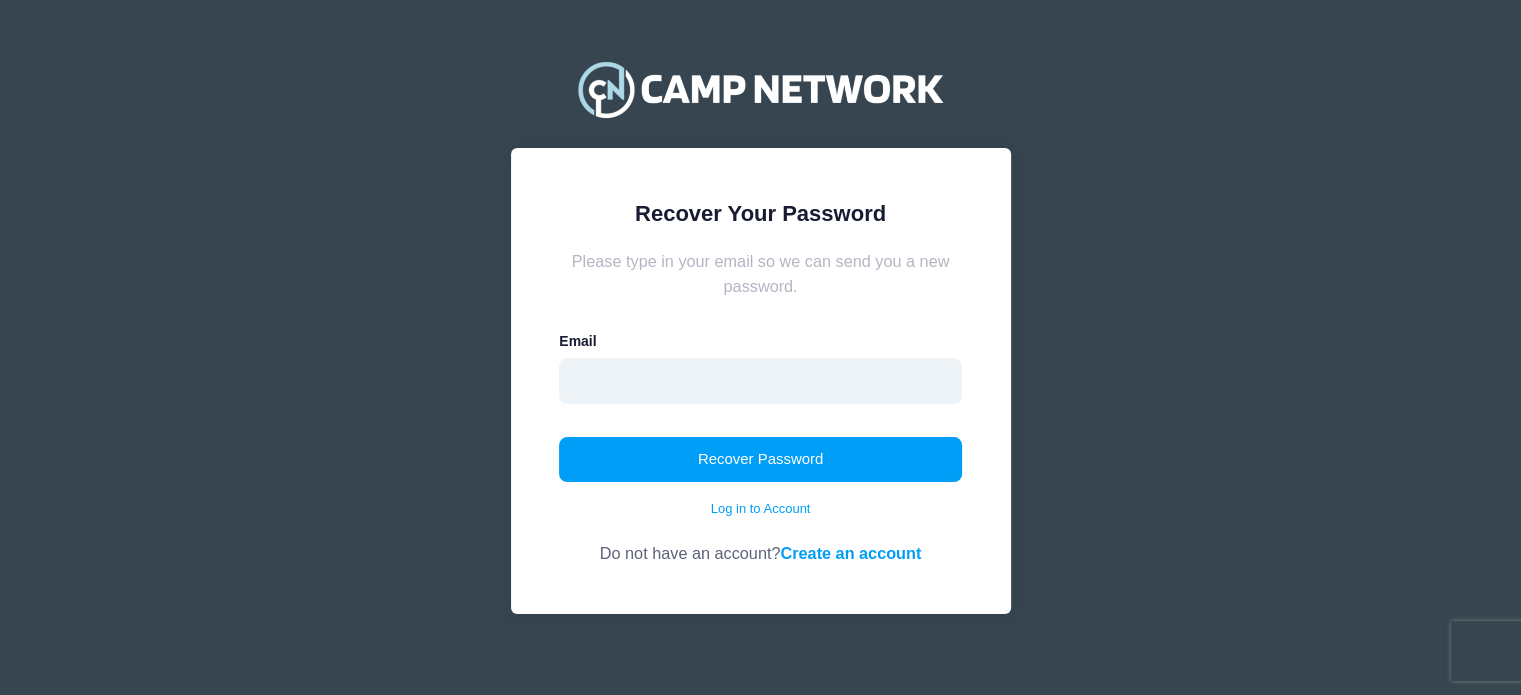click at bounding box center [760, 381] 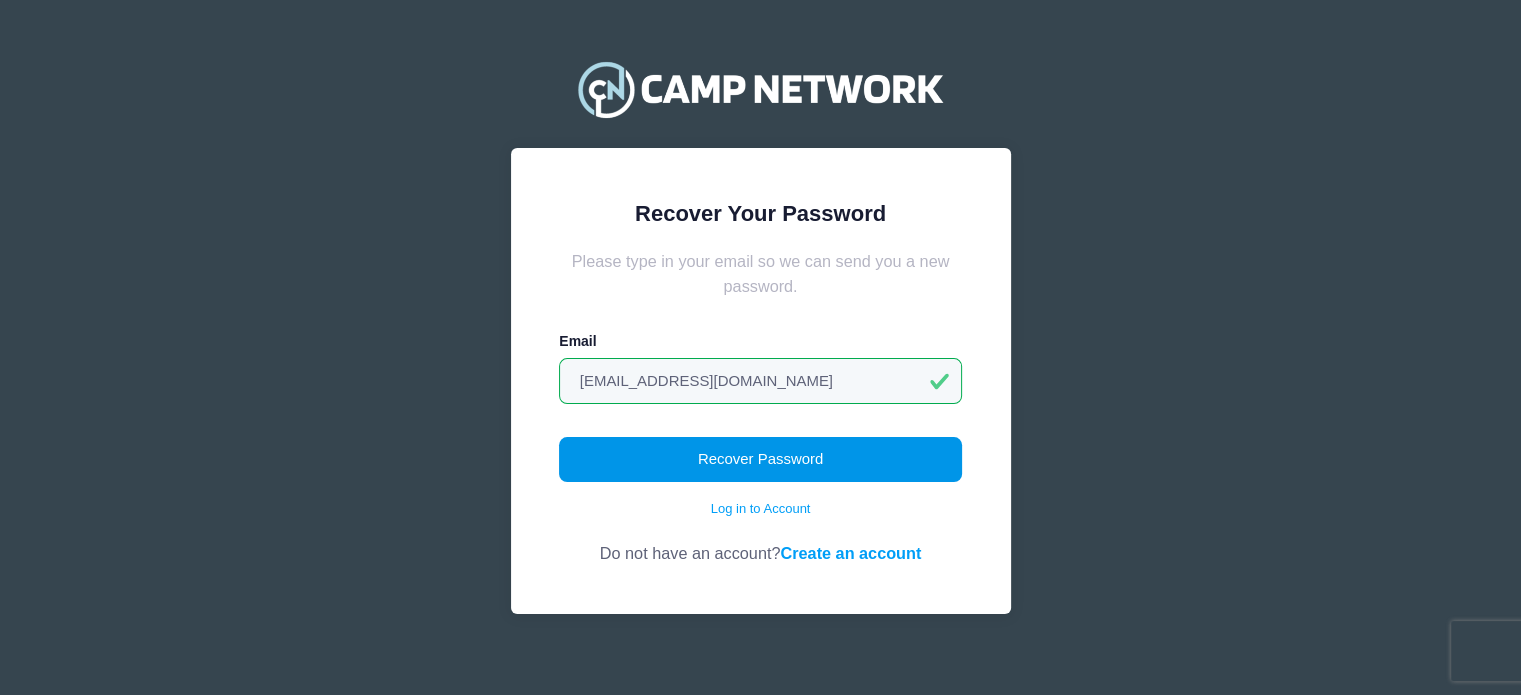 click on "Recover Password" at bounding box center (760, 460) 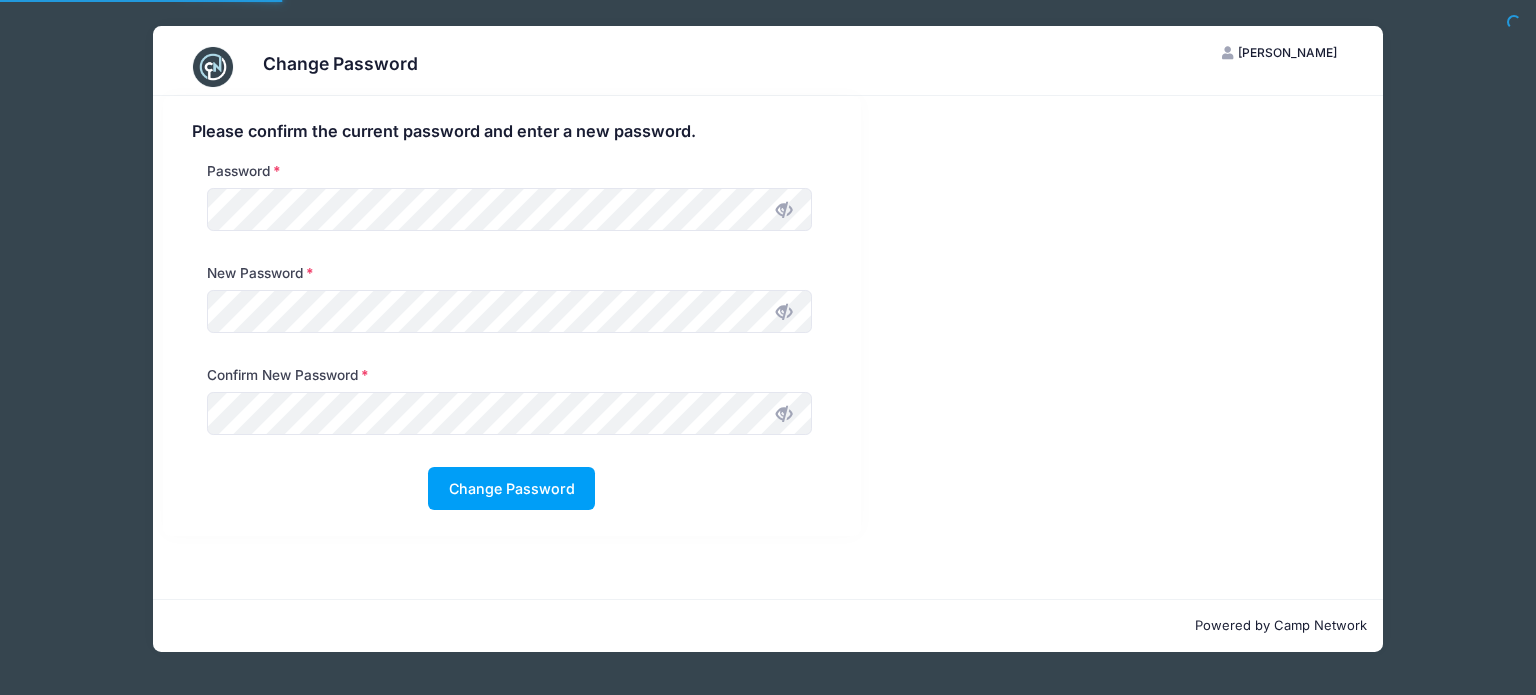 scroll, scrollTop: 0, scrollLeft: 0, axis: both 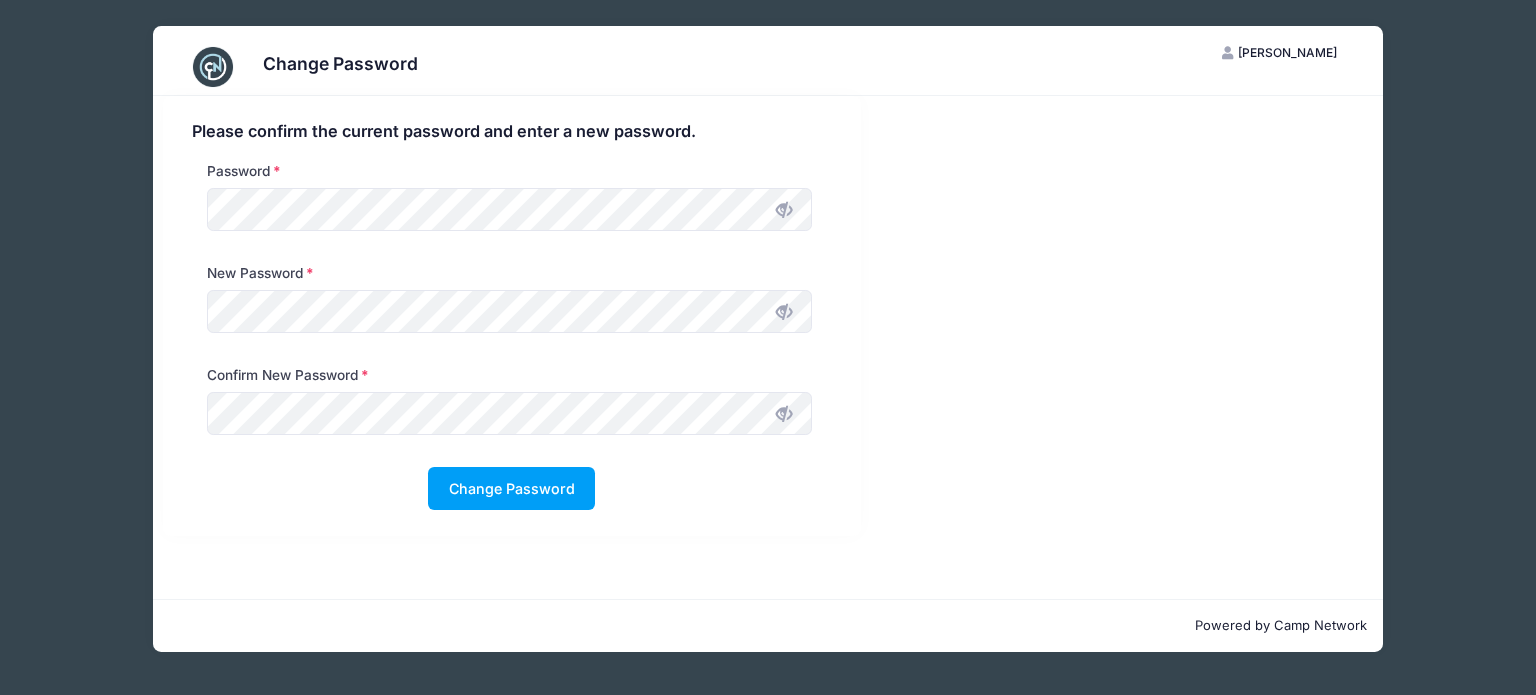click at bounding box center [784, 210] 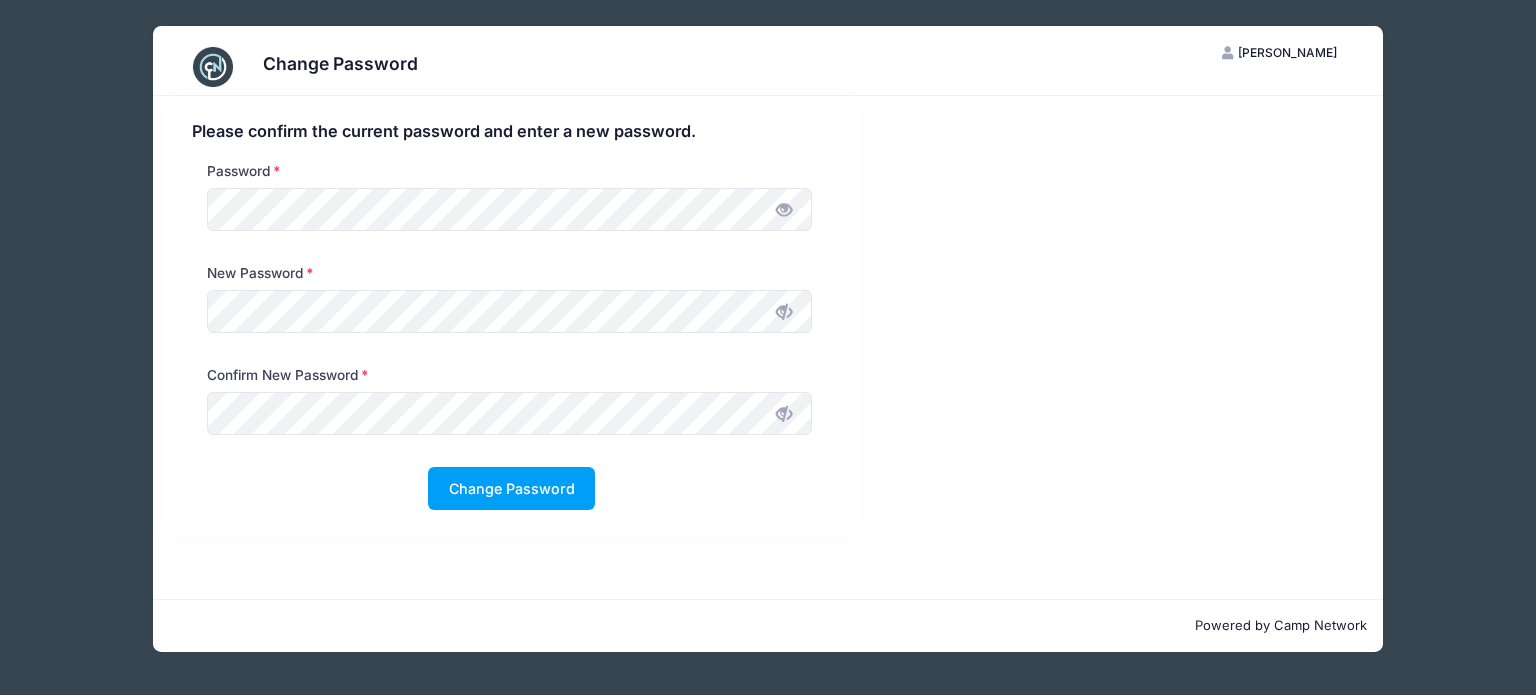 click at bounding box center [784, 312] 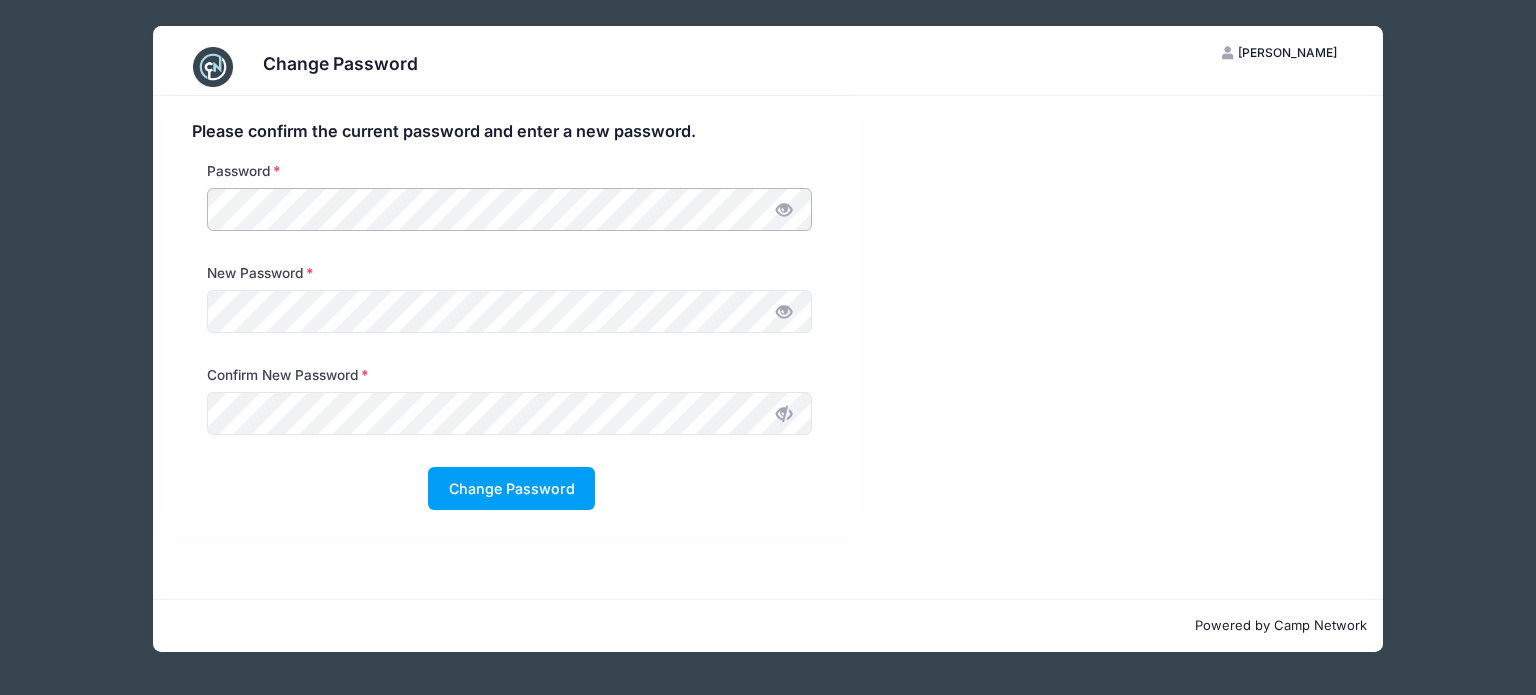 click on "Please confirm the current password and enter a new password.
Password
New Password
Confirm New Password" at bounding box center (512, 316) 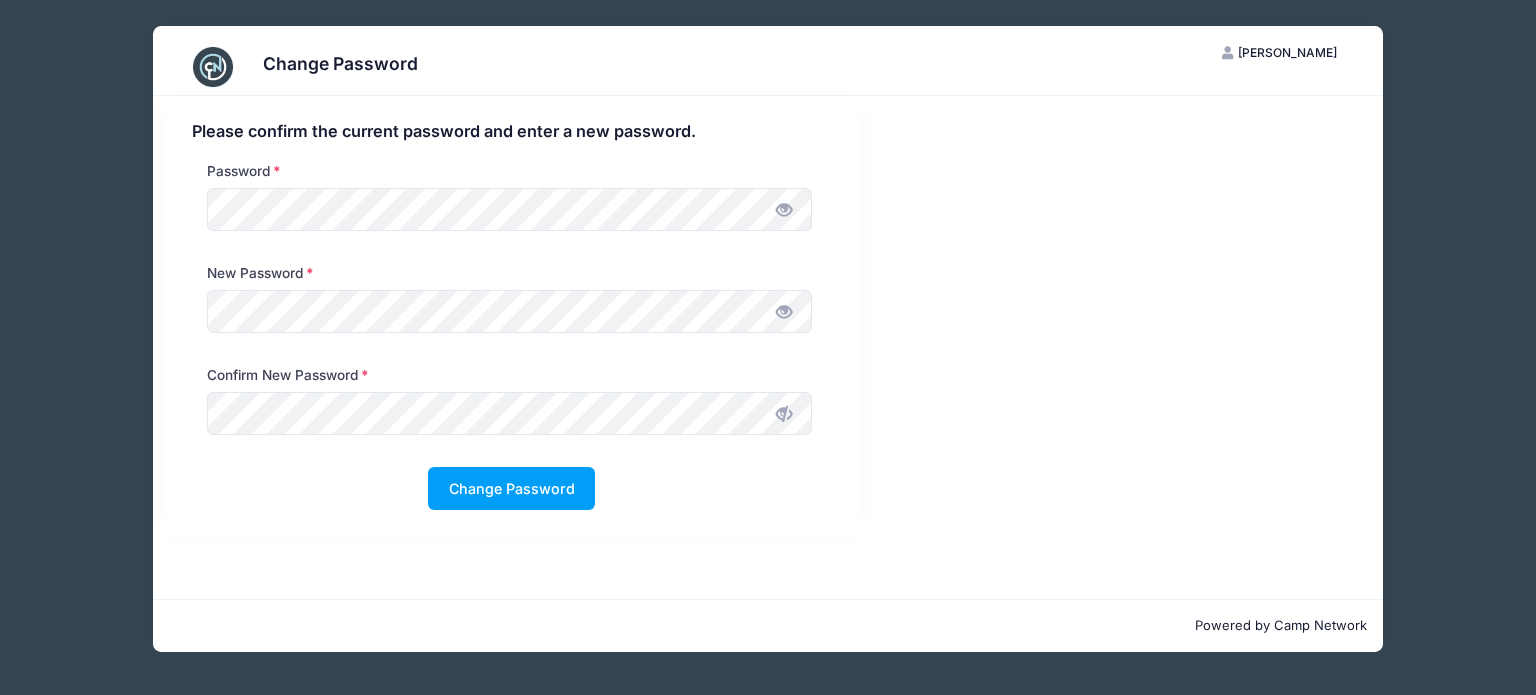 click at bounding box center [784, 414] 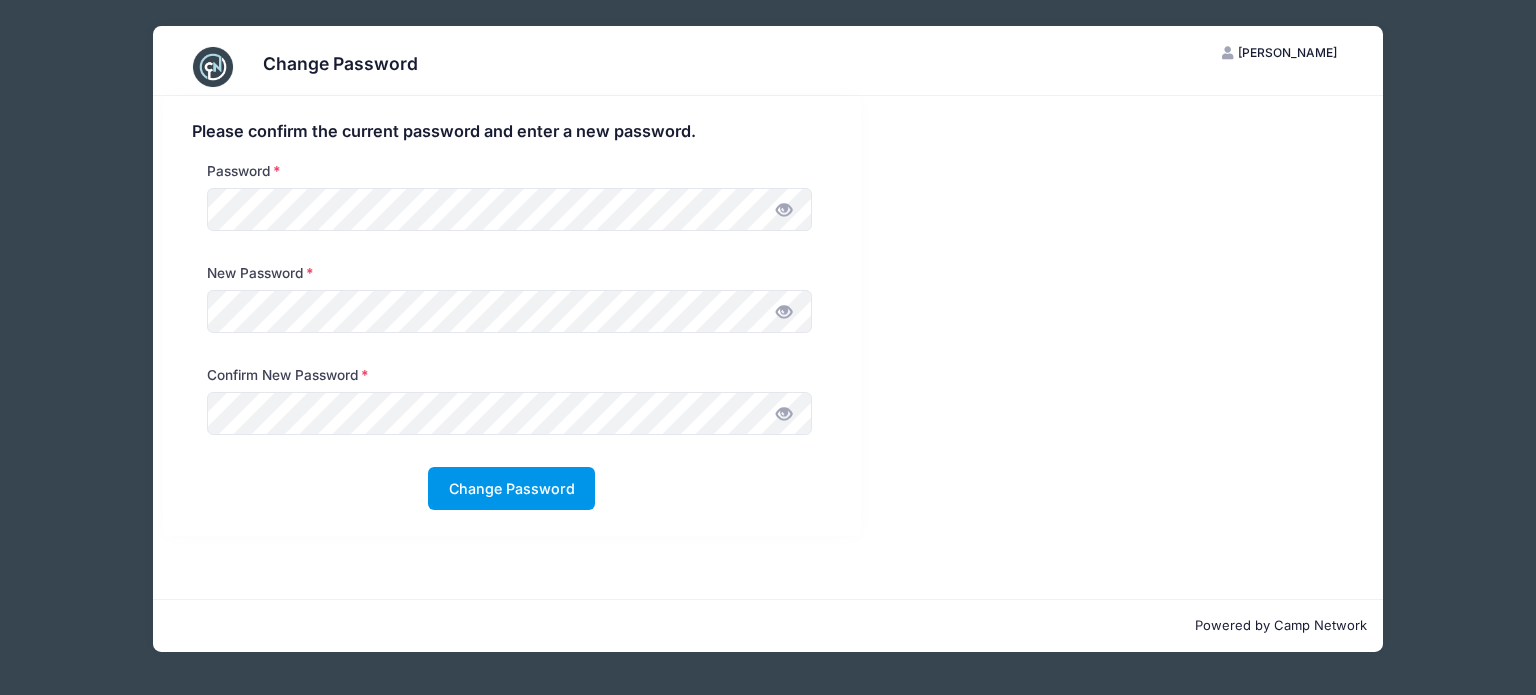 click on "Change Password" at bounding box center (511, 488) 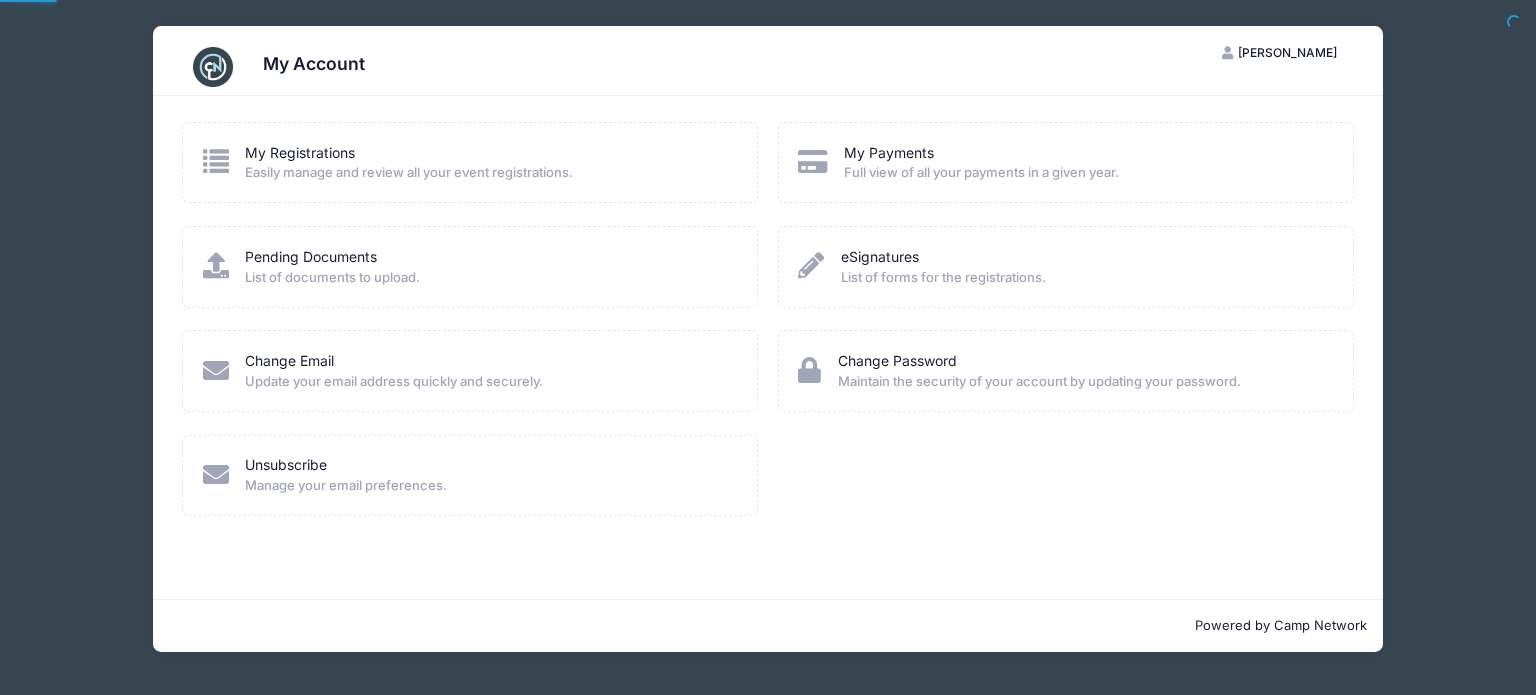 scroll, scrollTop: 0, scrollLeft: 0, axis: both 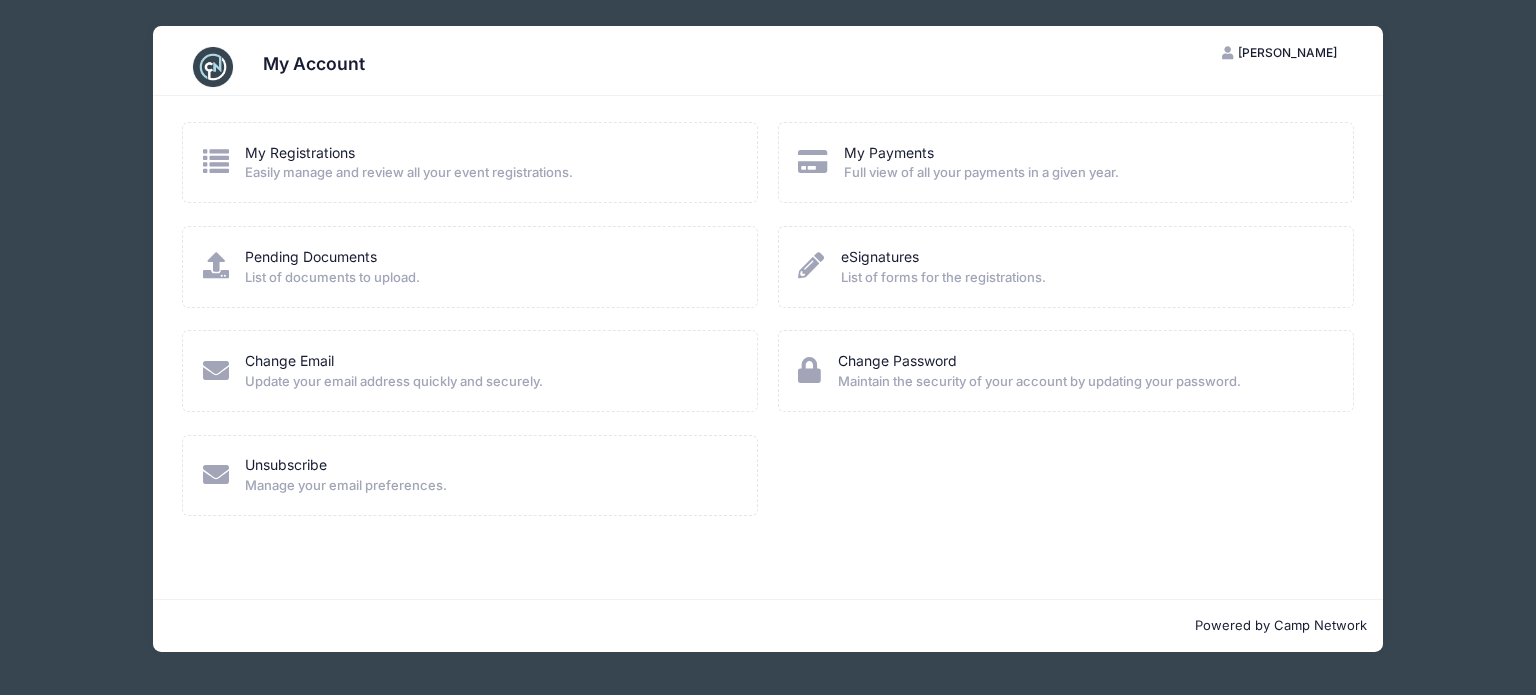click on "Easily manage and review all your event registrations." at bounding box center (409, 173) 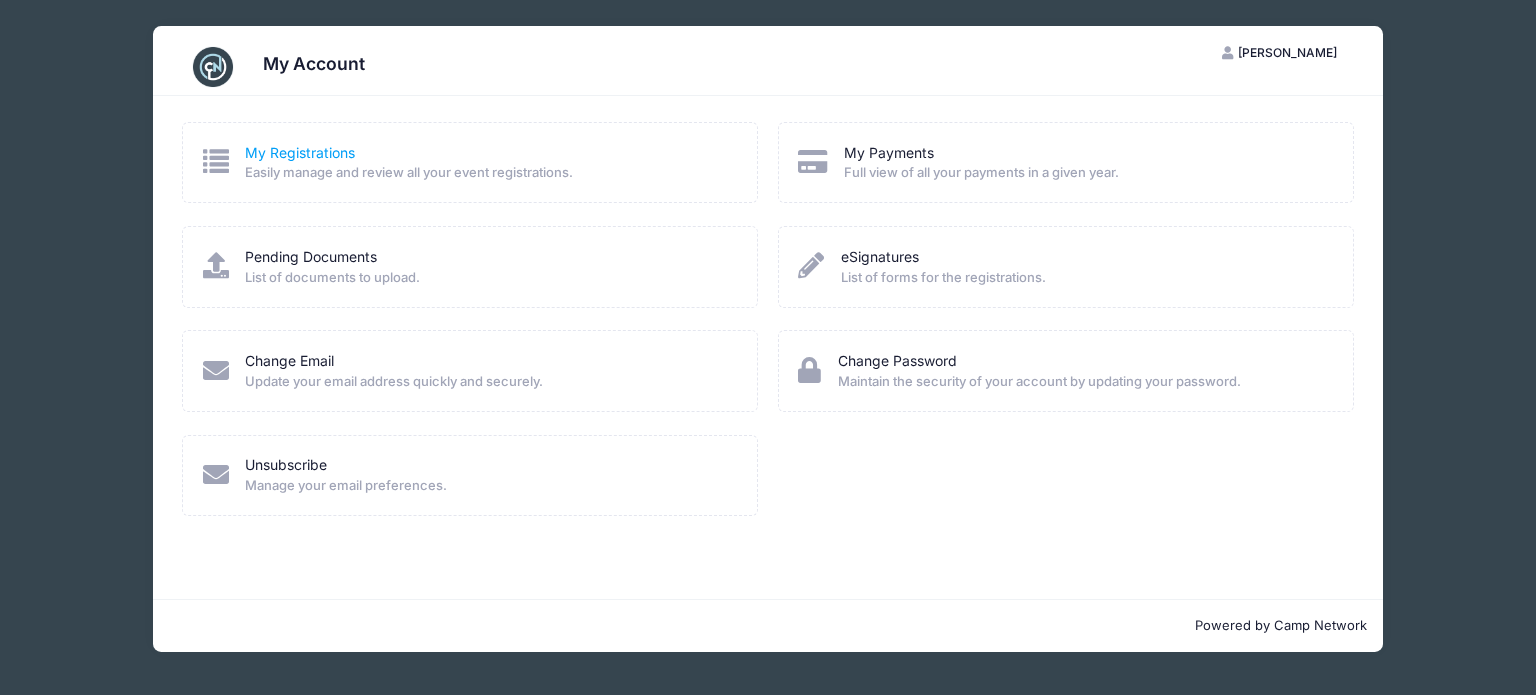 click on "My Registrations" at bounding box center [300, 152] 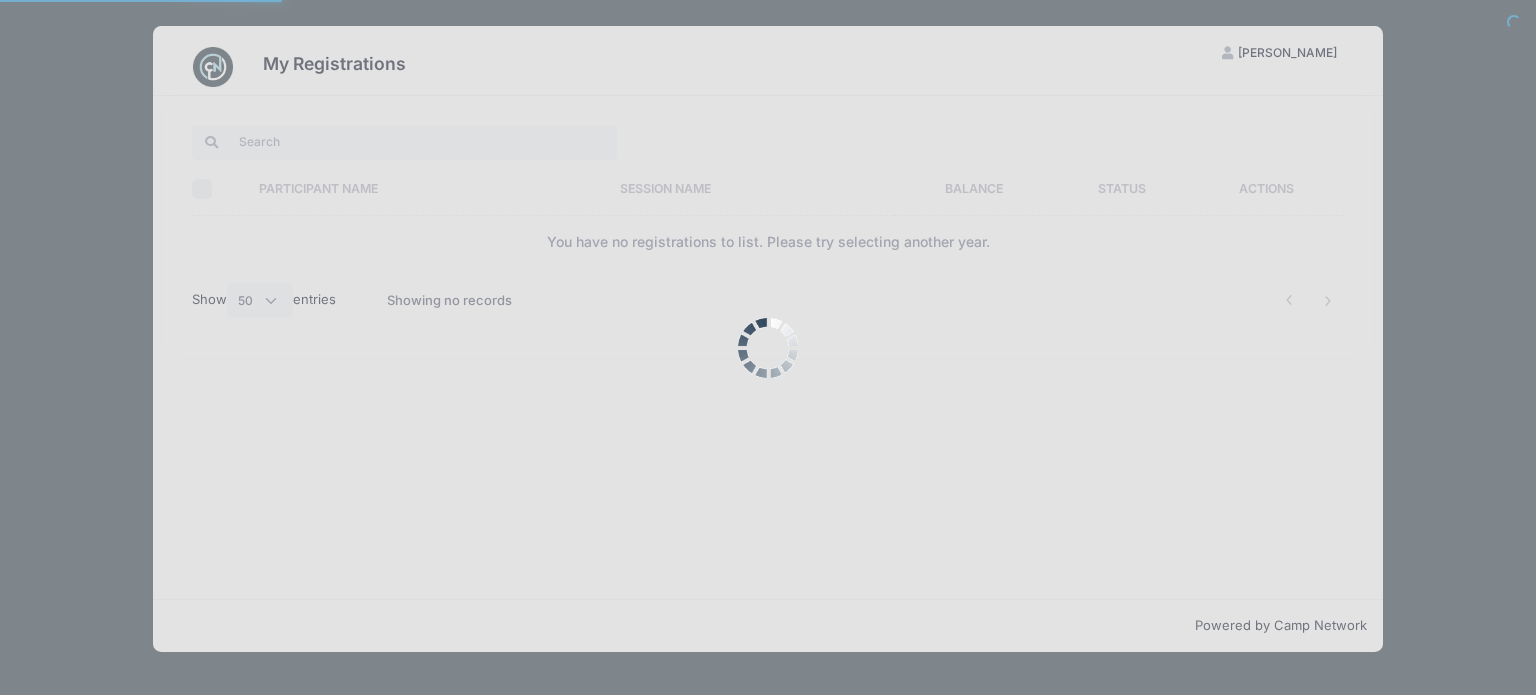select on "50" 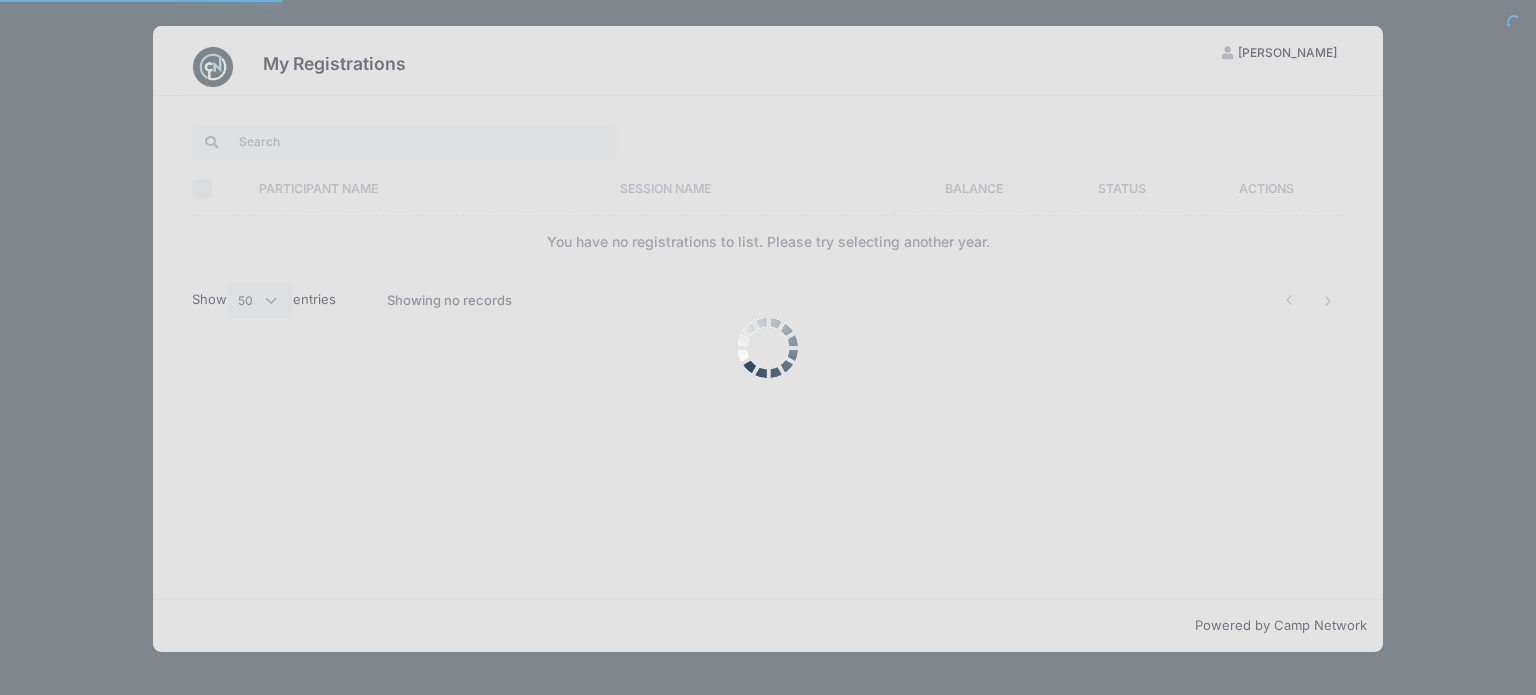 scroll, scrollTop: 0, scrollLeft: 0, axis: both 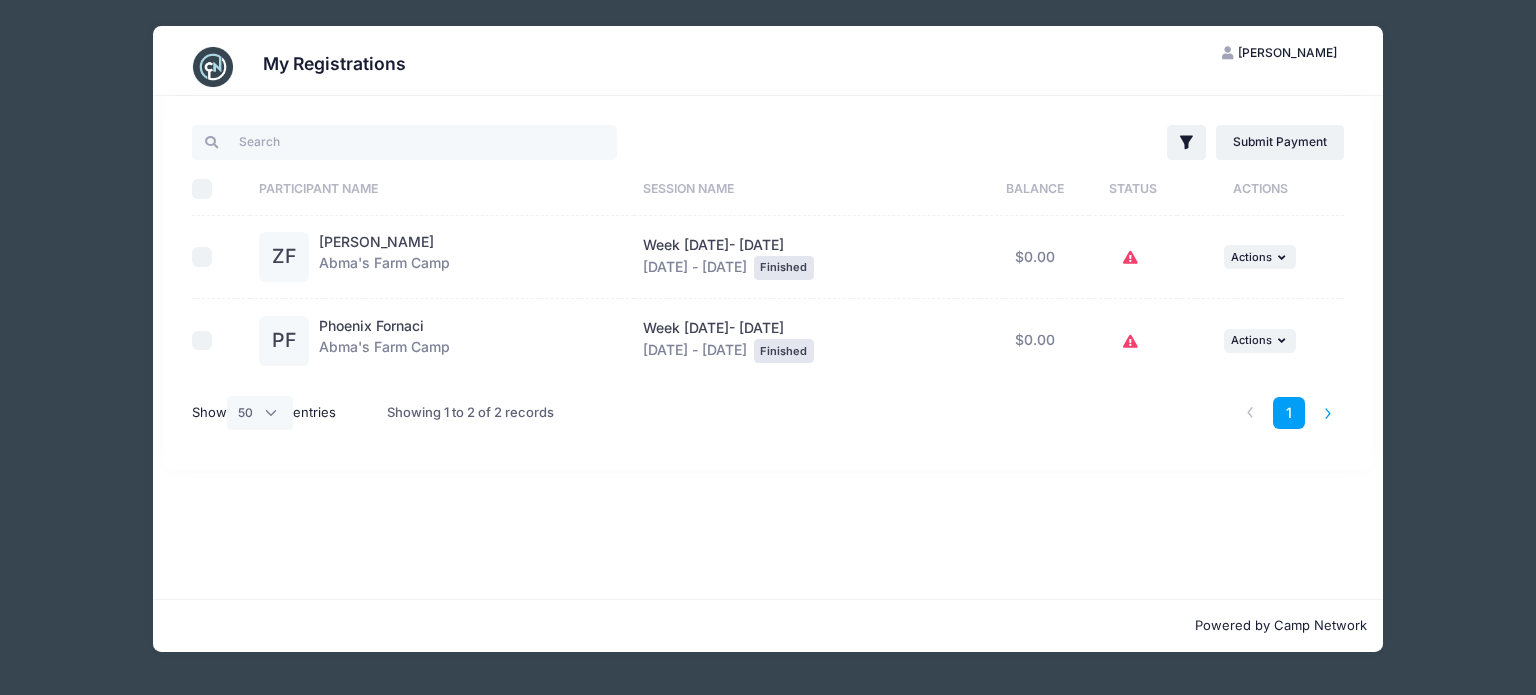 click at bounding box center [1328, 413] 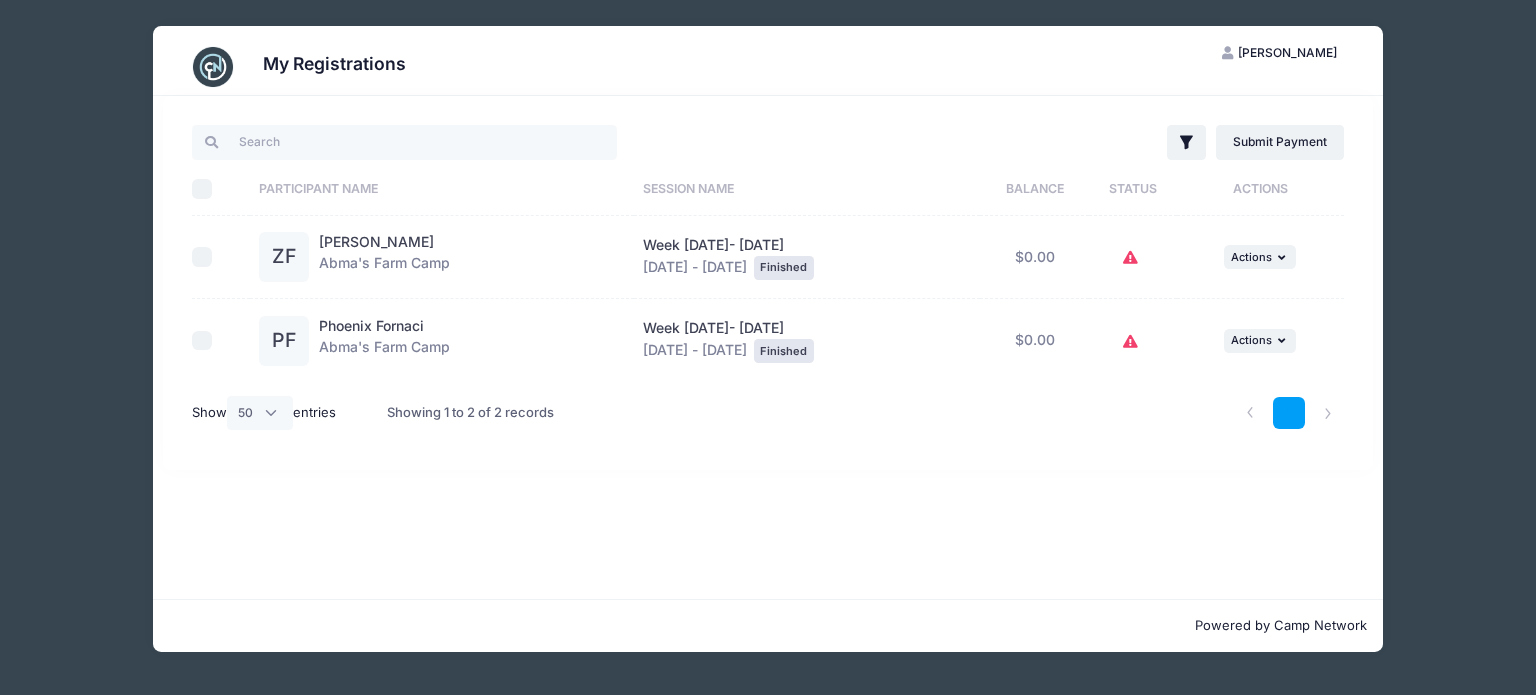 click on "1" at bounding box center [1289, 413] 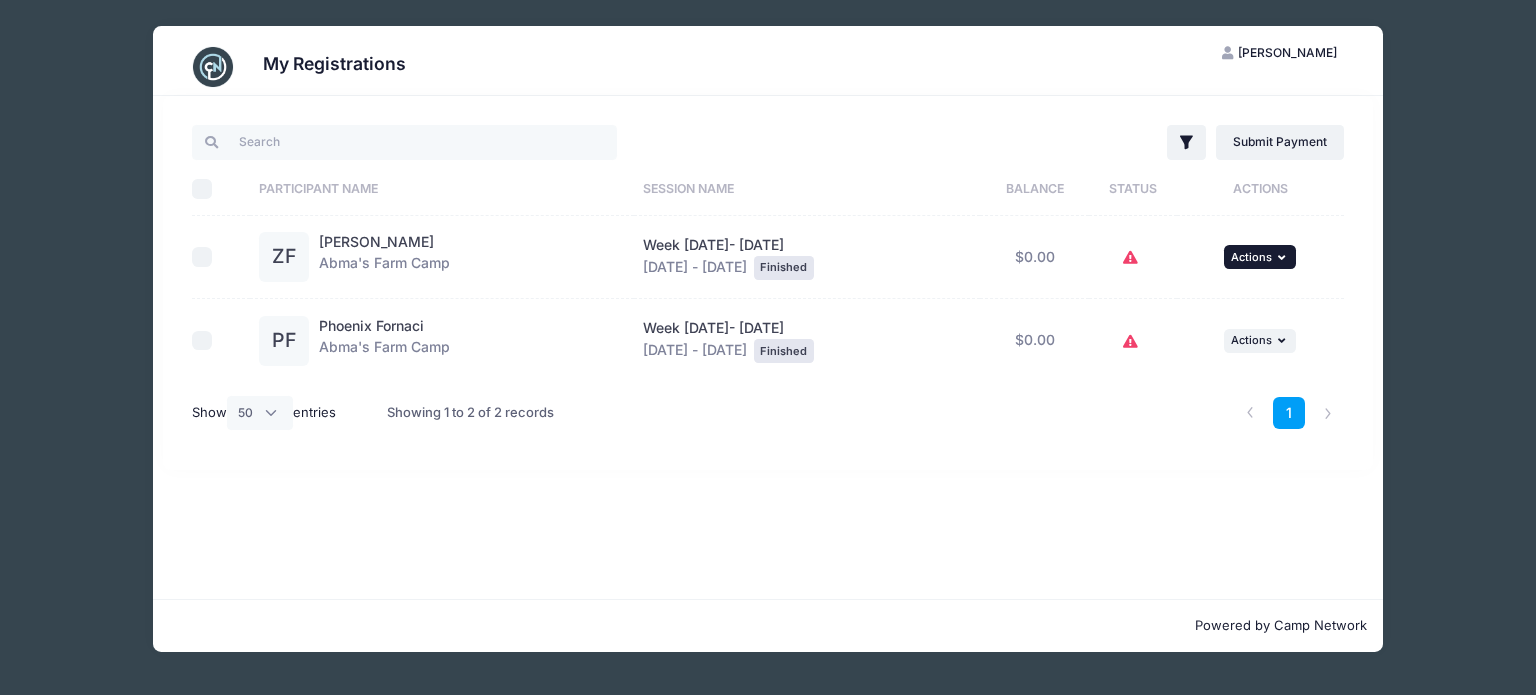 click on "Actions" at bounding box center [1251, 257] 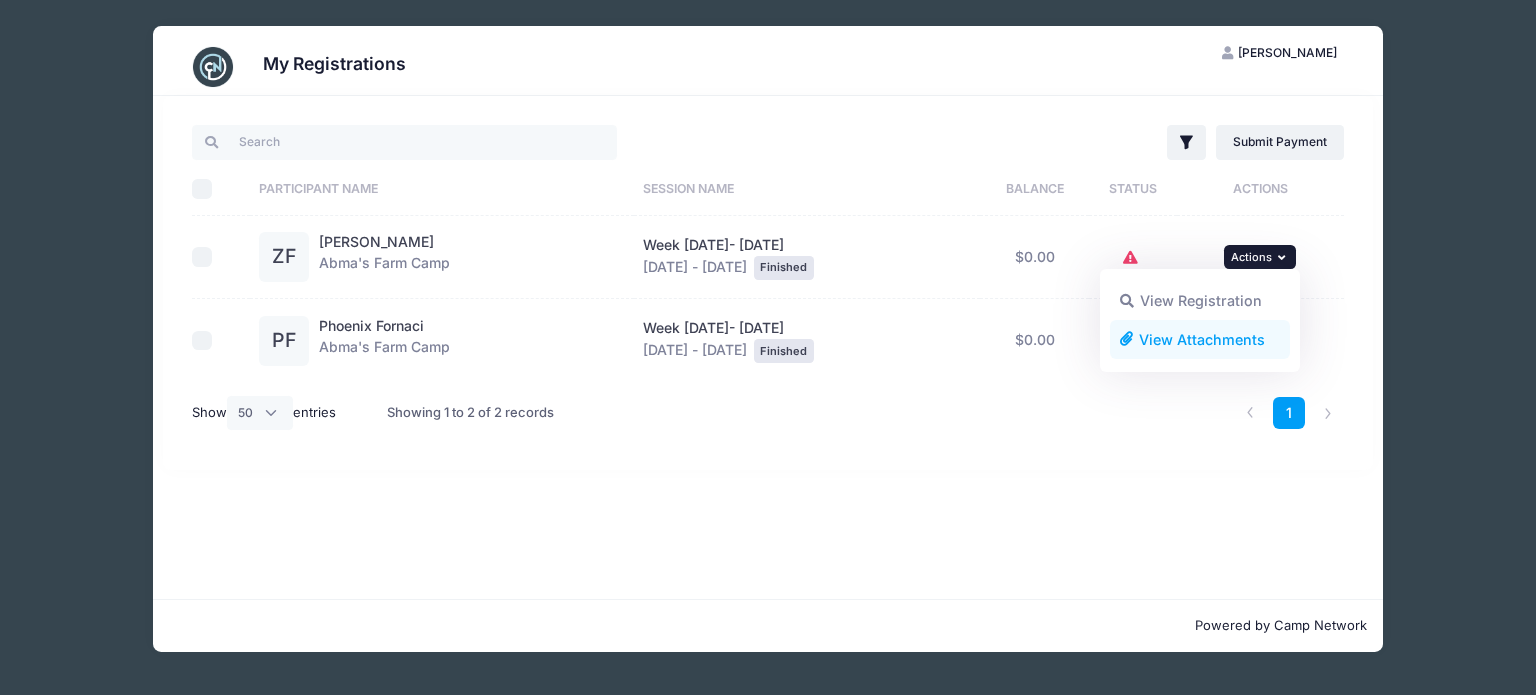 click on "View Attachments" at bounding box center [1200, 339] 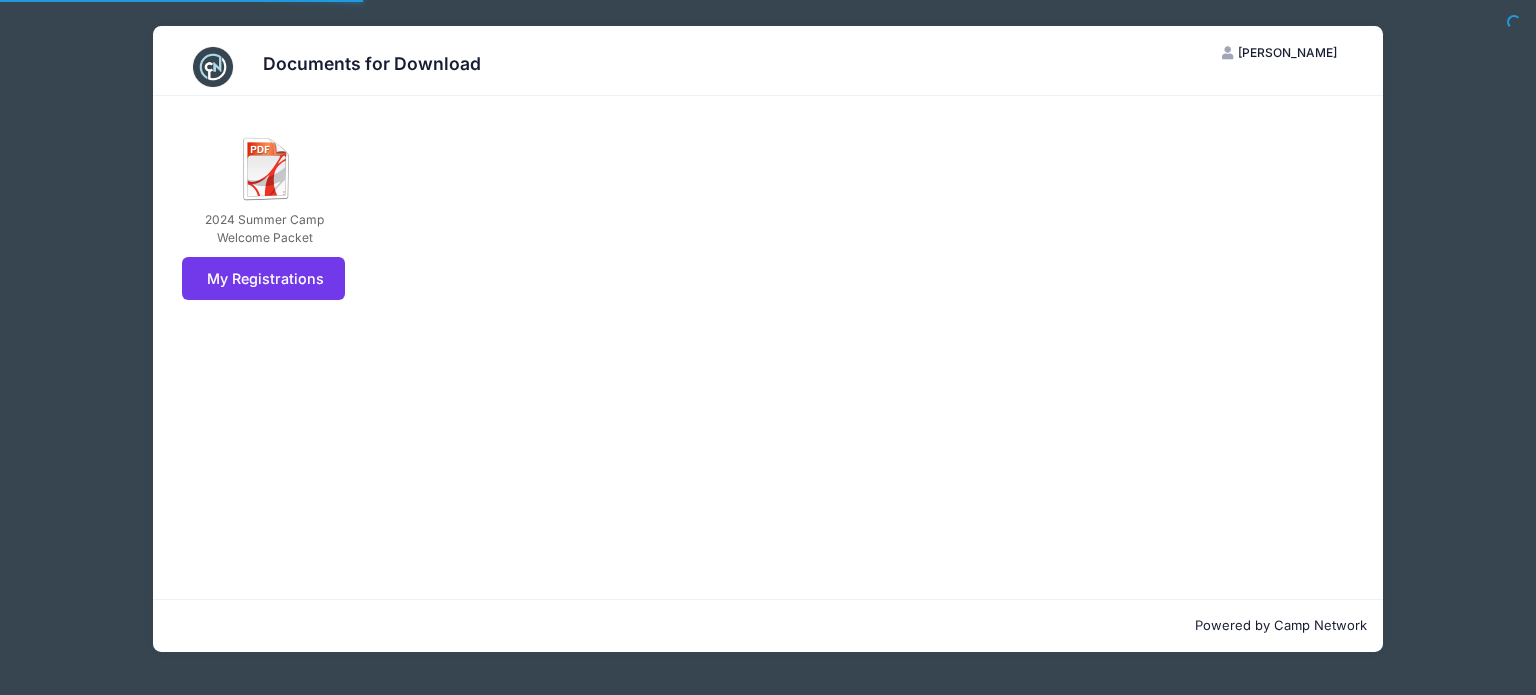 scroll, scrollTop: 0, scrollLeft: 0, axis: both 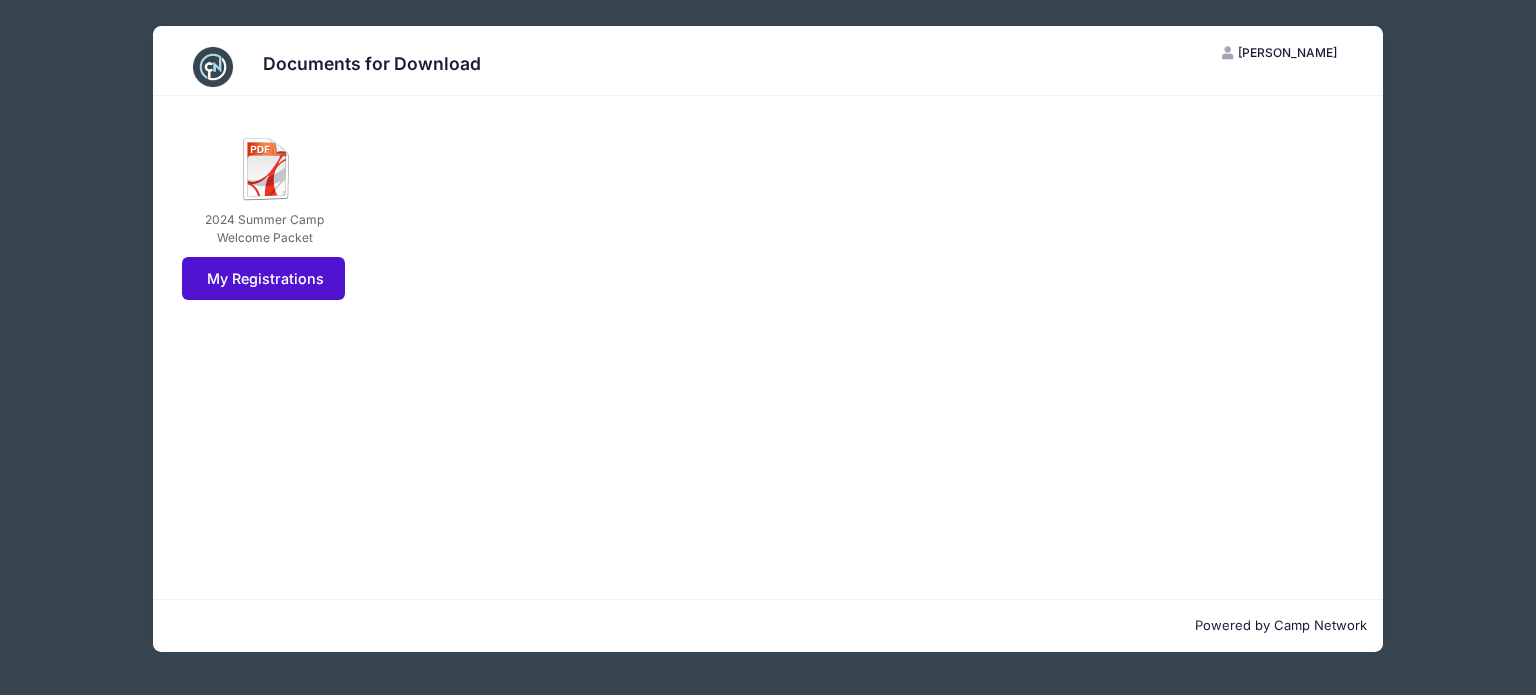 click on "My Registrations" at bounding box center [263, 278] 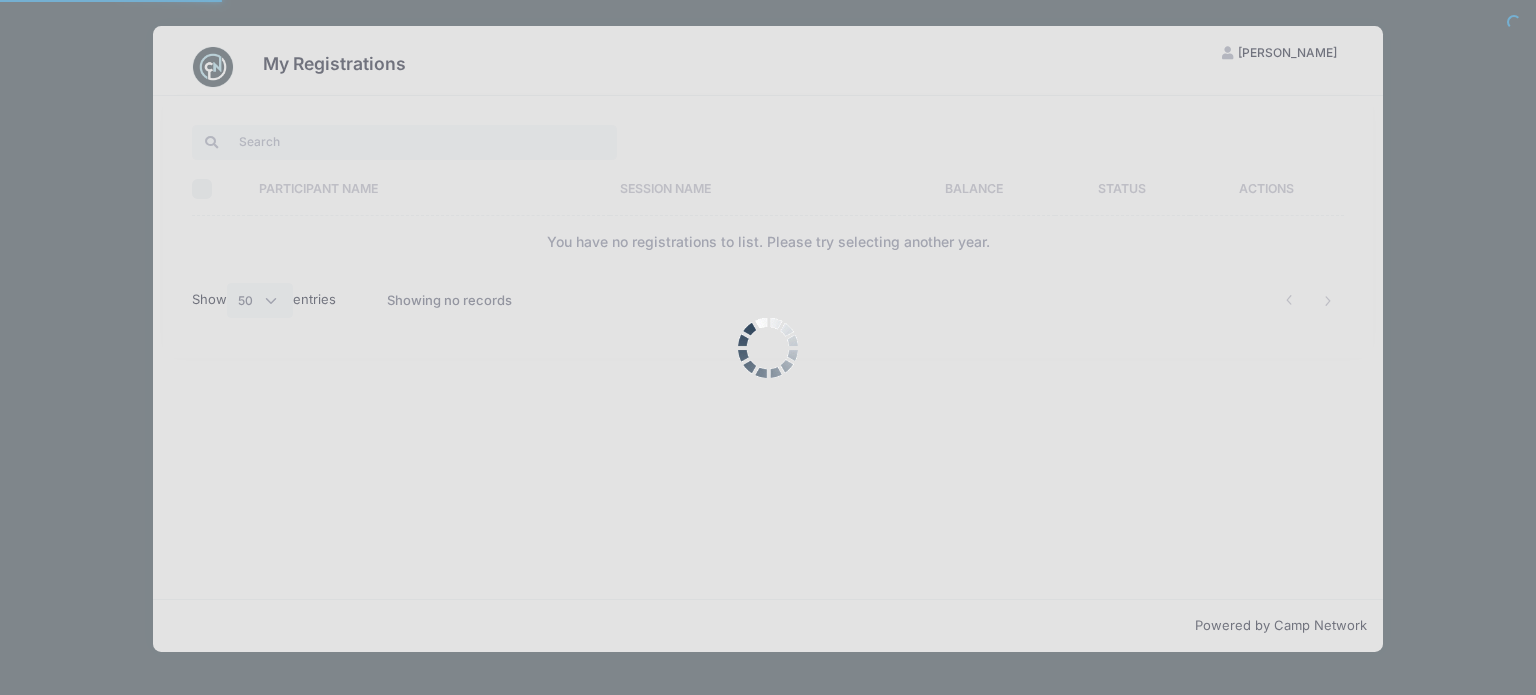 select on "50" 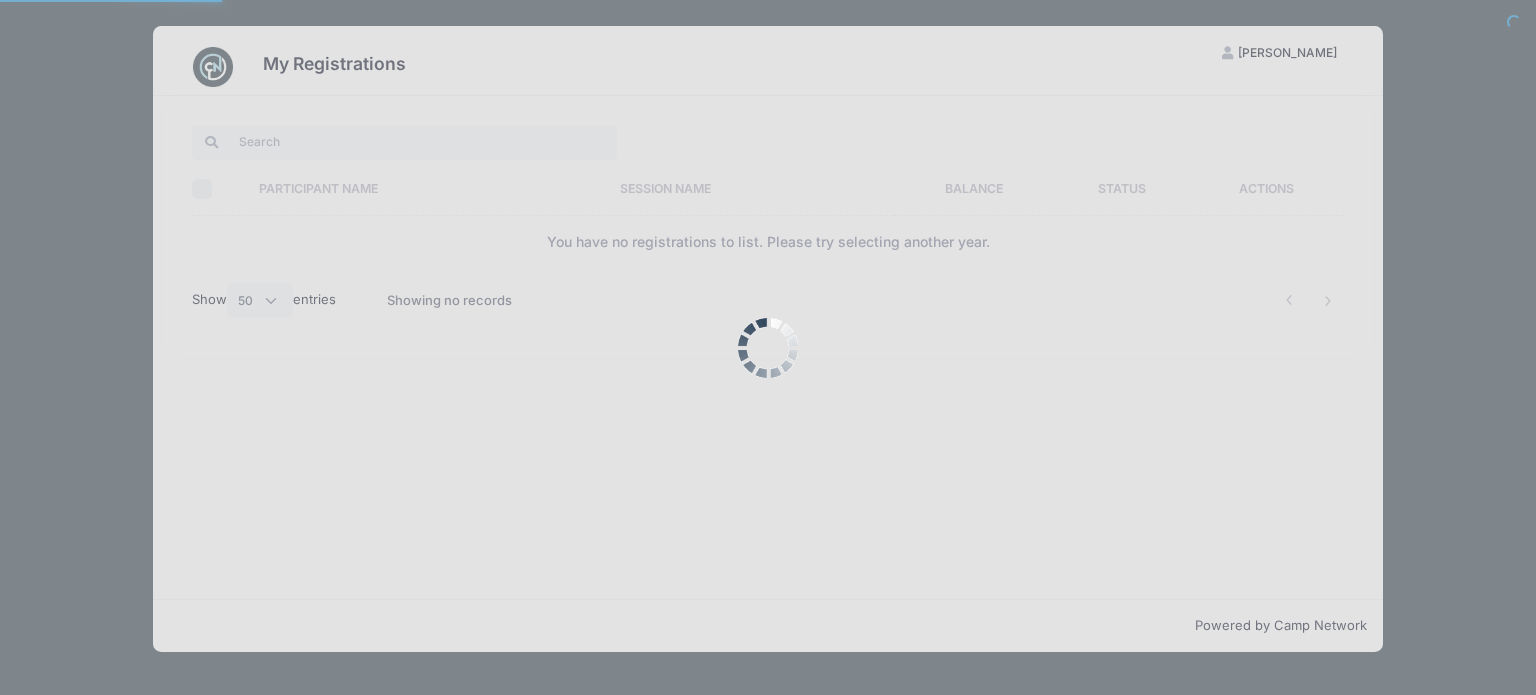 scroll, scrollTop: 0, scrollLeft: 0, axis: both 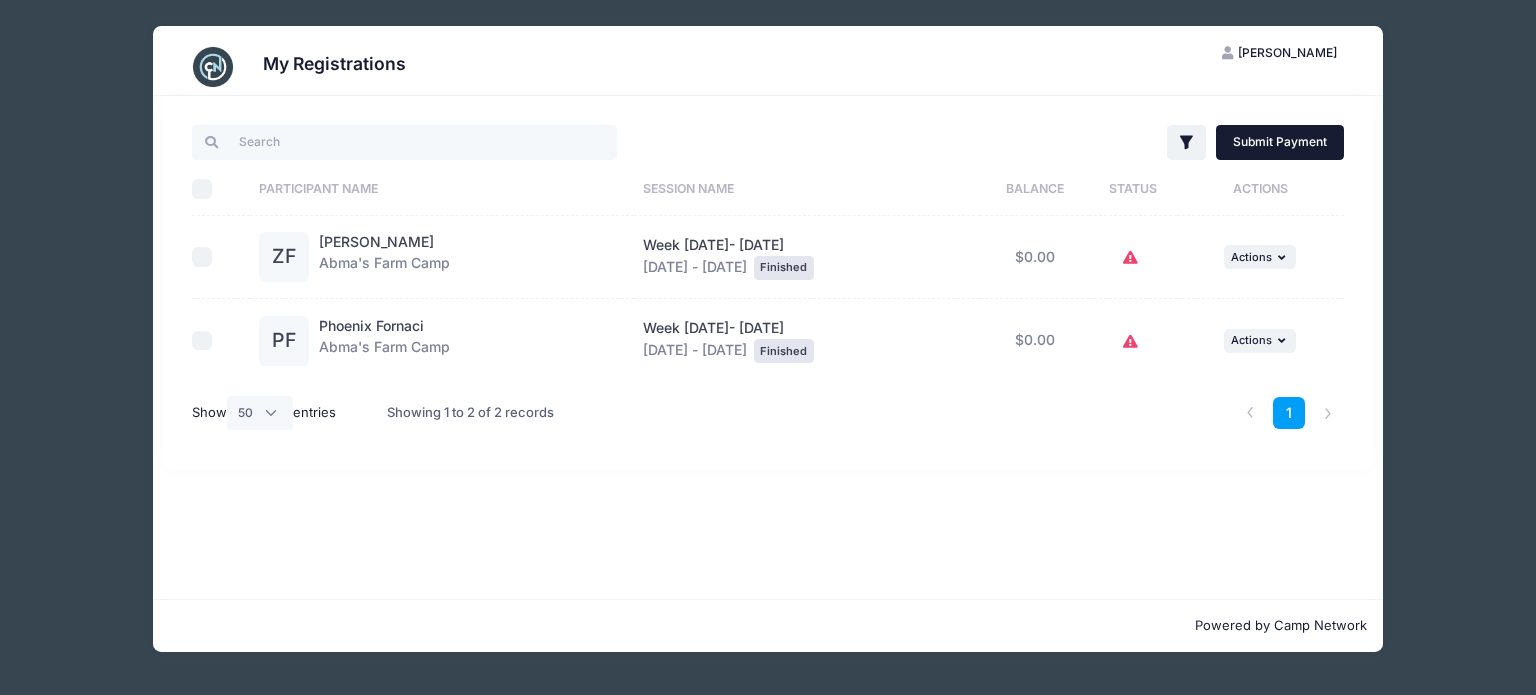 click on "Submit Payment" at bounding box center [1280, 142] 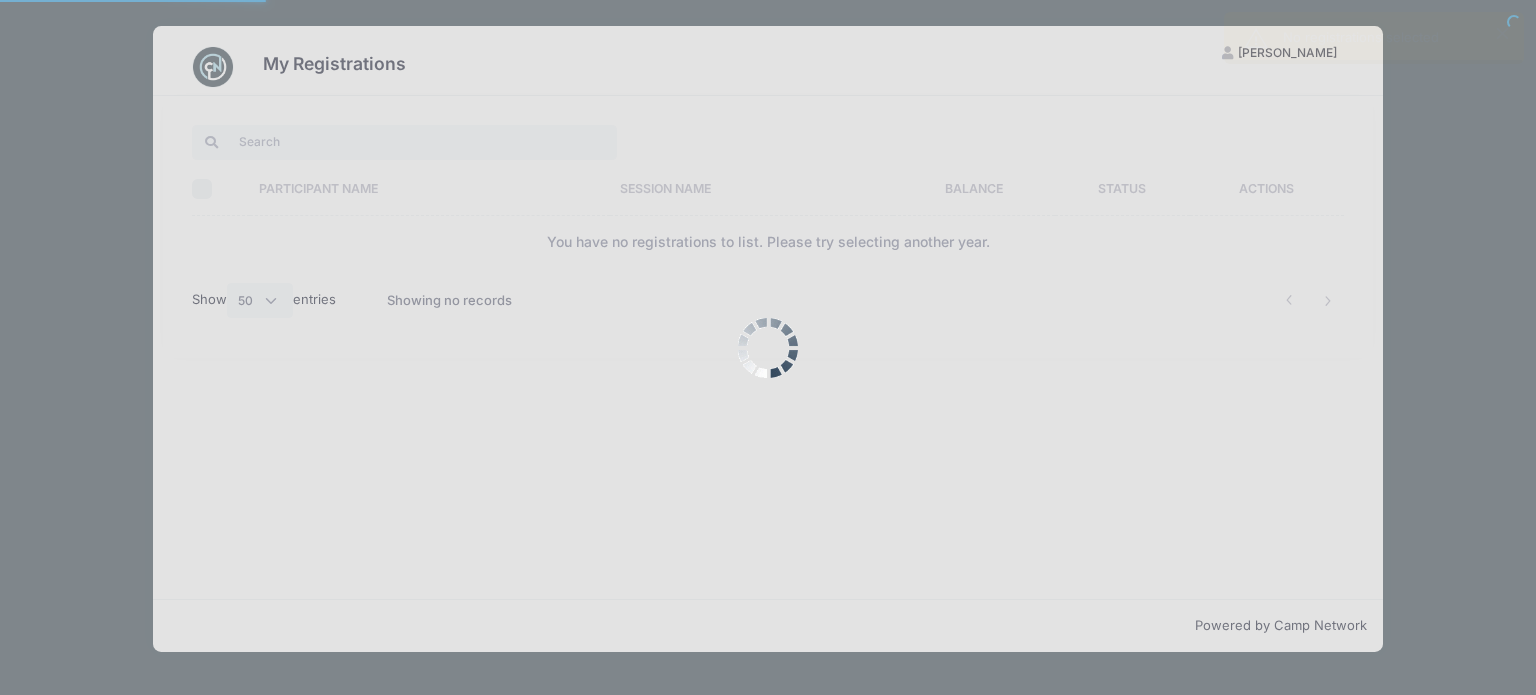 select on "50" 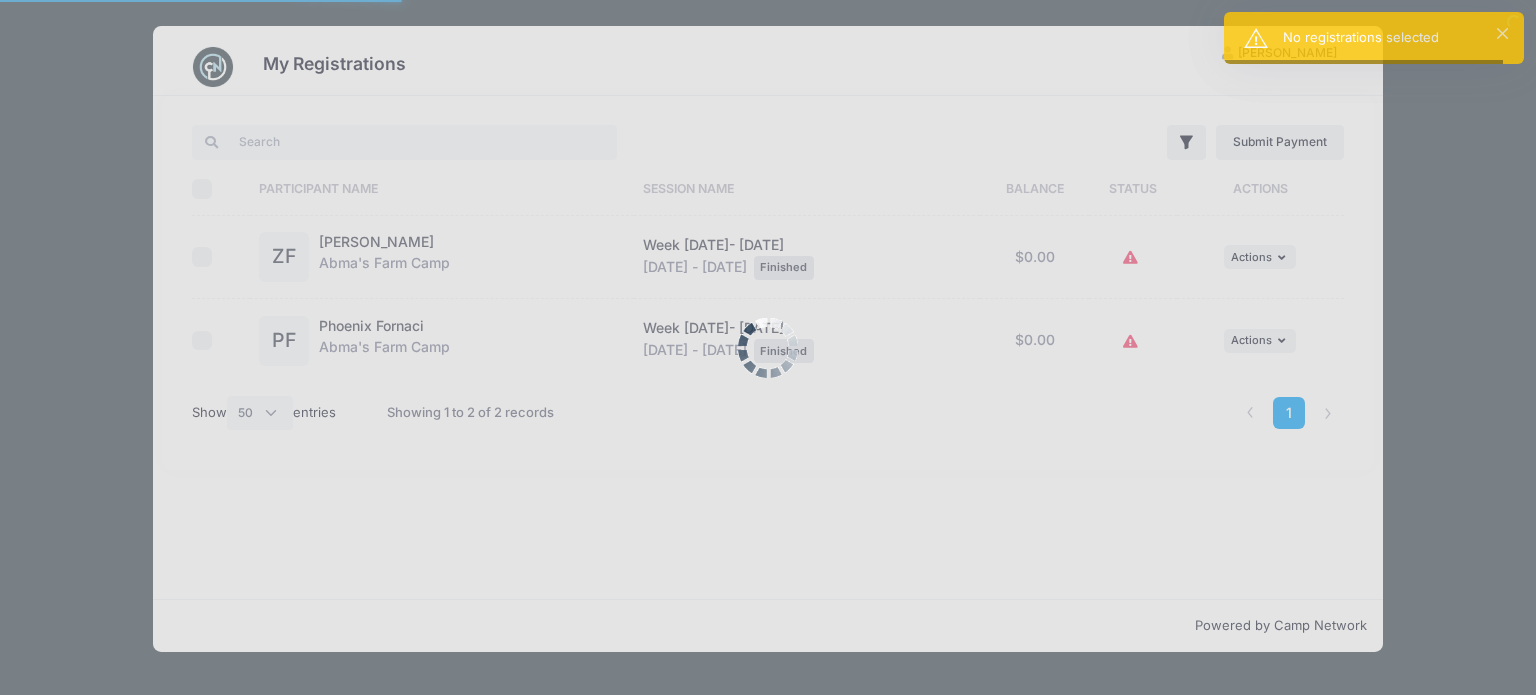 scroll, scrollTop: 0, scrollLeft: 0, axis: both 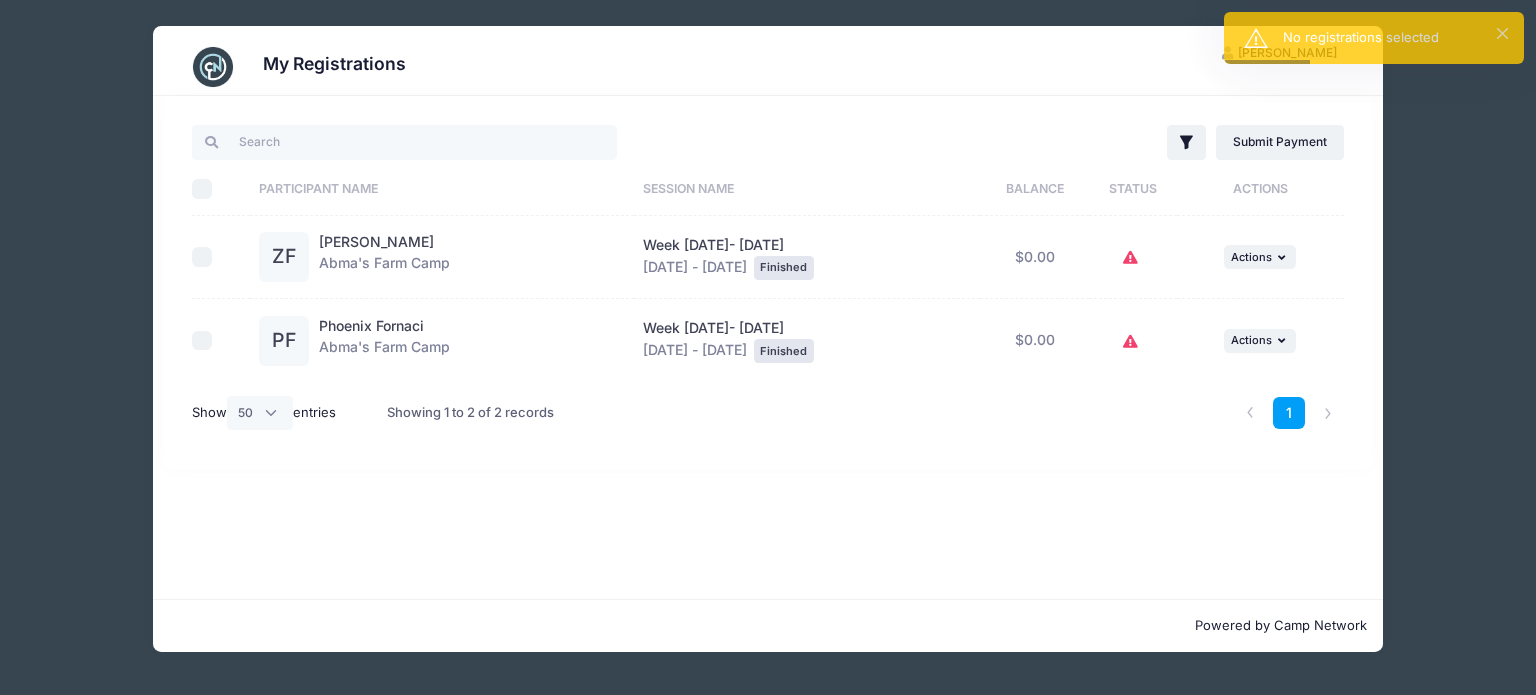 click at bounding box center (202, 257) 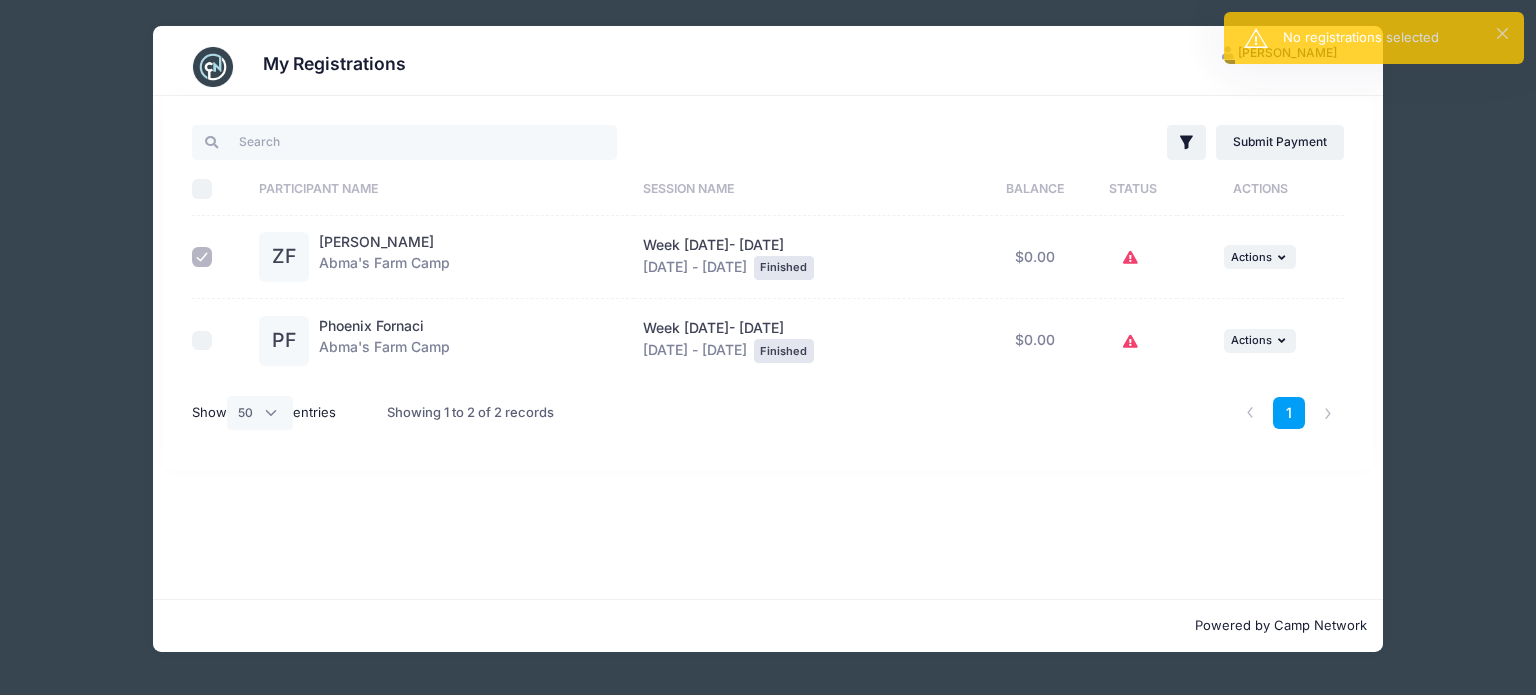 click at bounding box center [221, 340] 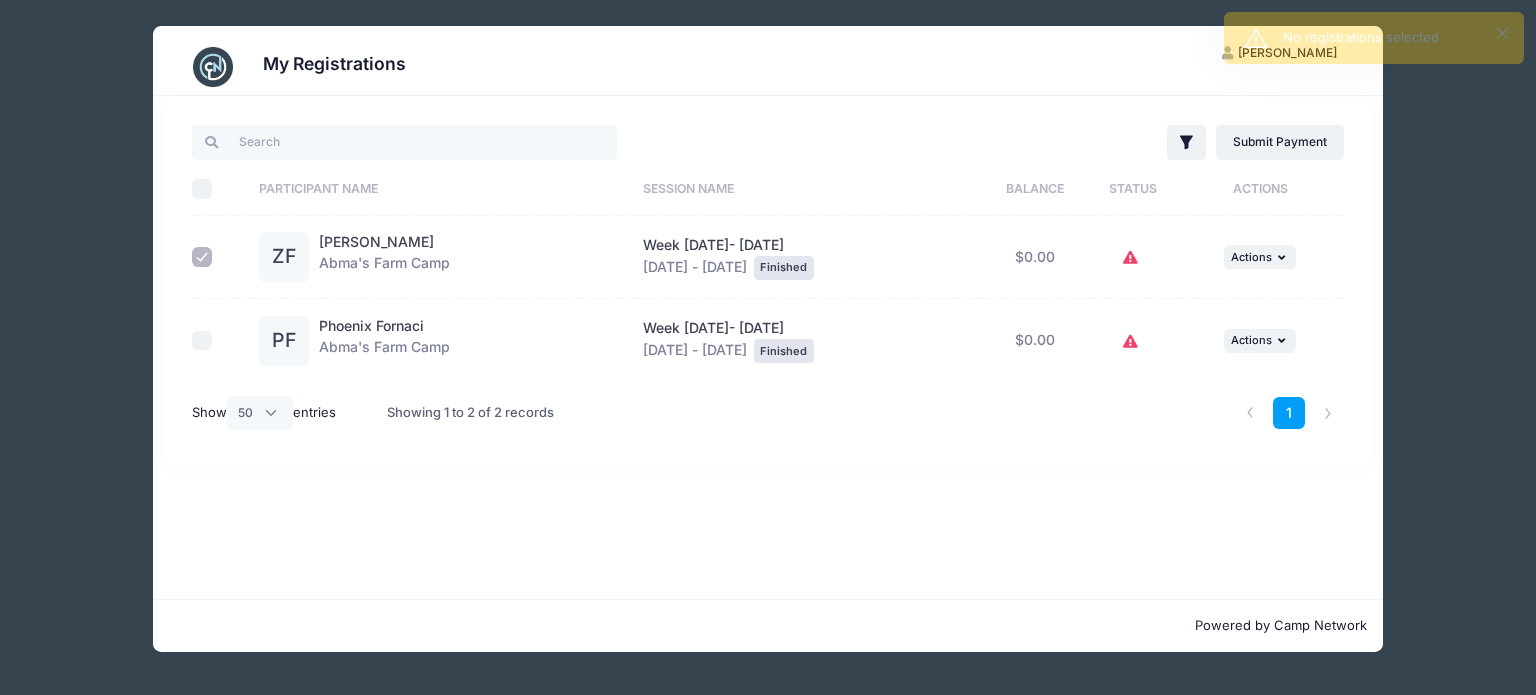 click at bounding box center (202, 341) 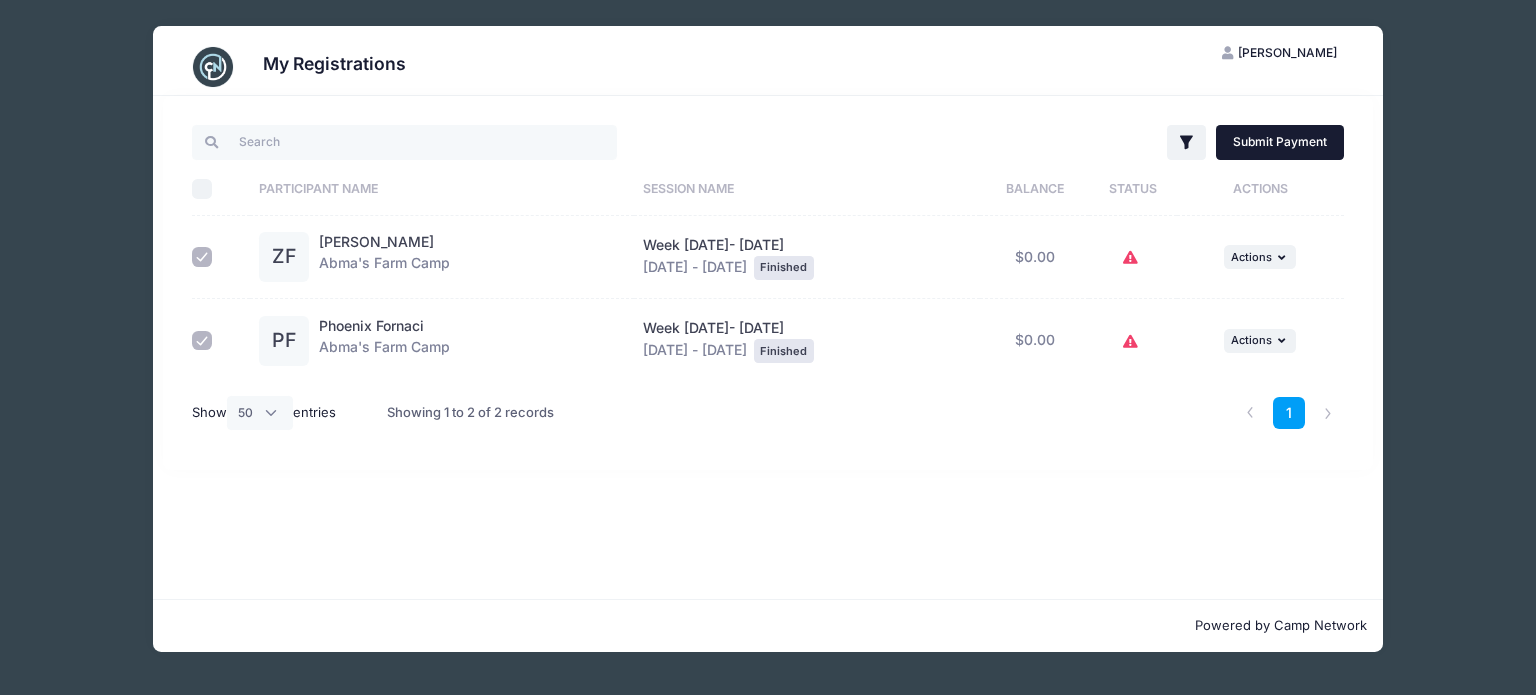click on "Submit Payment" at bounding box center (1280, 142) 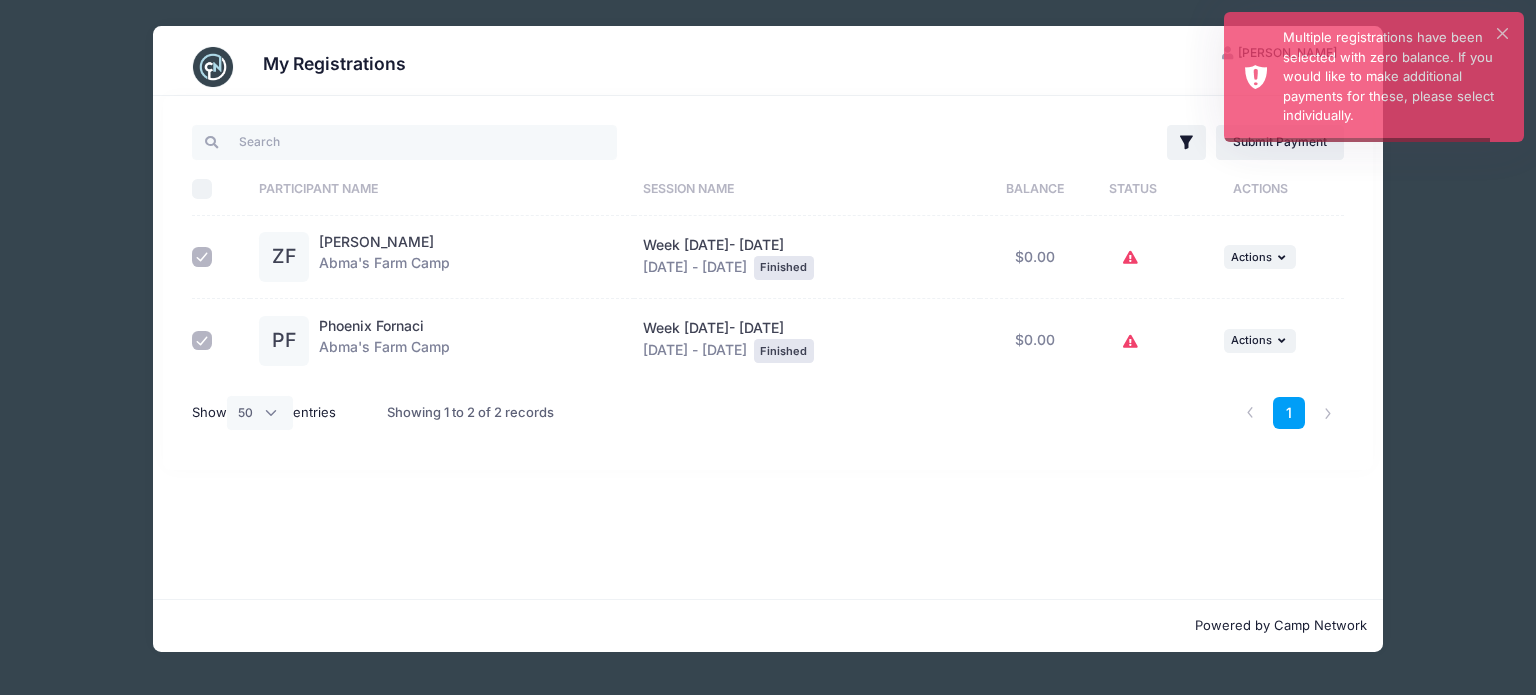 click on "Filter
Filter Options
Show:
Current Registrations
Past Registratations
Pending Registratations
Actions      Submit Payment
Upload Required Documents
Pending Documents
eSignatures Select All" at bounding box center (768, 347) 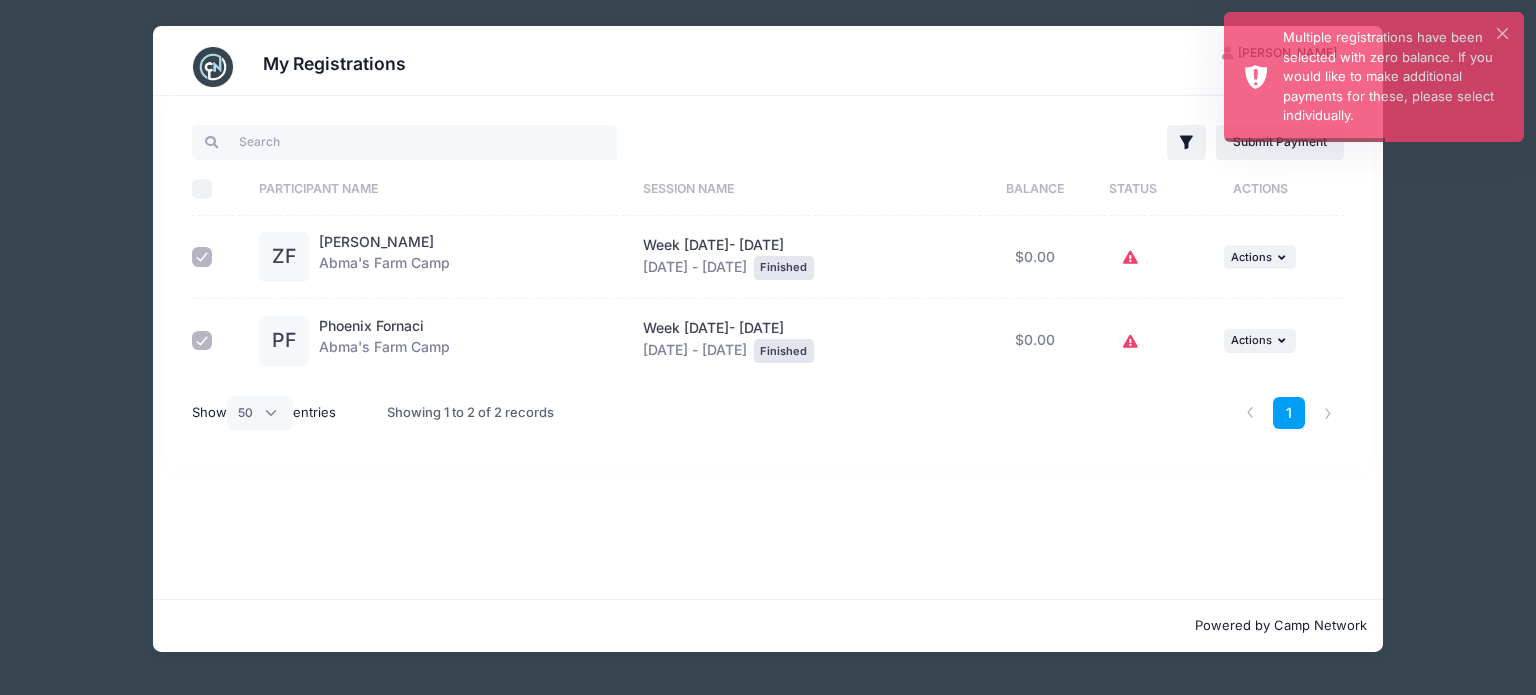 click on "Select All" at bounding box center [202, 189] 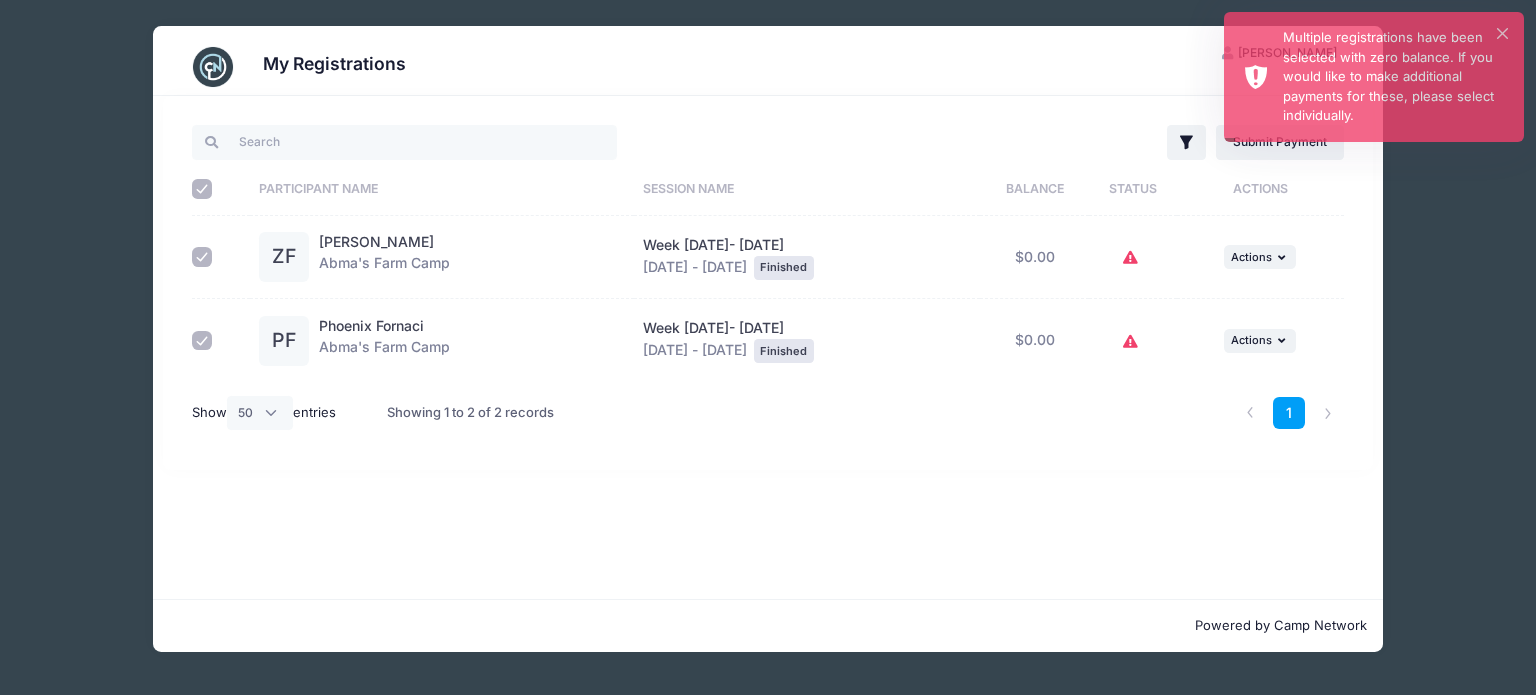 click at bounding box center [1133, 258] 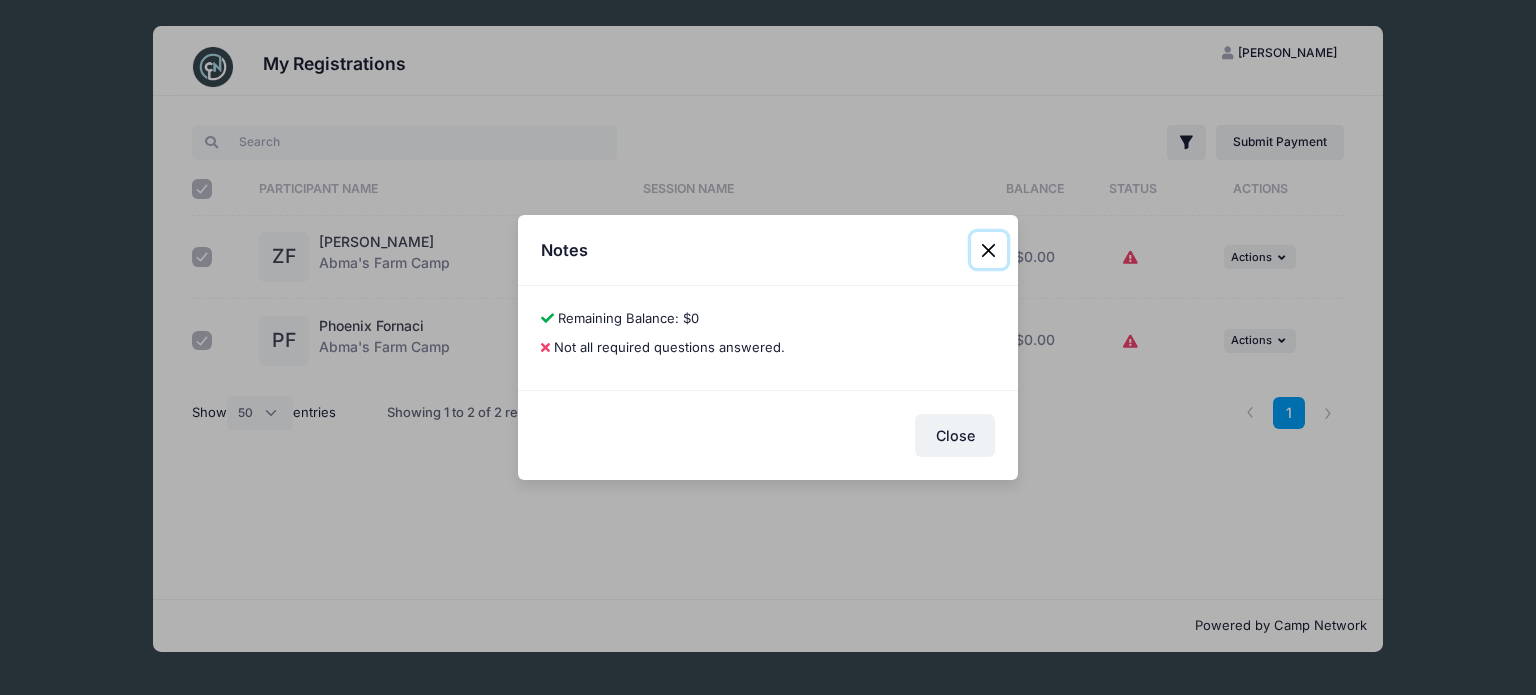 click at bounding box center (989, 250) 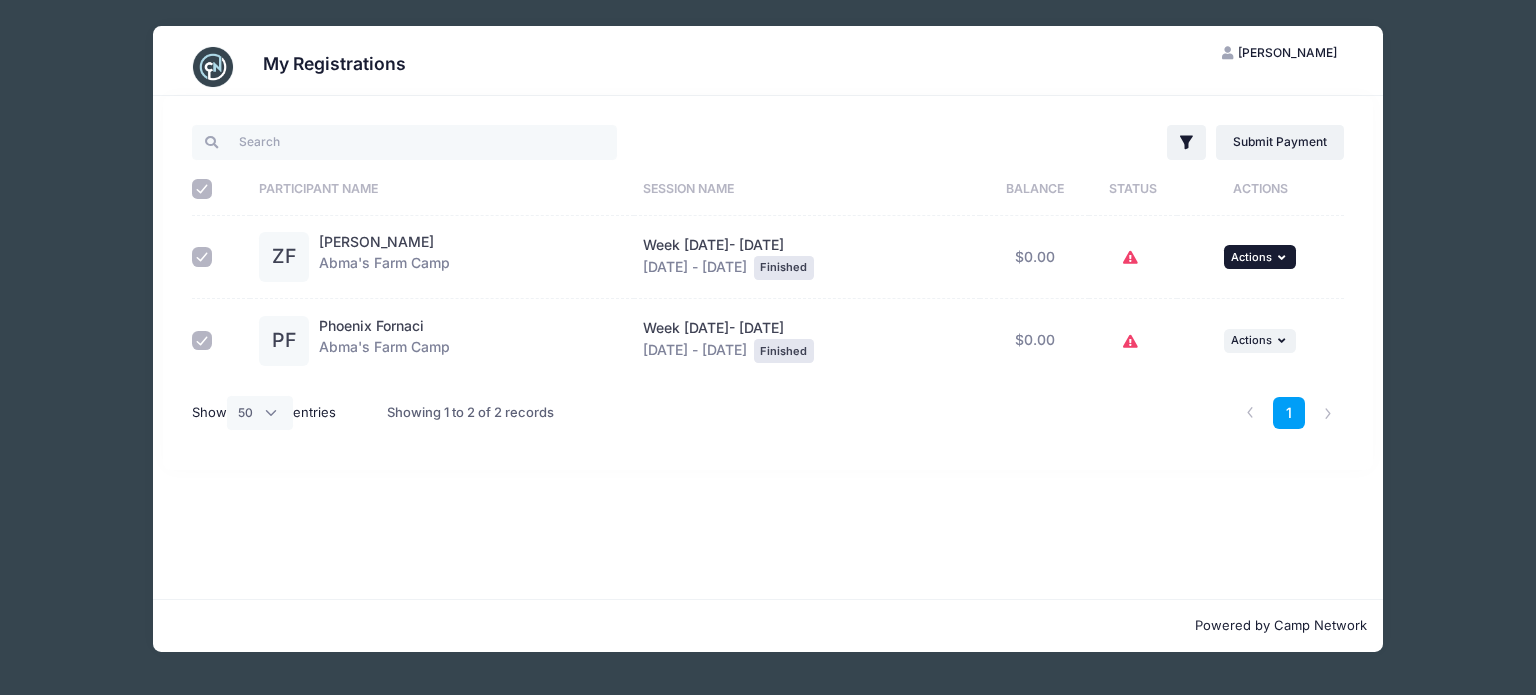 click on "Actions" at bounding box center (1251, 257) 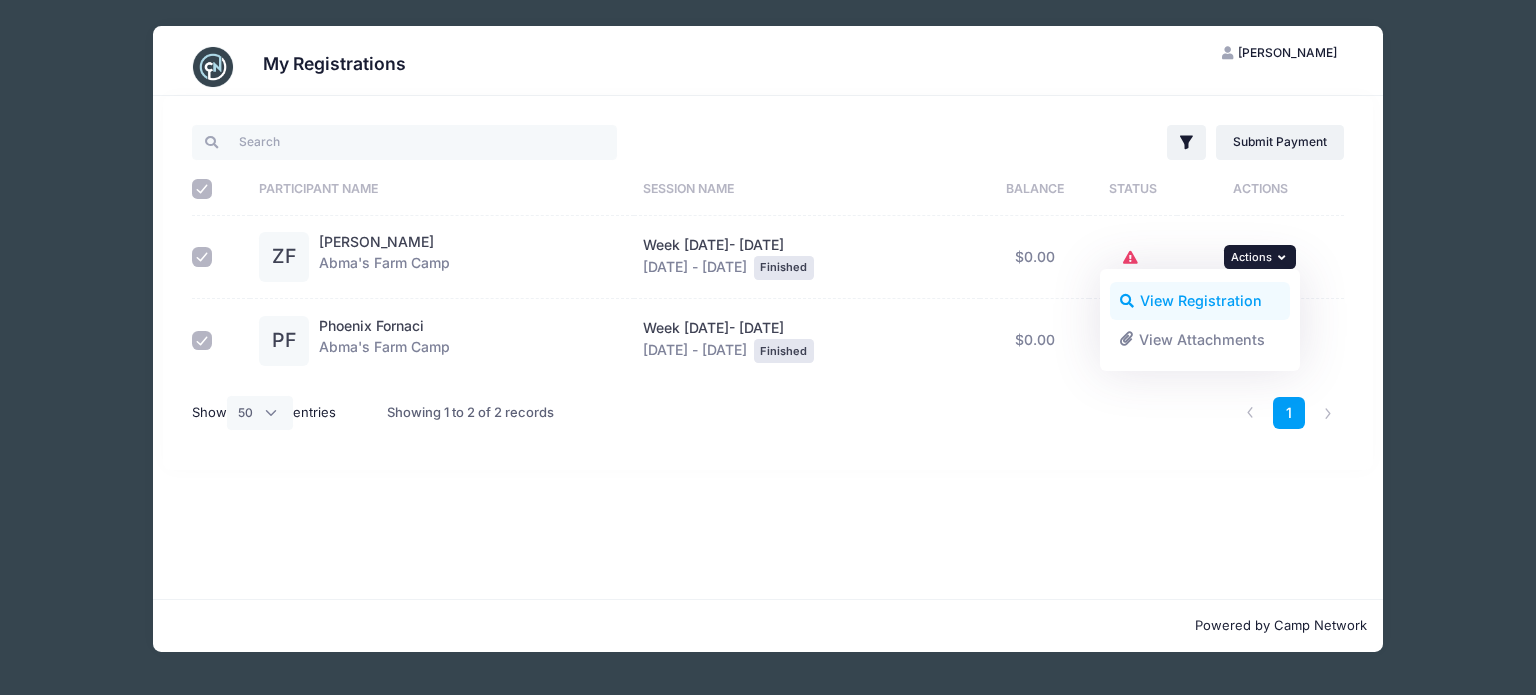 click on "View Registration" at bounding box center (1200, 301) 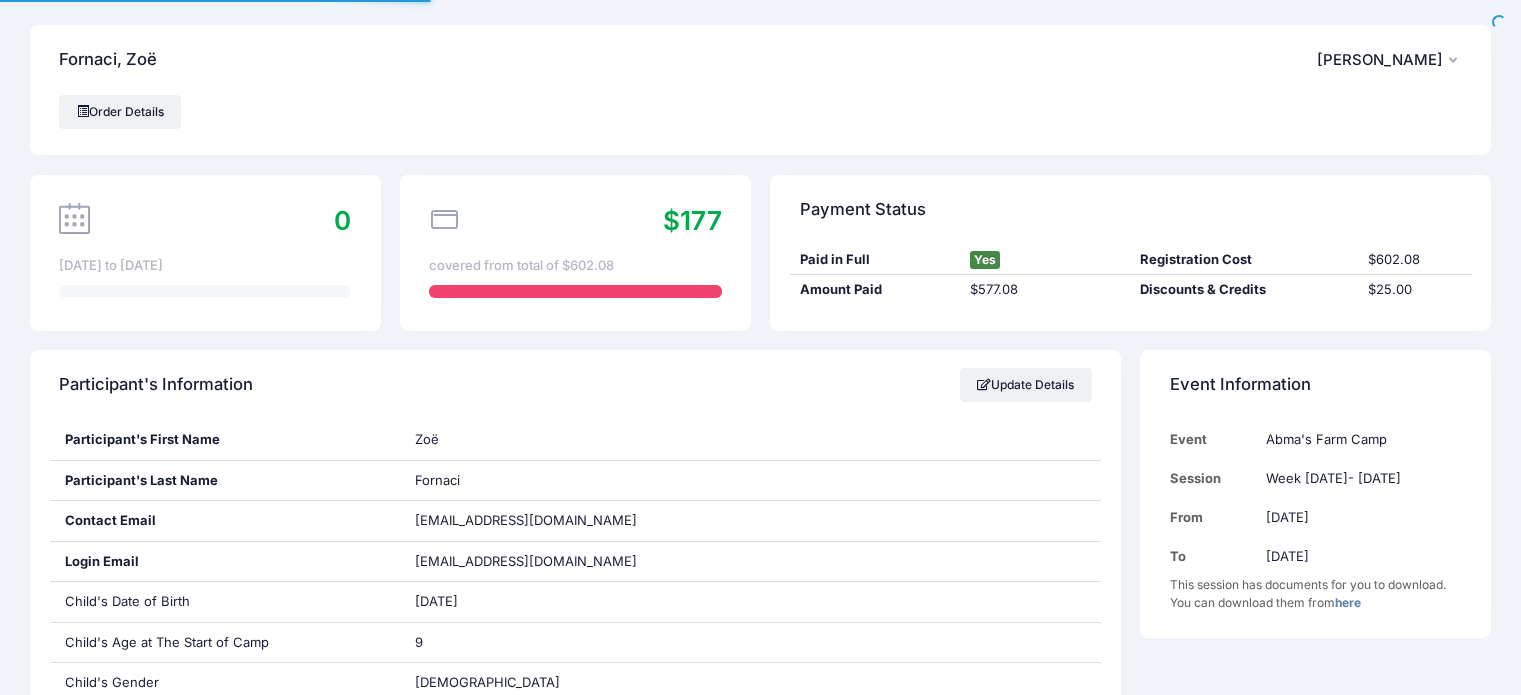scroll, scrollTop: 0, scrollLeft: 0, axis: both 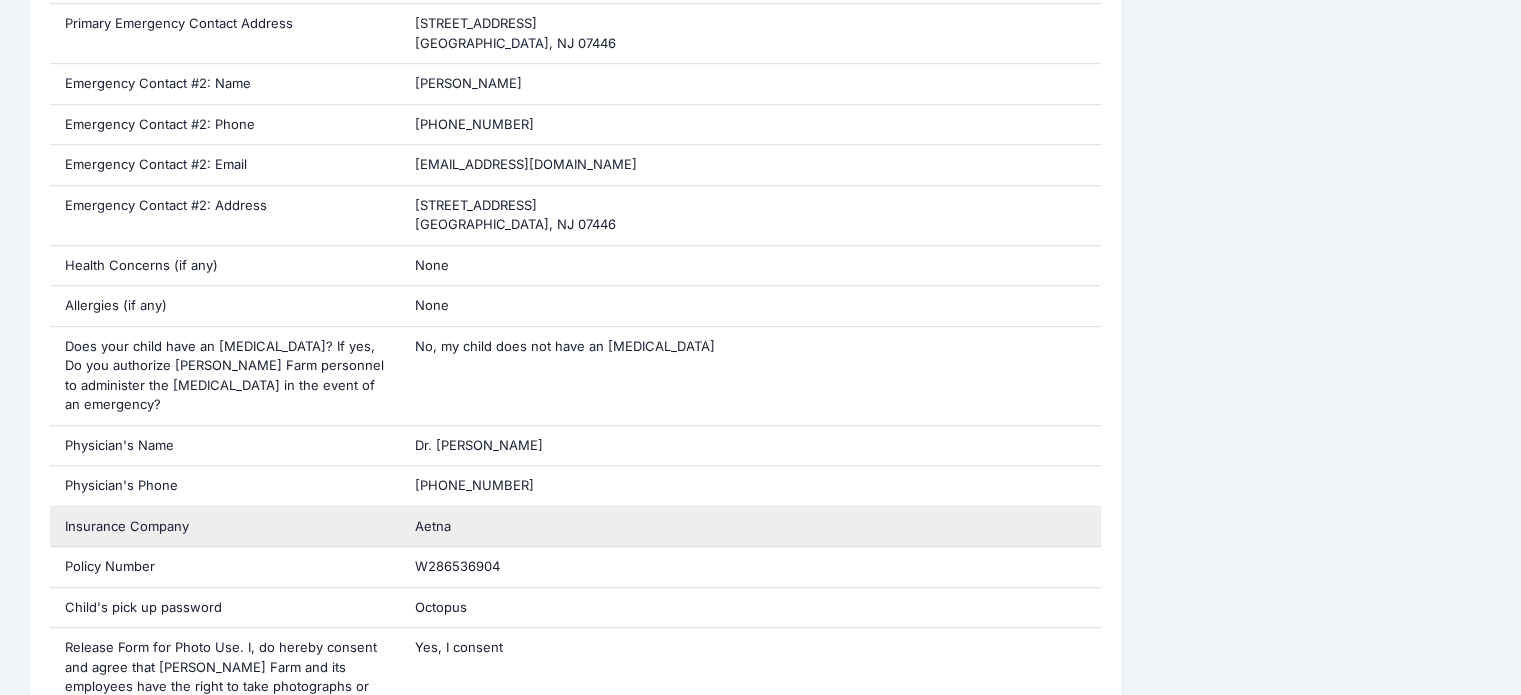 click on "Aetna" at bounding box center (433, 526) 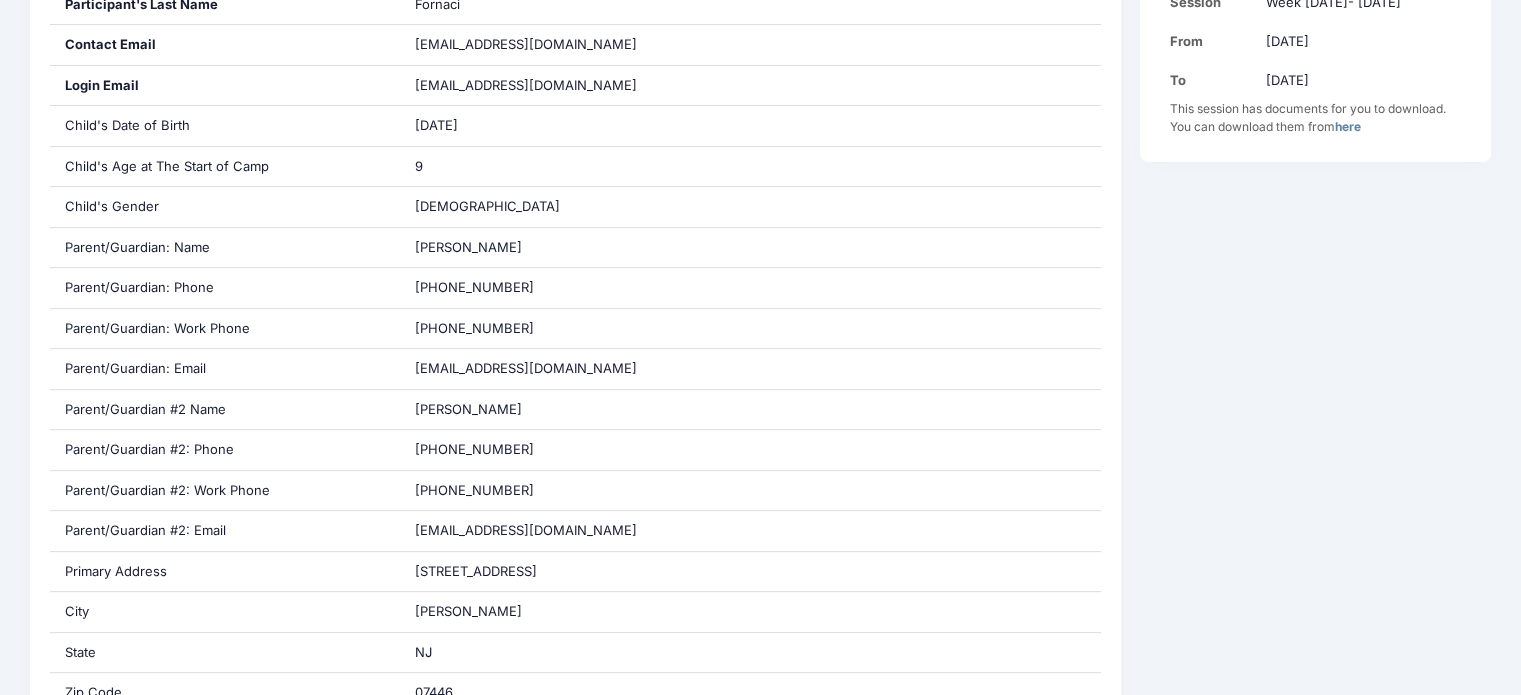 scroll, scrollTop: 0, scrollLeft: 0, axis: both 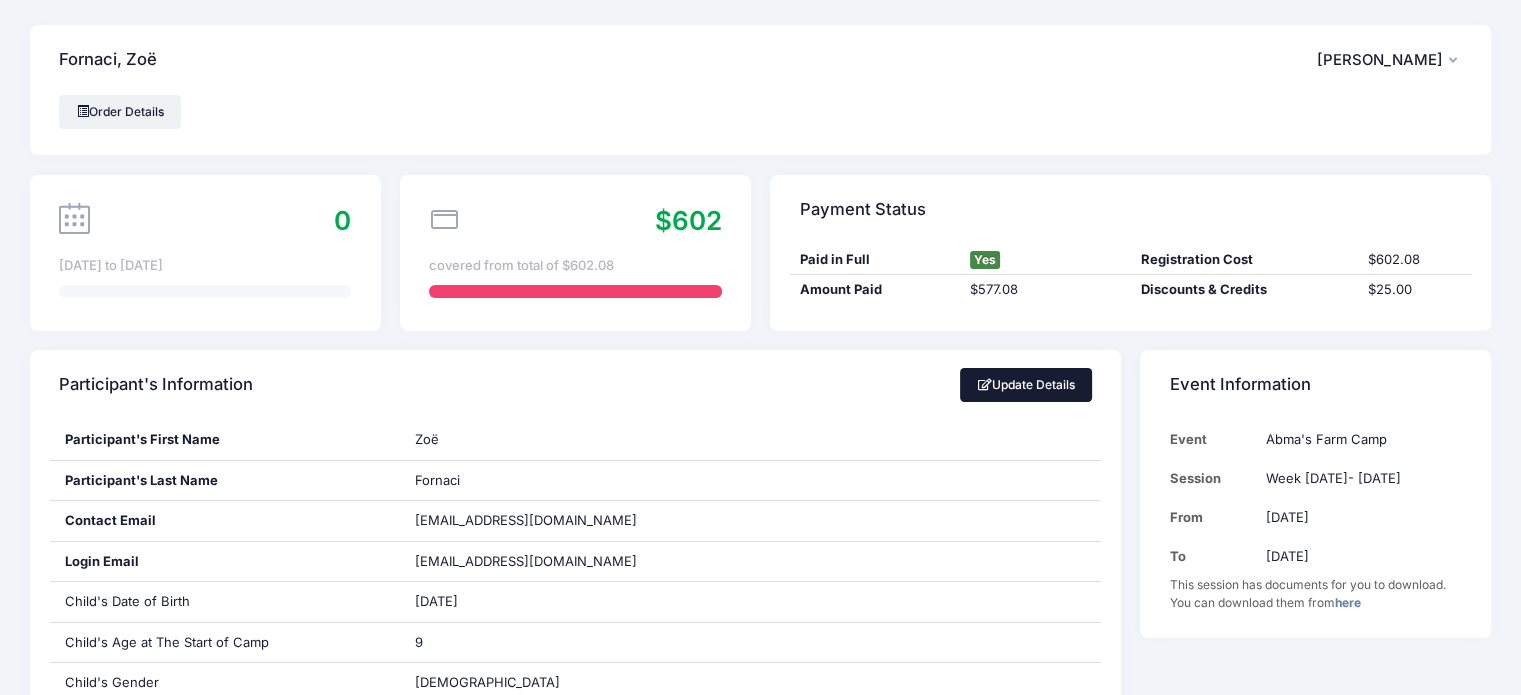 click on "Update Details" at bounding box center (1026, 385) 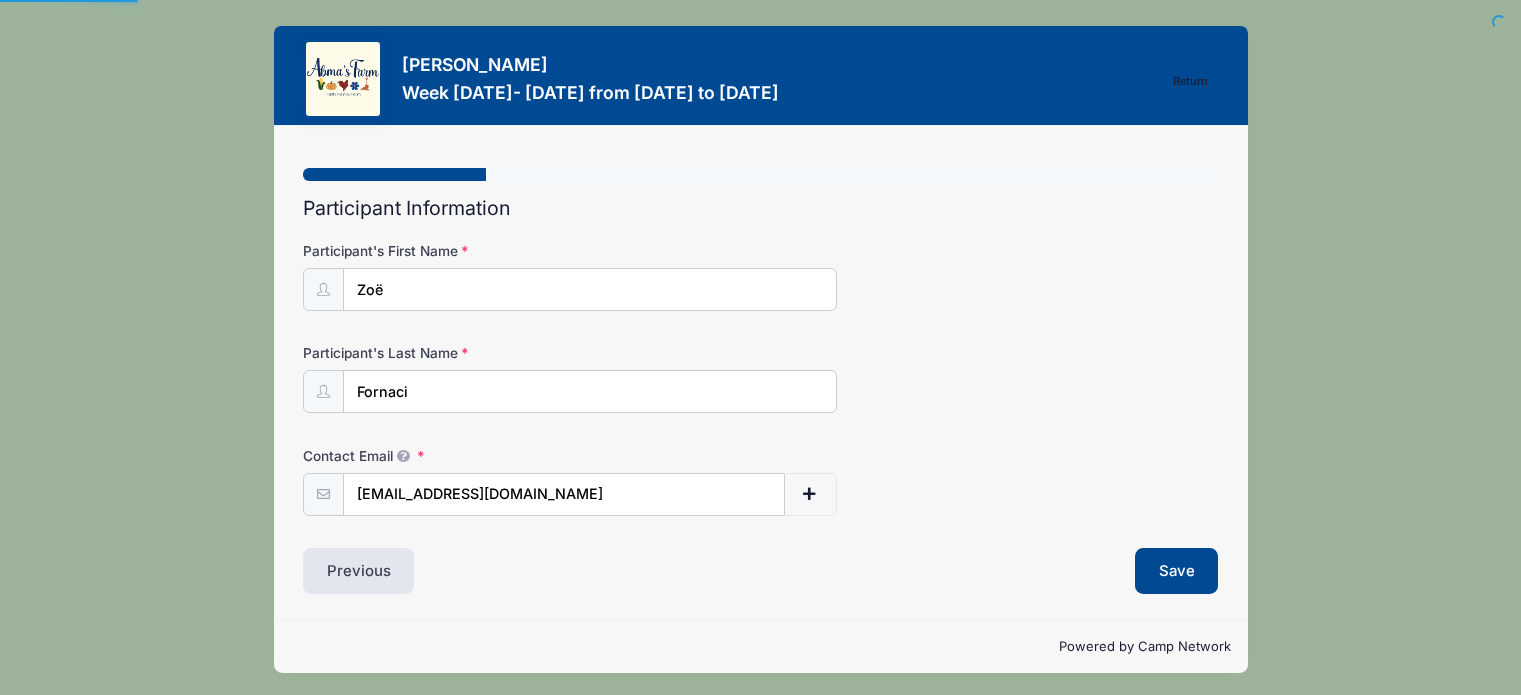 scroll, scrollTop: 0, scrollLeft: 0, axis: both 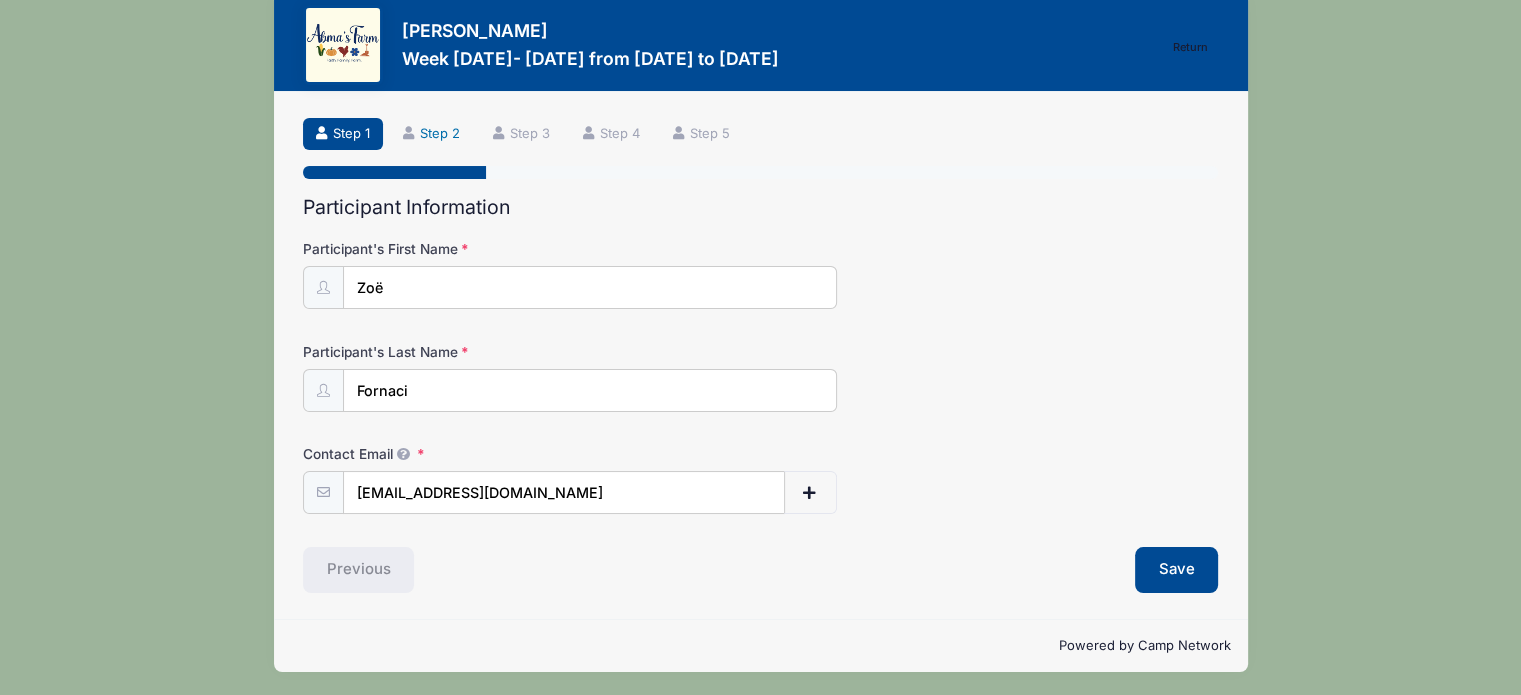 click on "Step 2" at bounding box center (432, 134) 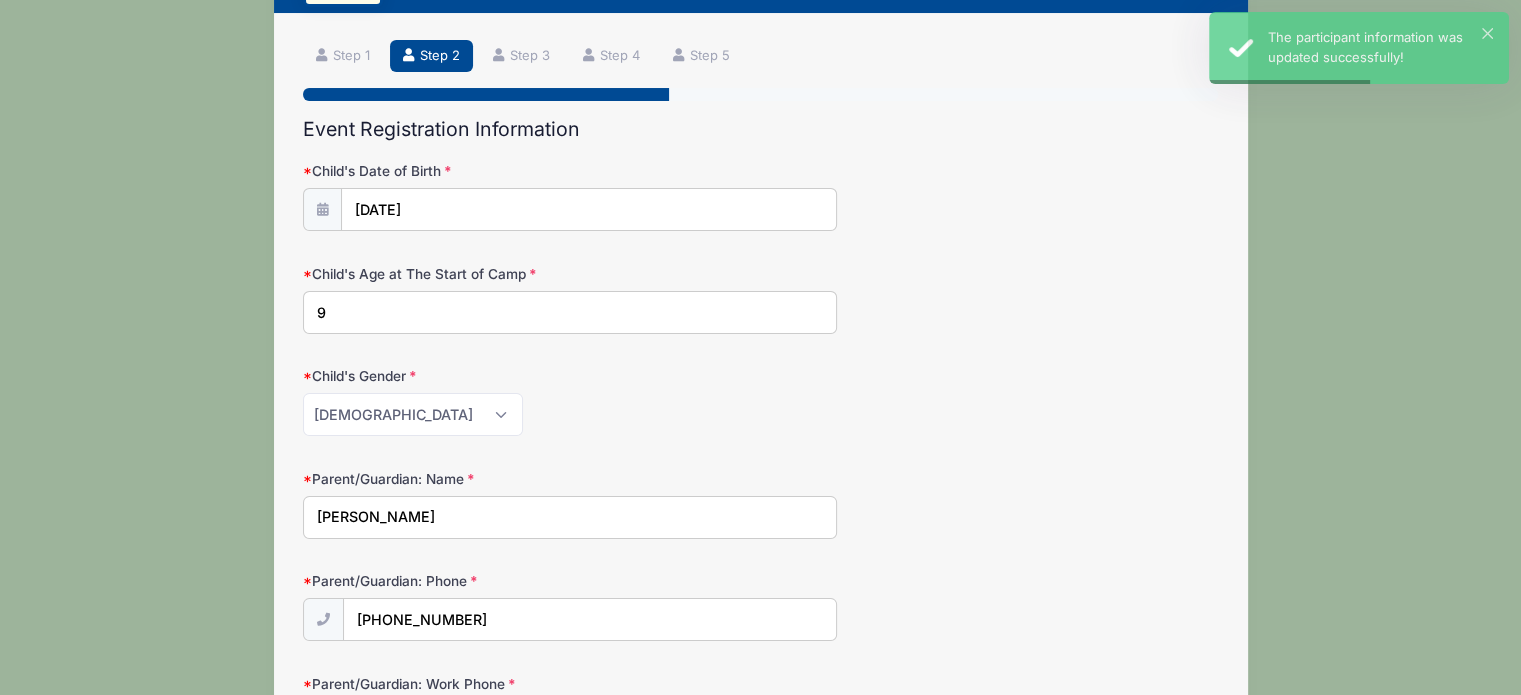 scroll, scrollTop: 114, scrollLeft: 0, axis: vertical 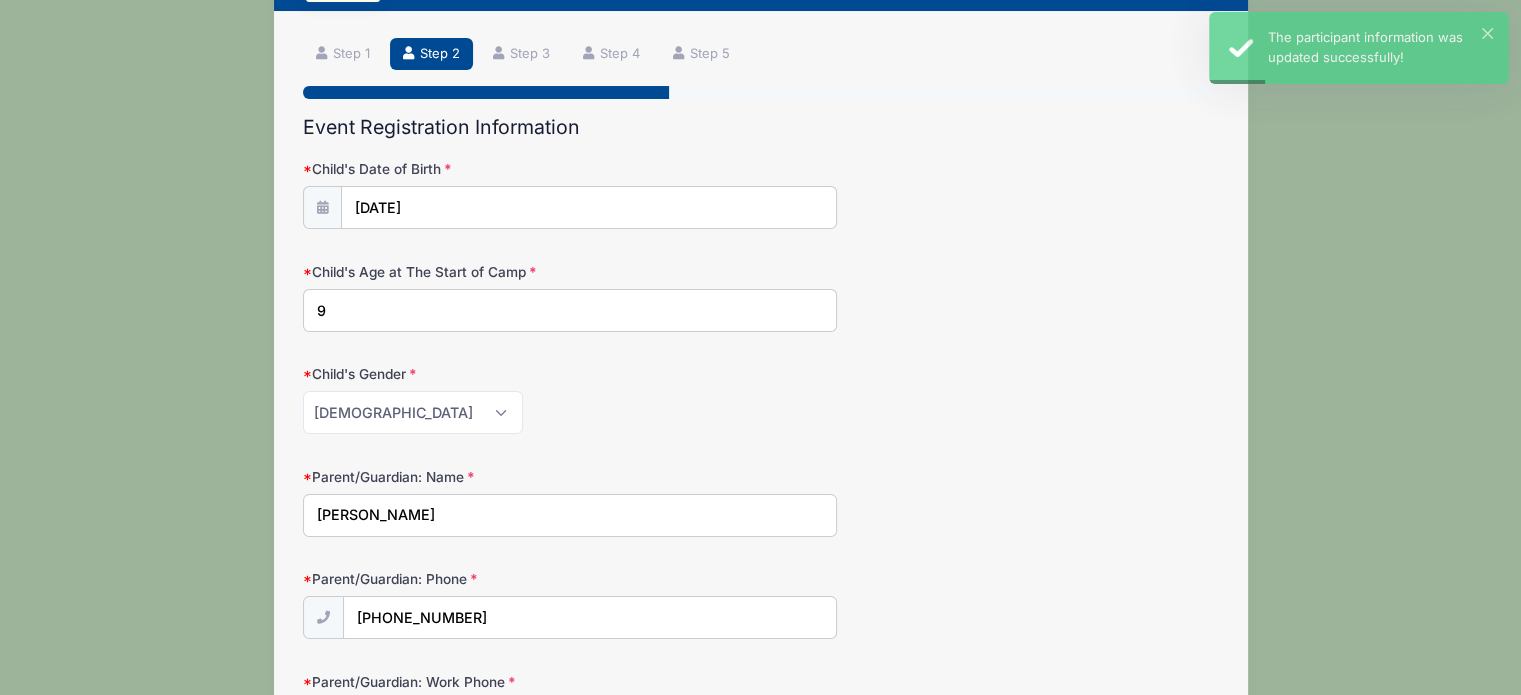 click on "9" at bounding box center [570, 310] 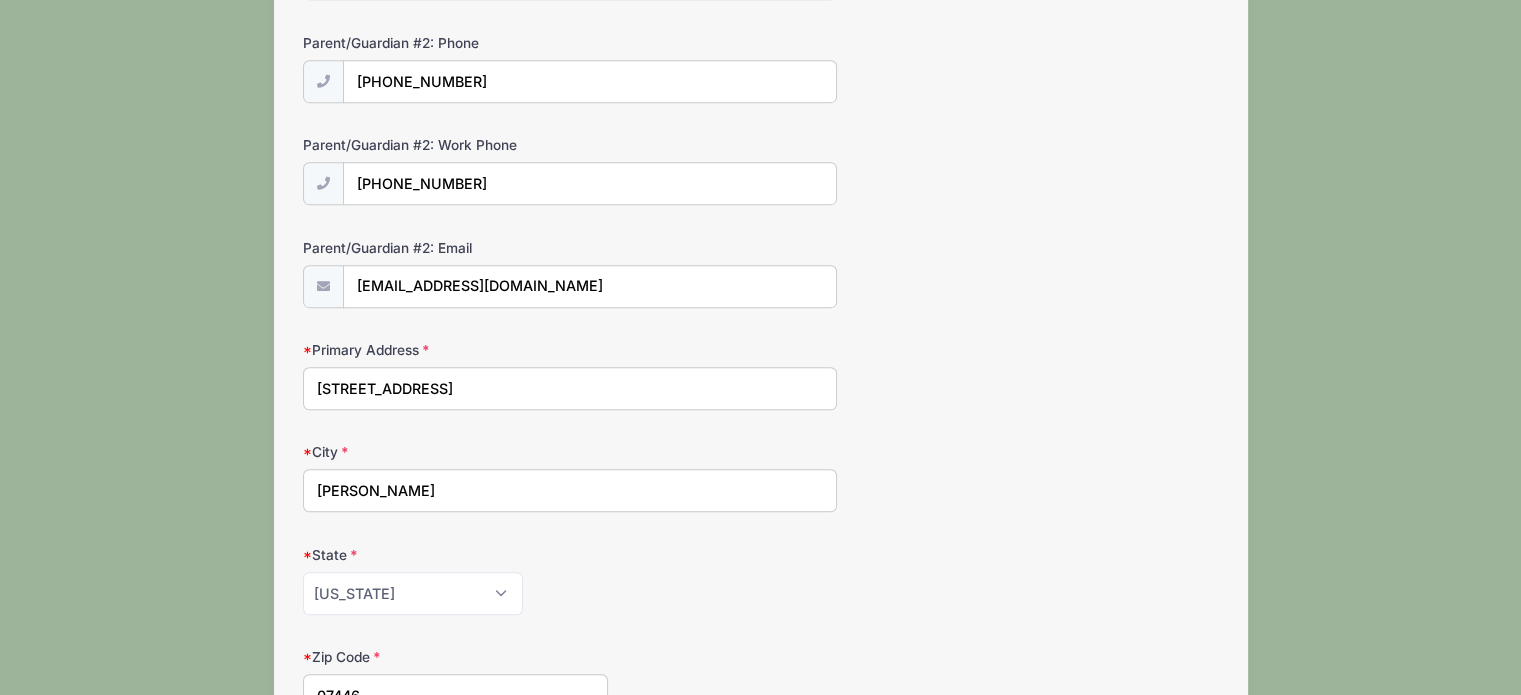 scroll, scrollTop: 1258, scrollLeft: 0, axis: vertical 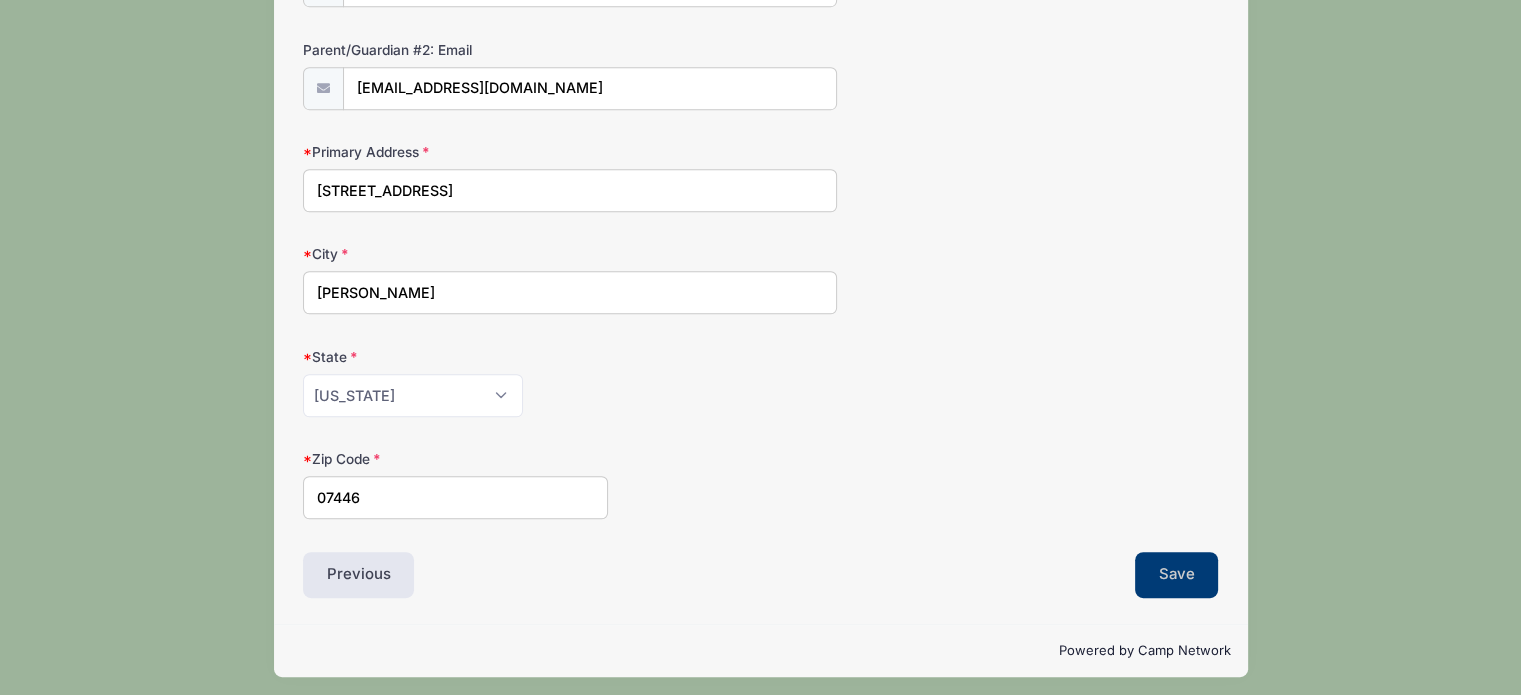 type on "10" 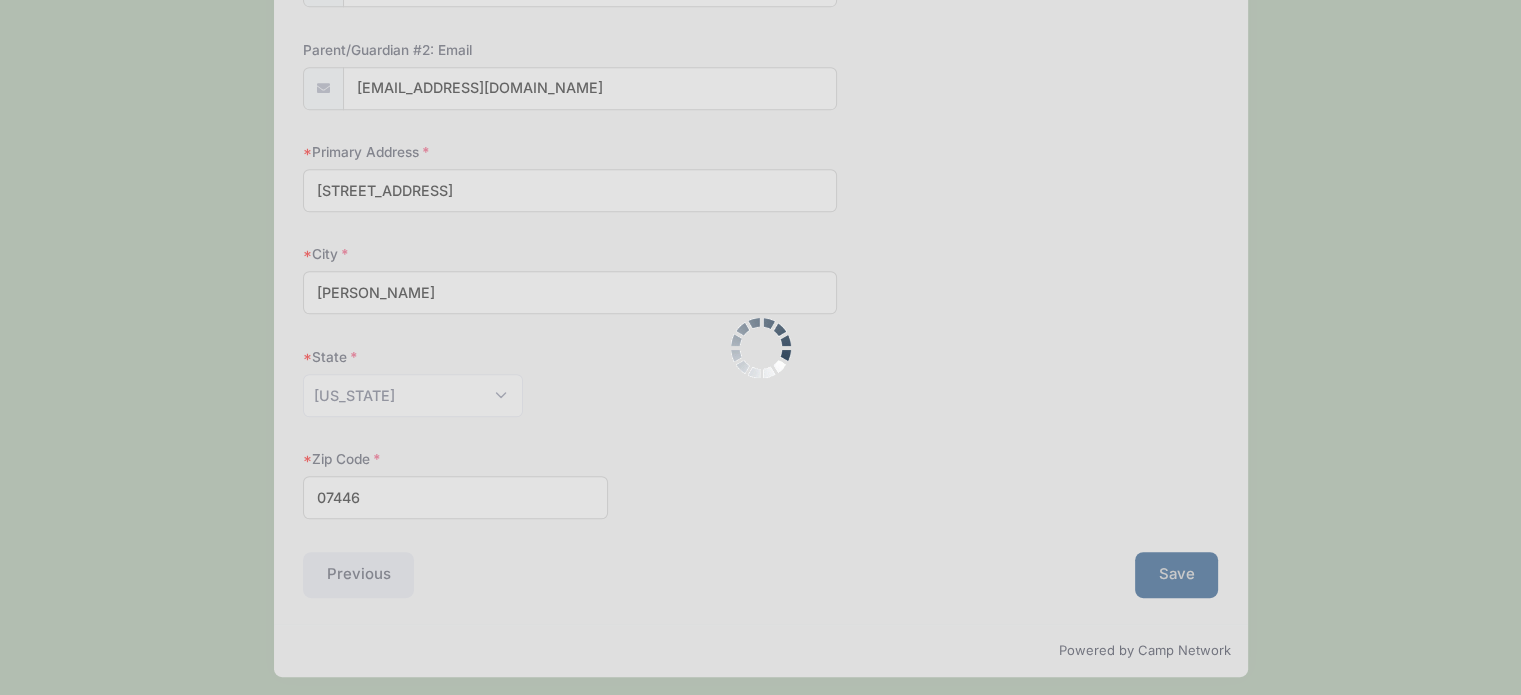 scroll, scrollTop: 0, scrollLeft: 0, axis: both 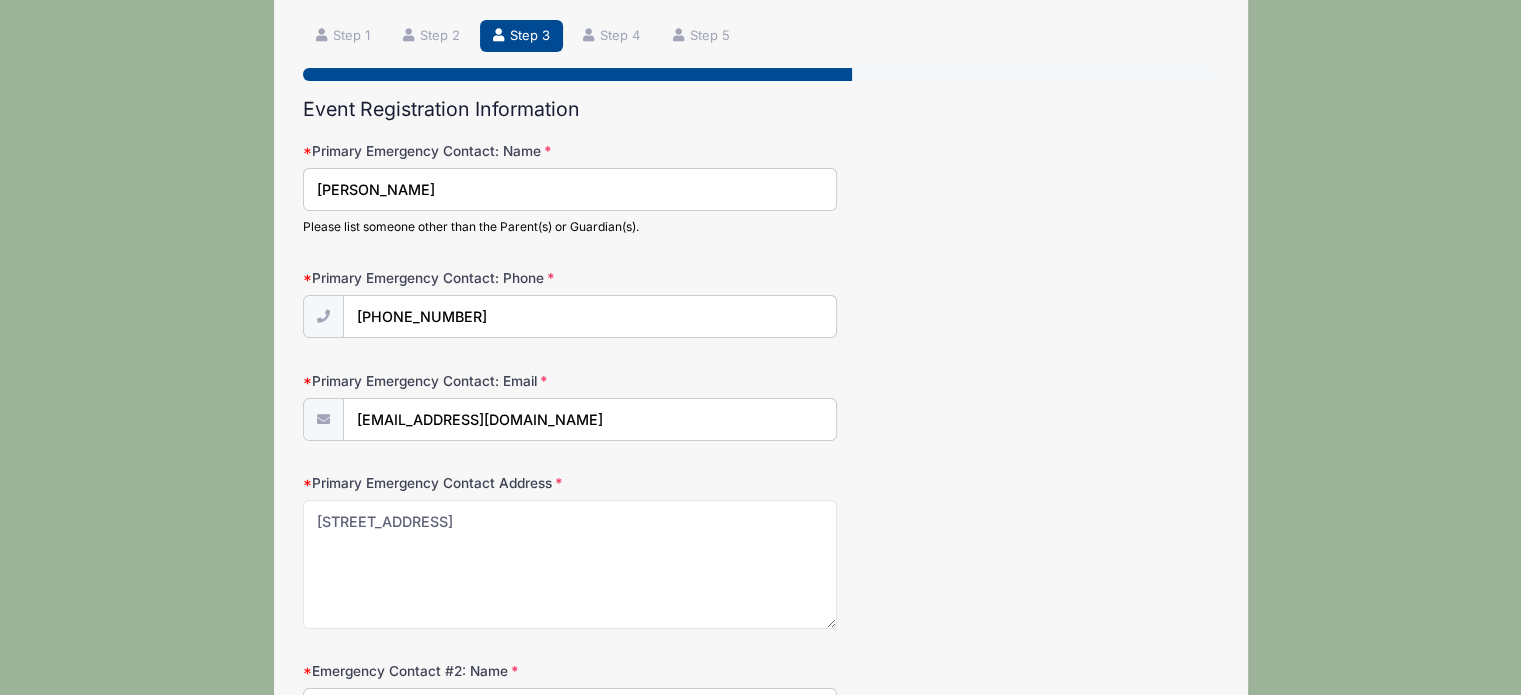 click on "Lindsey Galligan" at bounding box center [570, 189] 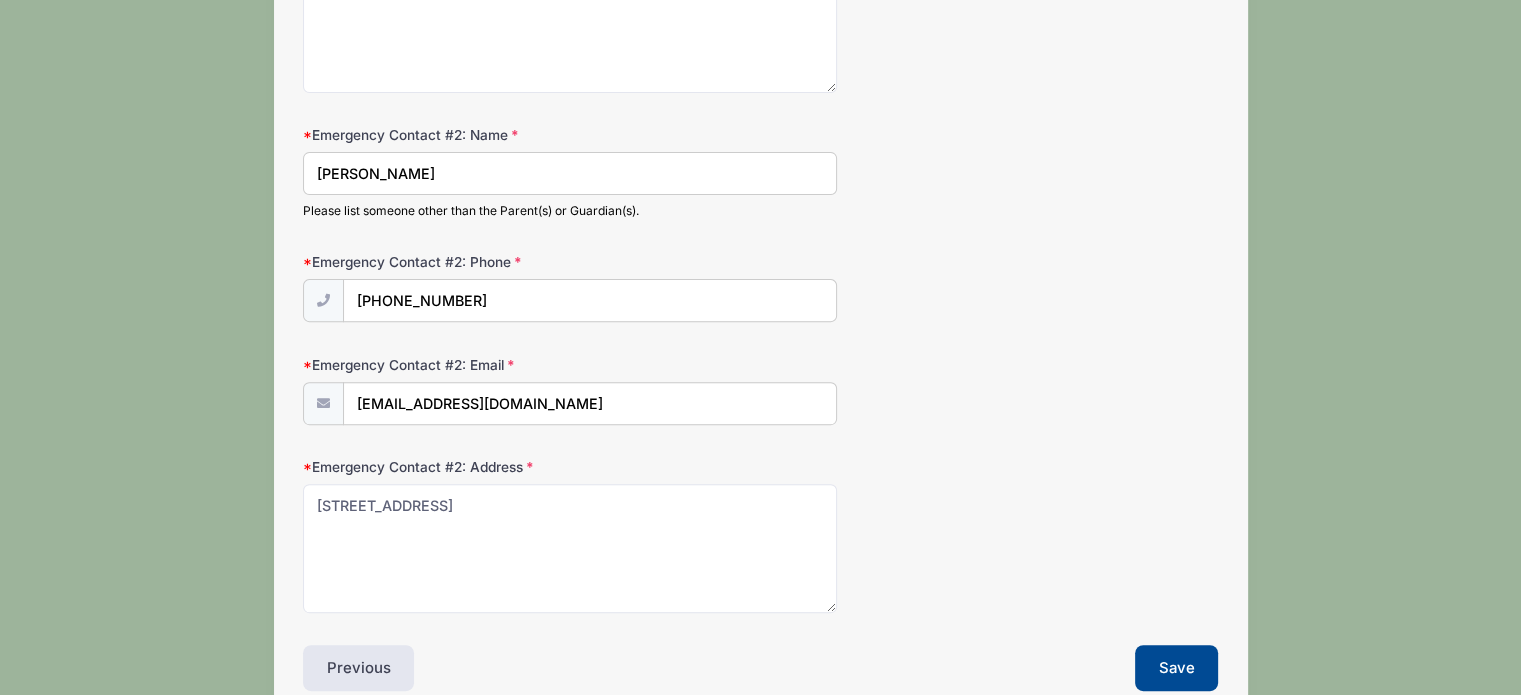 scroll, scrollTop: 764, scrollLeft: 0, axis: vertical 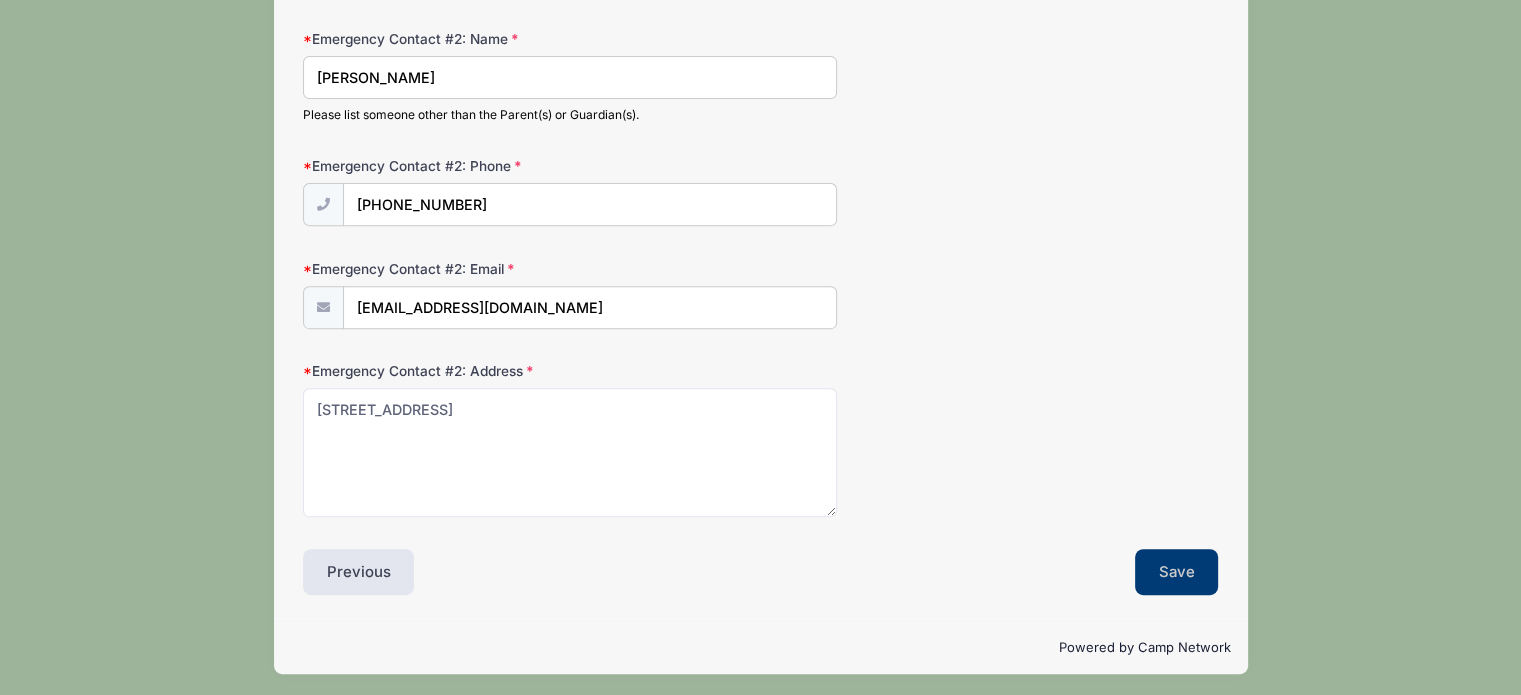 click on "Save" at bounding box center (1177, 572) 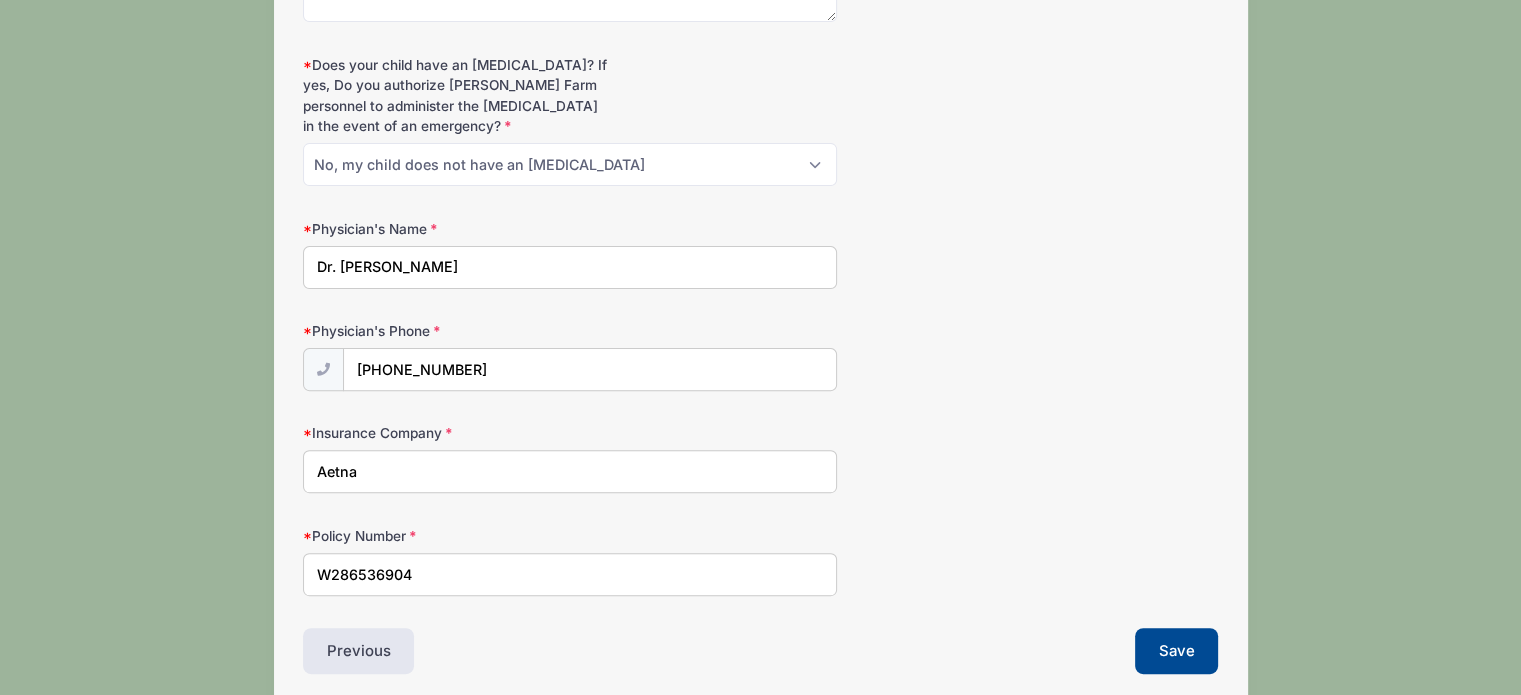 scroll, scrollTop: 675, scrollLeft: 0, axis: vertical 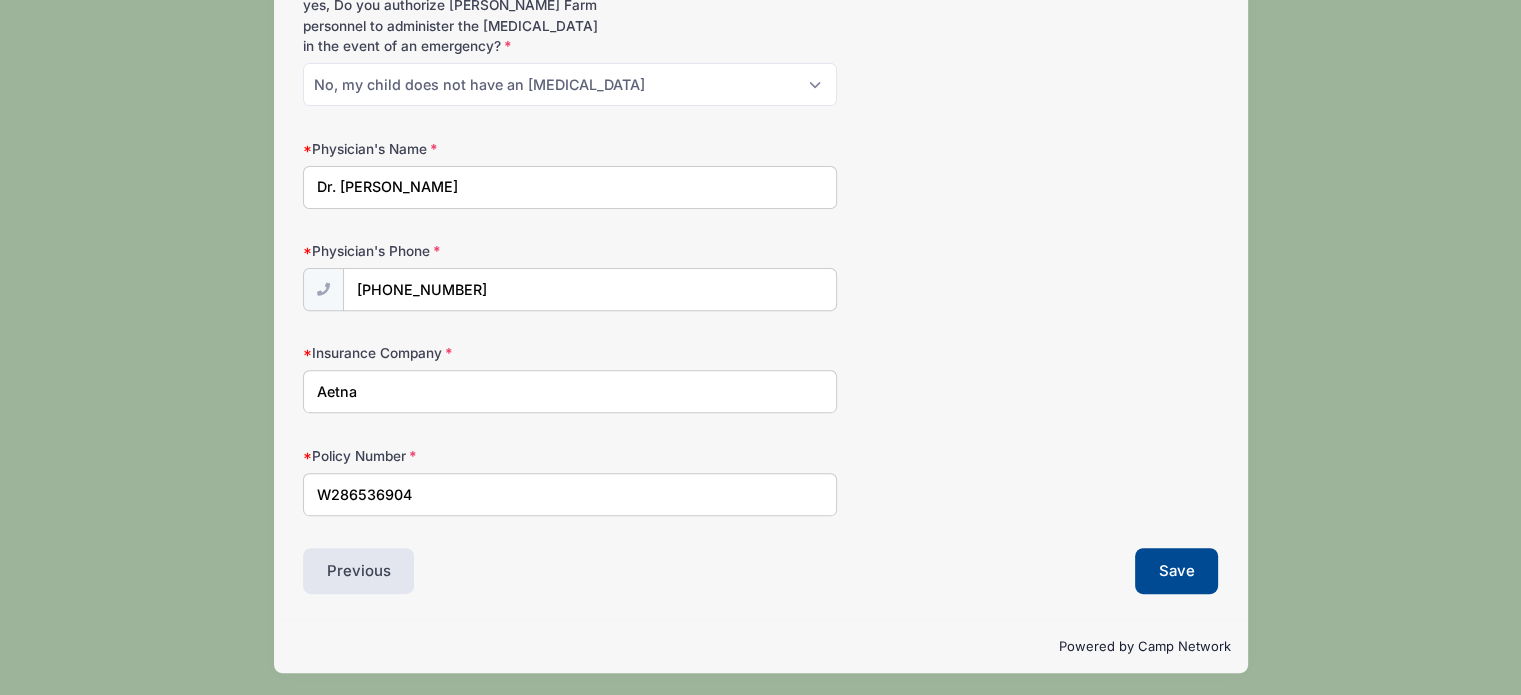 click on "Aetna" at bounding box center (570, 391) 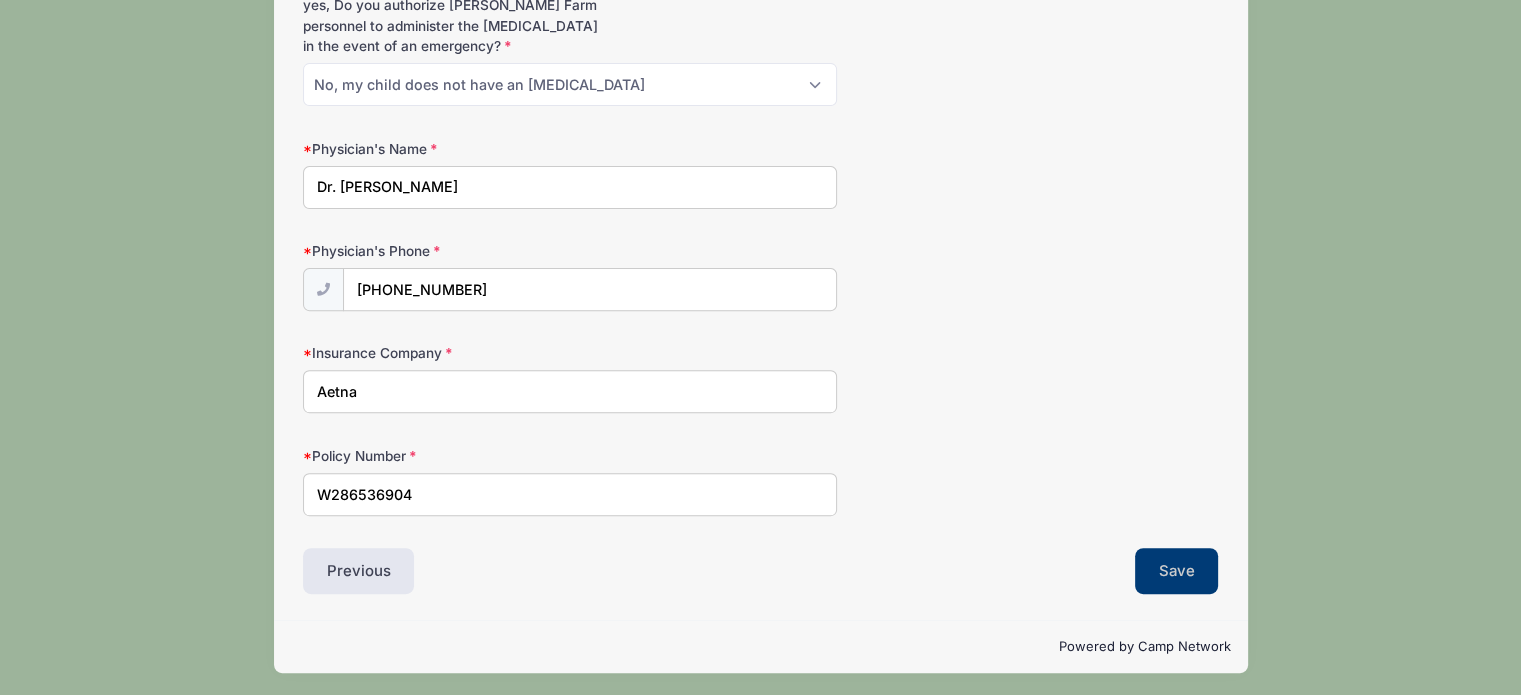 click on "Save" at bounding box center (1177, 571) 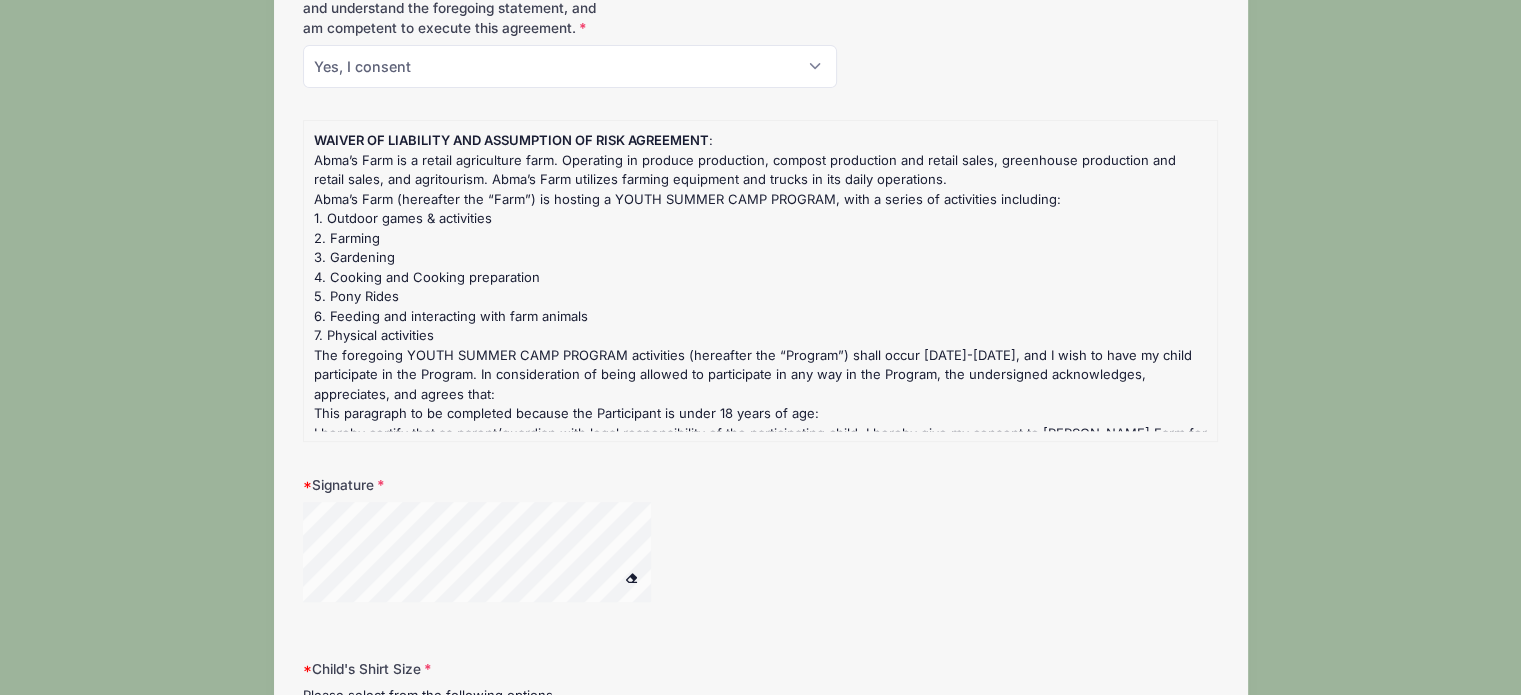 scroll, scrollTop: 0, scrollLeft: 0, axis: both 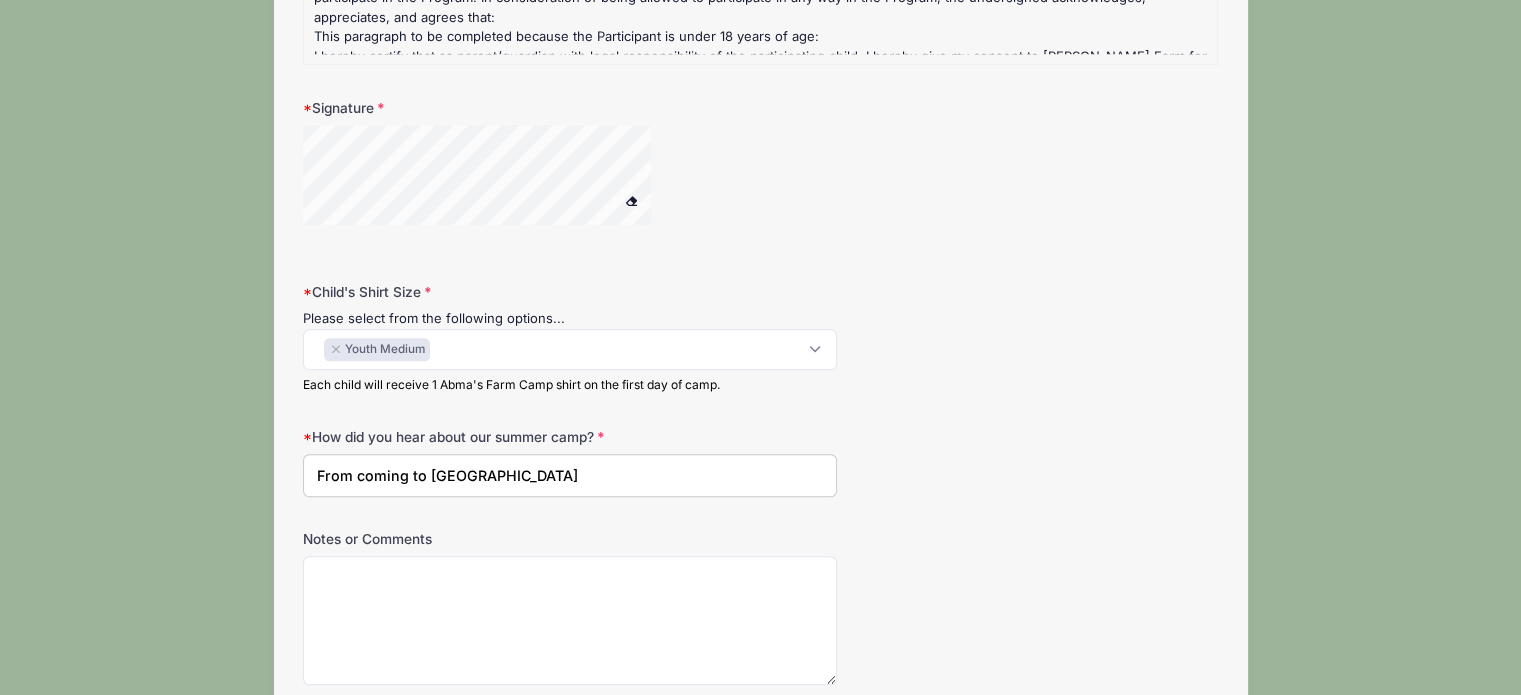 click at bounding box center (631, 200) 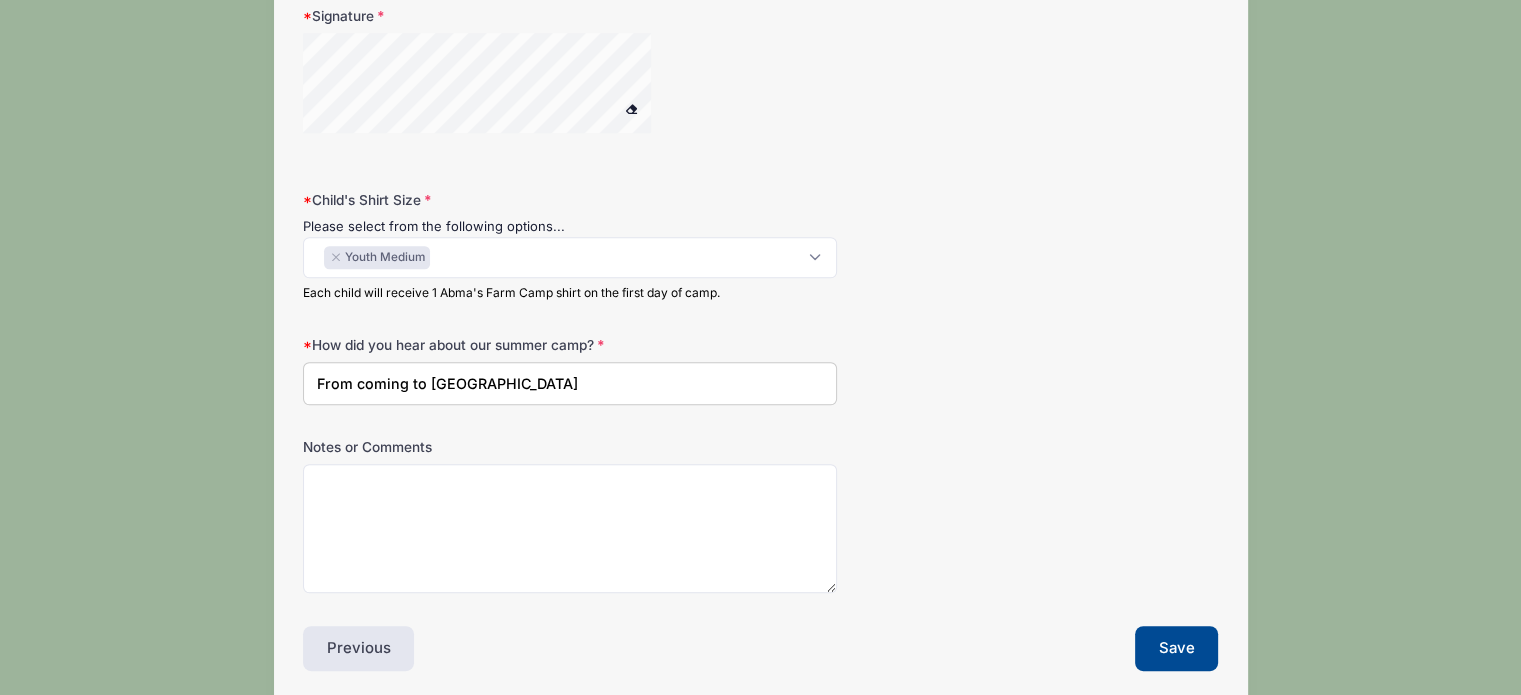 scroll, scrollTop: 1221, scrollLeft: 0, axis: vertical 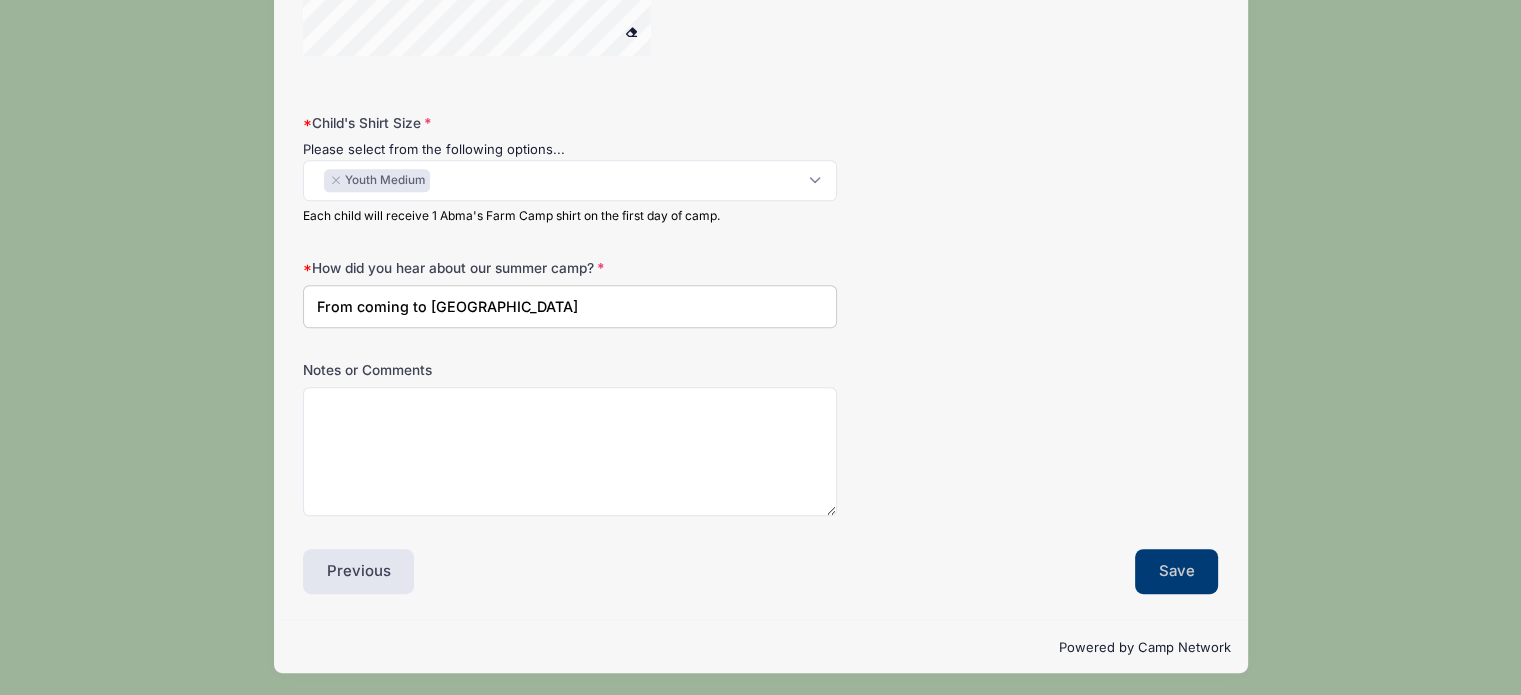 click on "Save" at bounding box center (1177, 572) 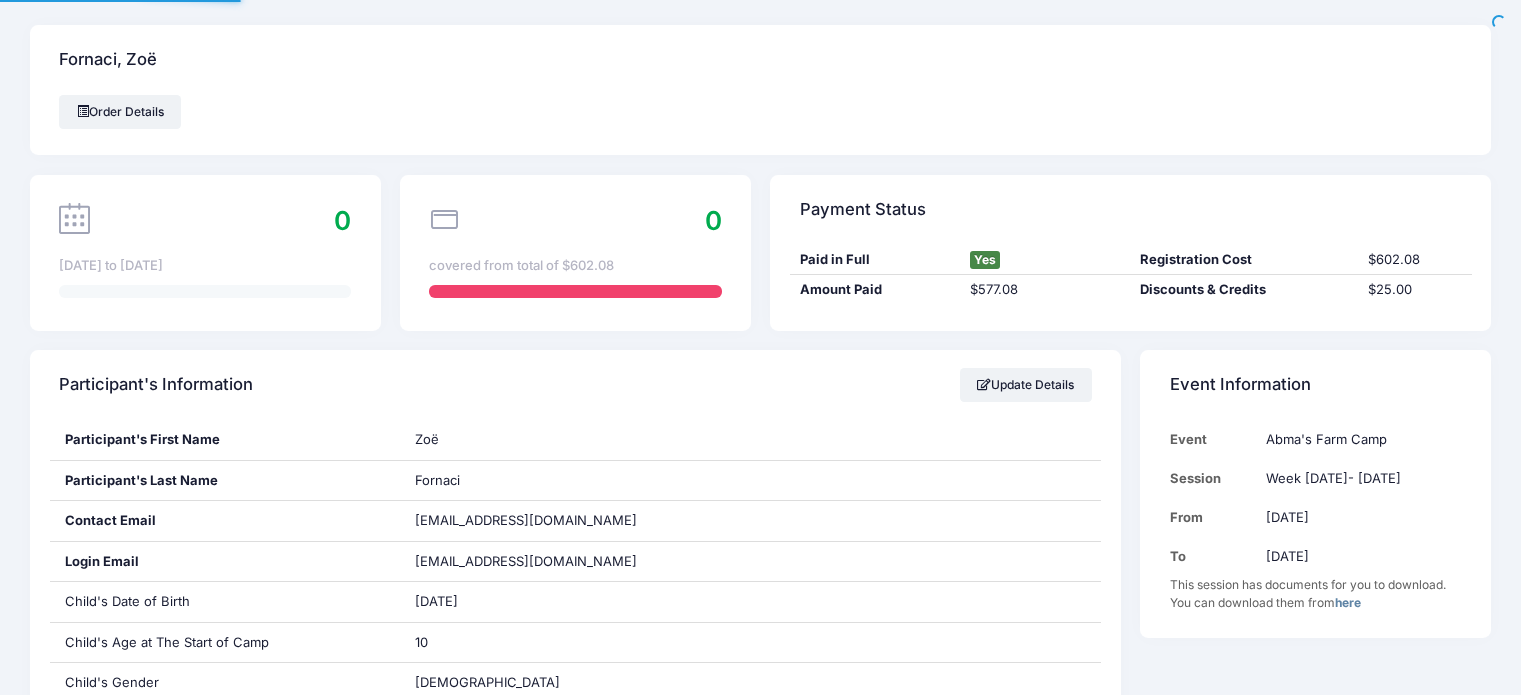 scroll, scrollTop: 0, scrollLeft: 0, axis: both 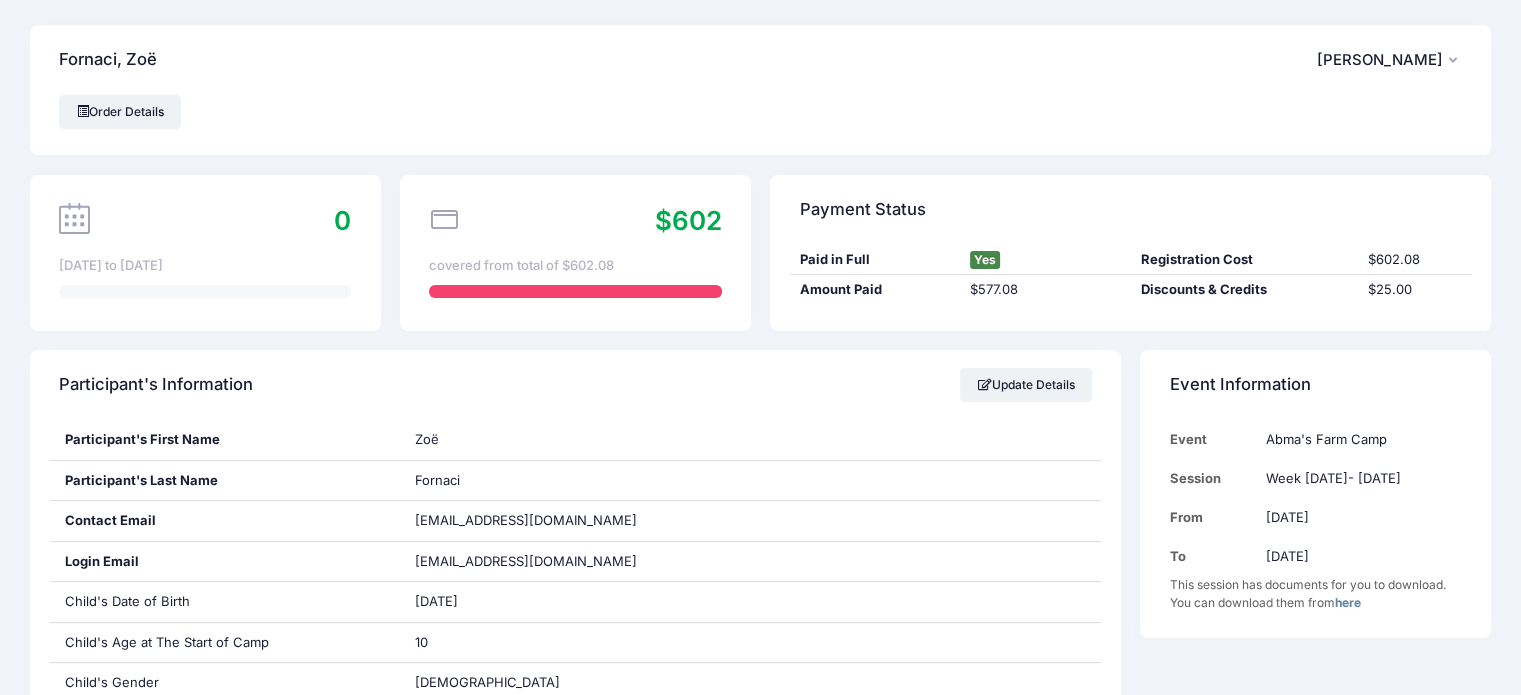 click at bounding box center [74, 218] 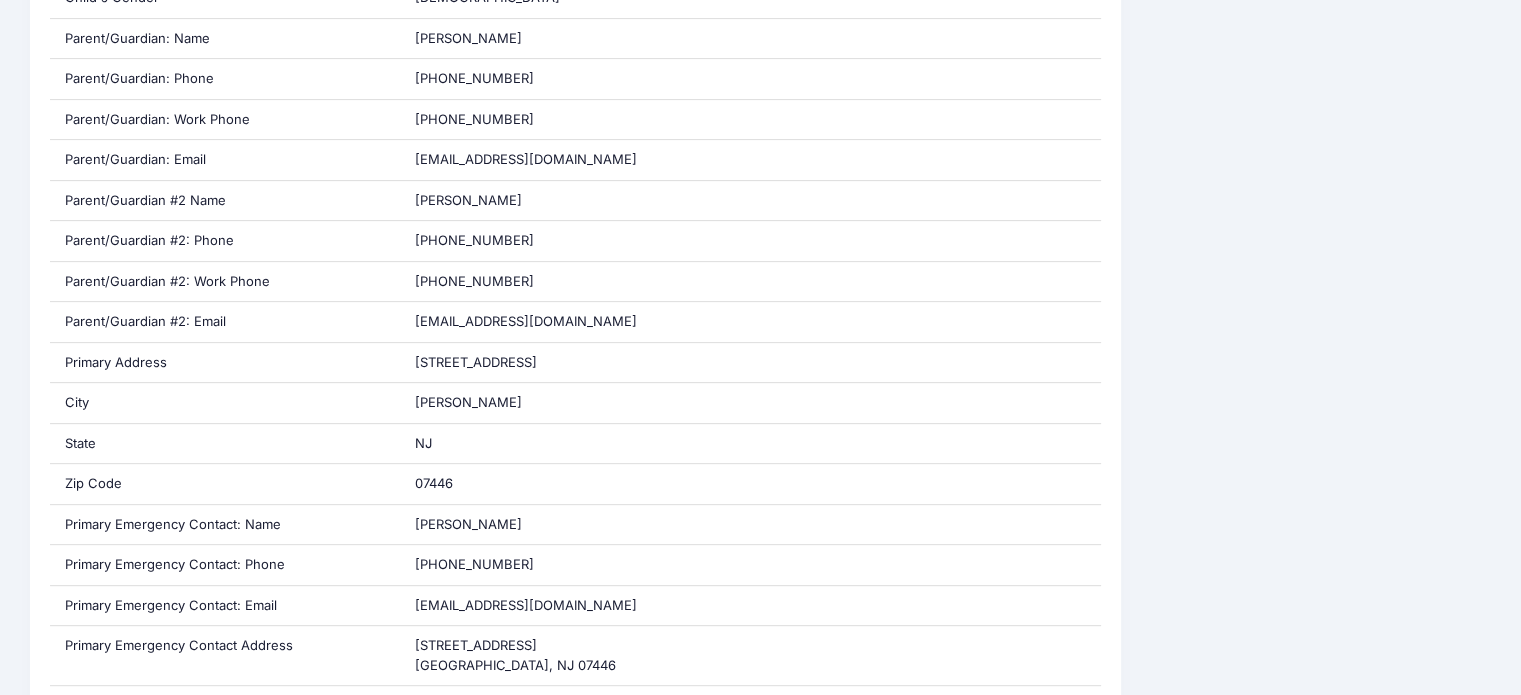 scroll, scrollTop: 0, scrollLeft: 0, axis: both 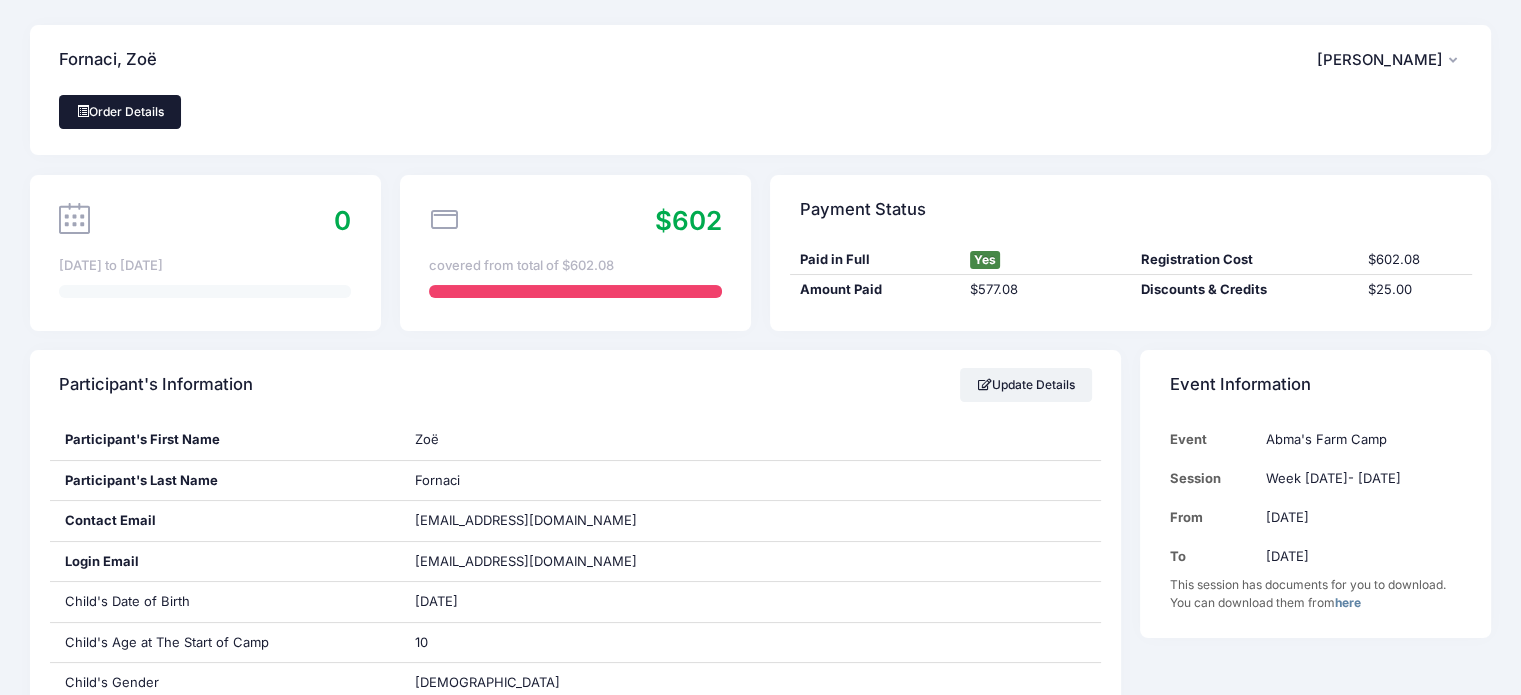 click on "Order Details" at bounding box center [120, 112] 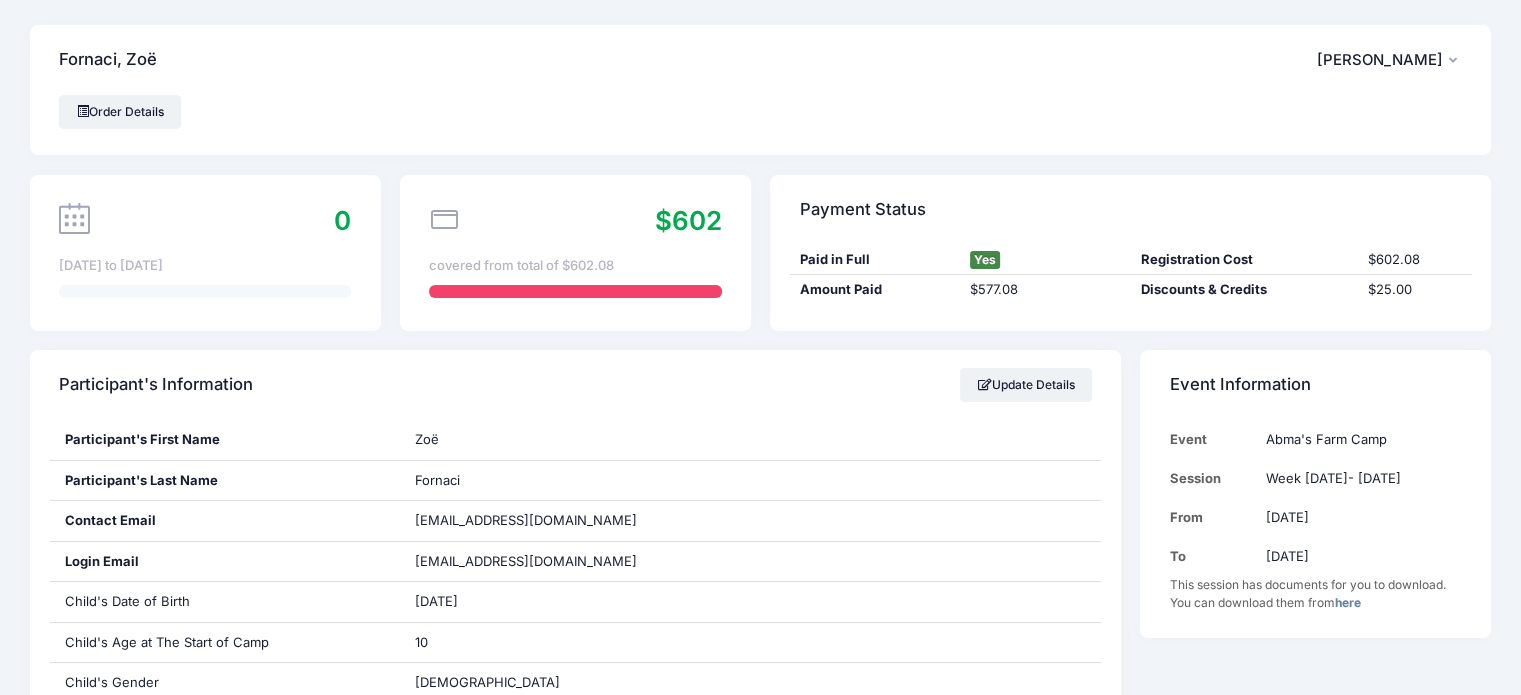 click on "Jul 29th to Aug 2nd" at bounding box center (205, 266) 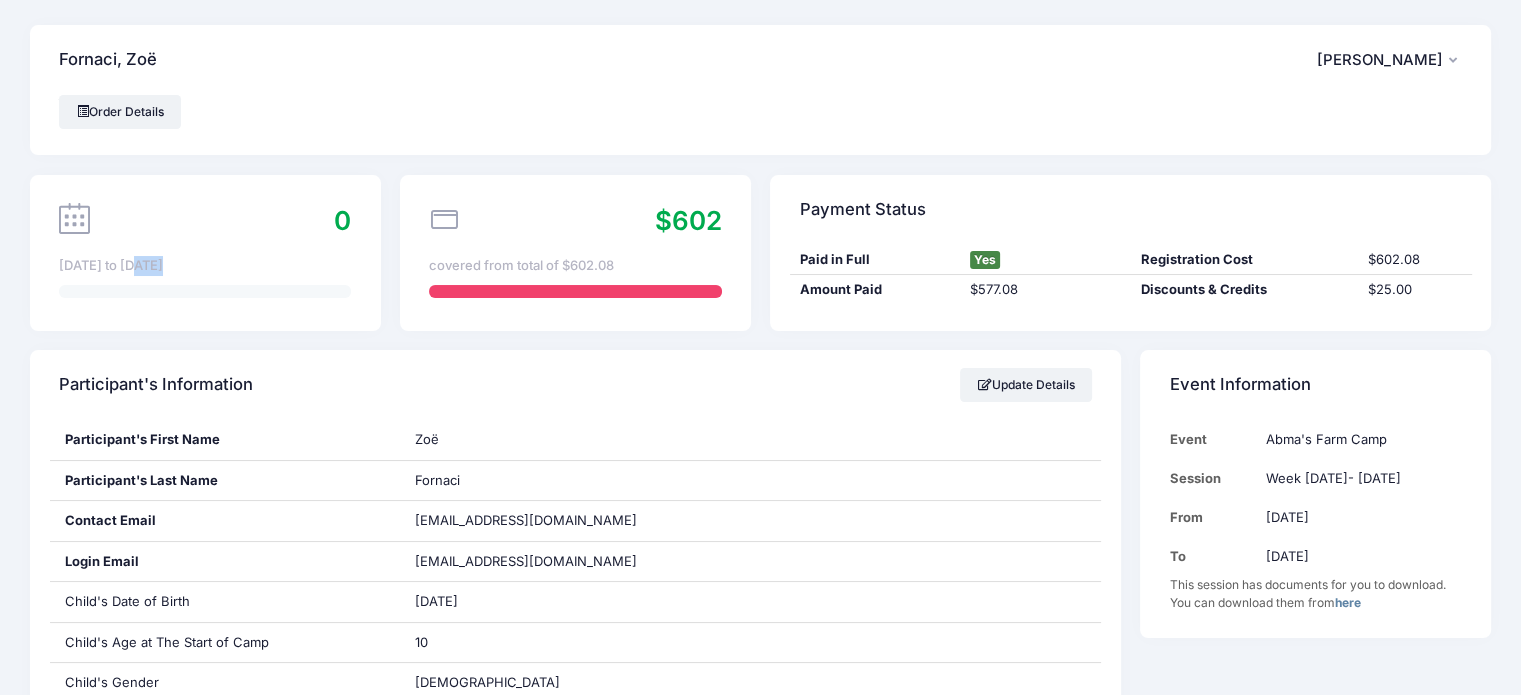 click on "Jul 29th to Aug 2nd" at bounding box center [205, 266] 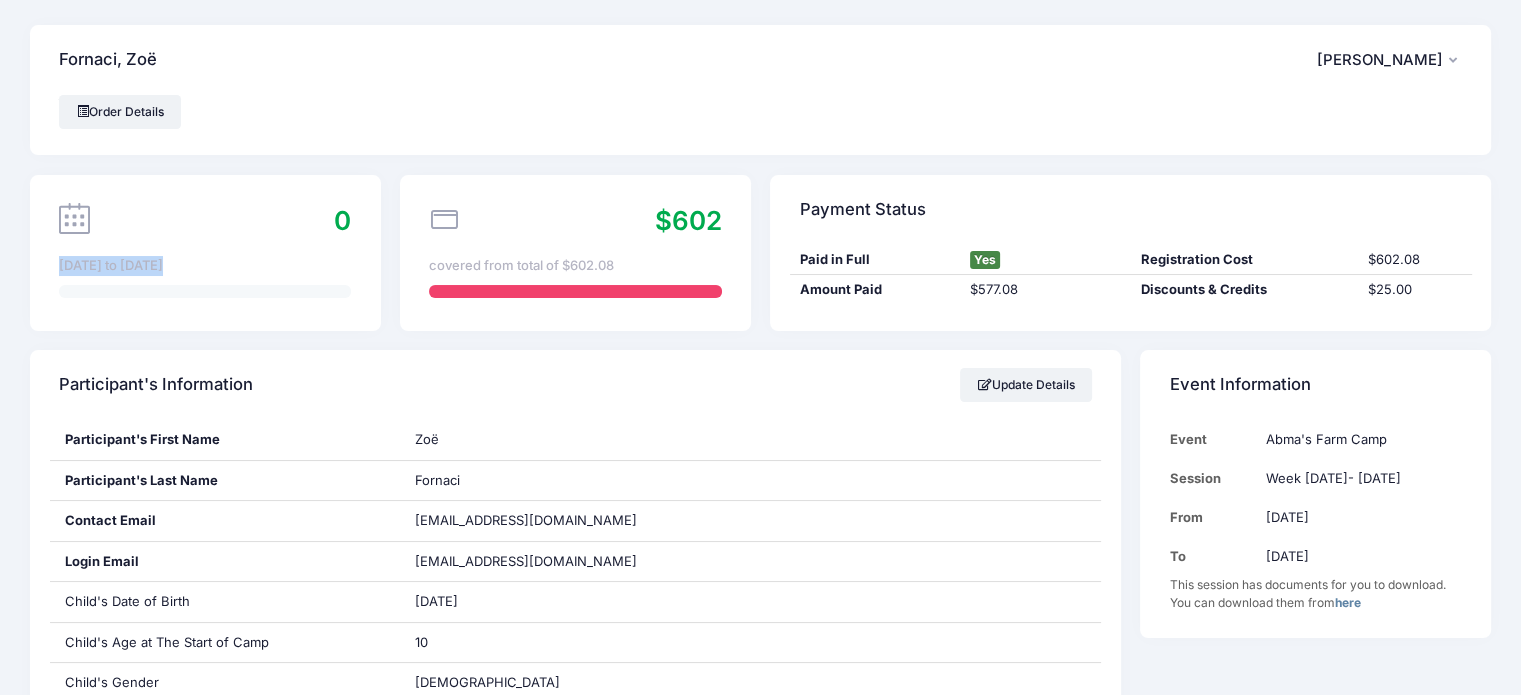 click on "Jul 29th to Aug 2nd" at bounding box center (205, 266) 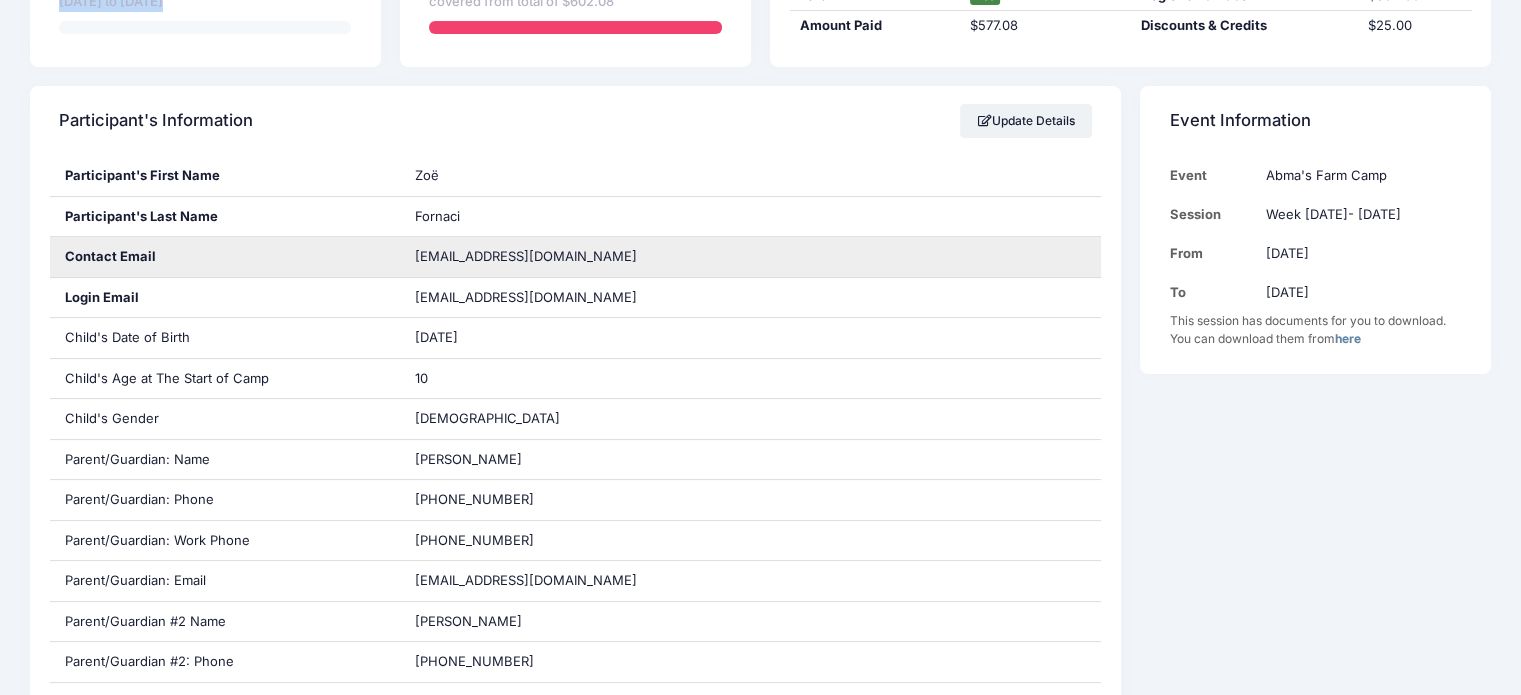 scroll, scrollTop: 0, scrollLeft: 0, axis: both 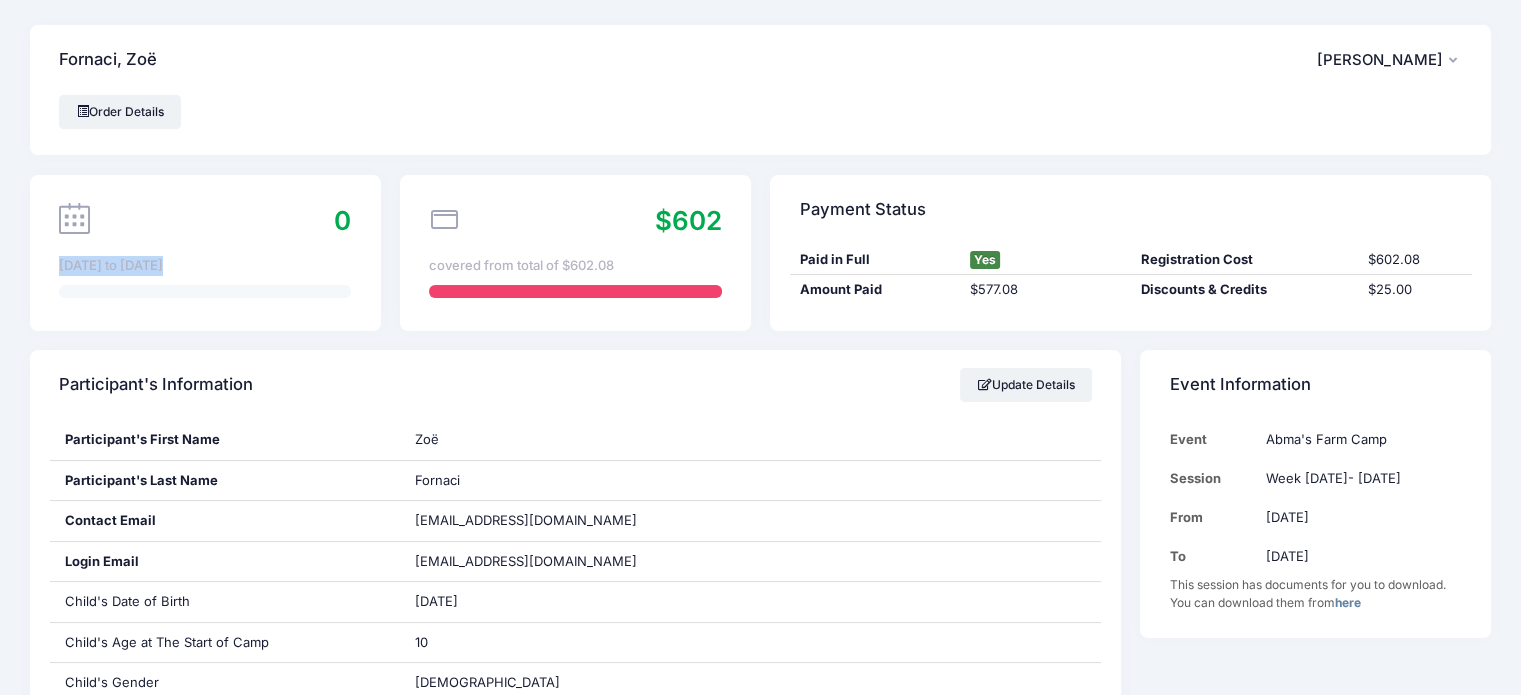 click on "[PERSON_NAME]" at bounding box center (1380, 60) 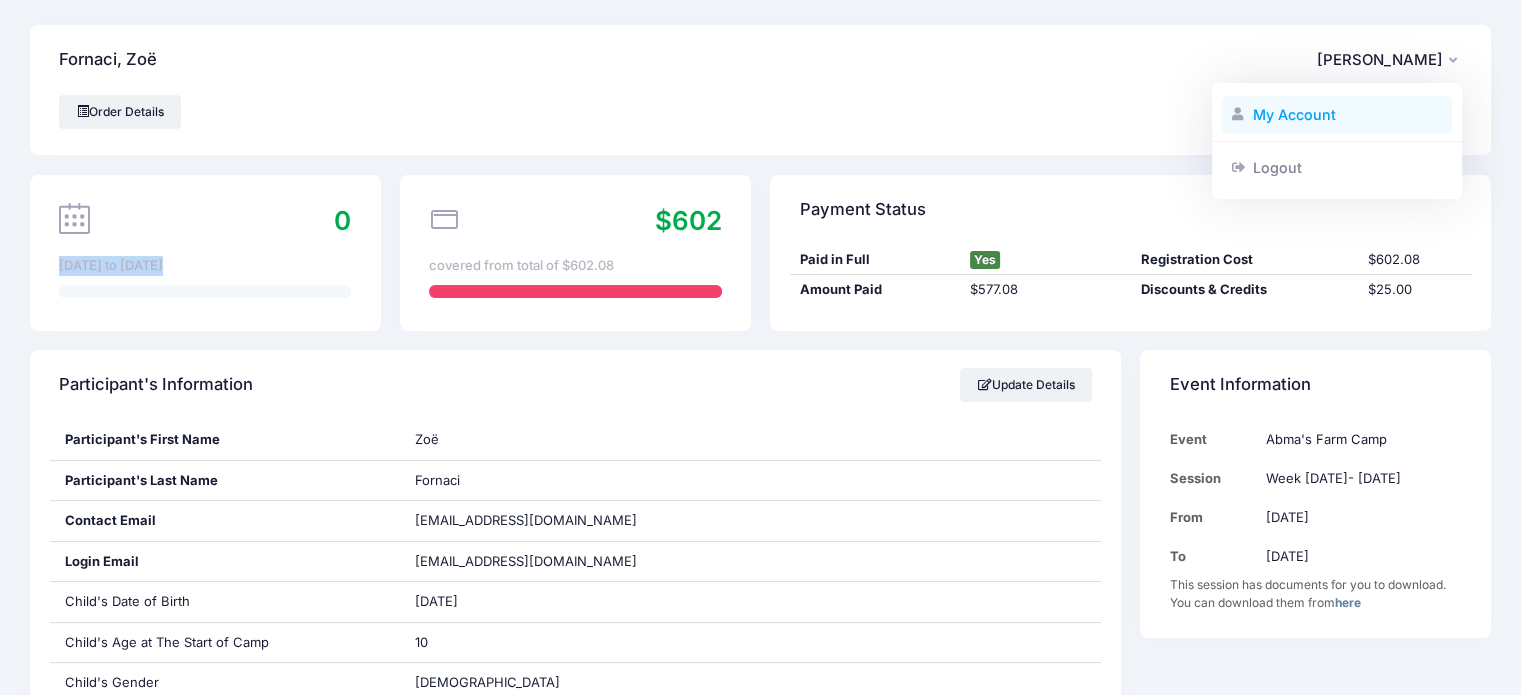 click on "My Account" at bounding box center (1337, 115) 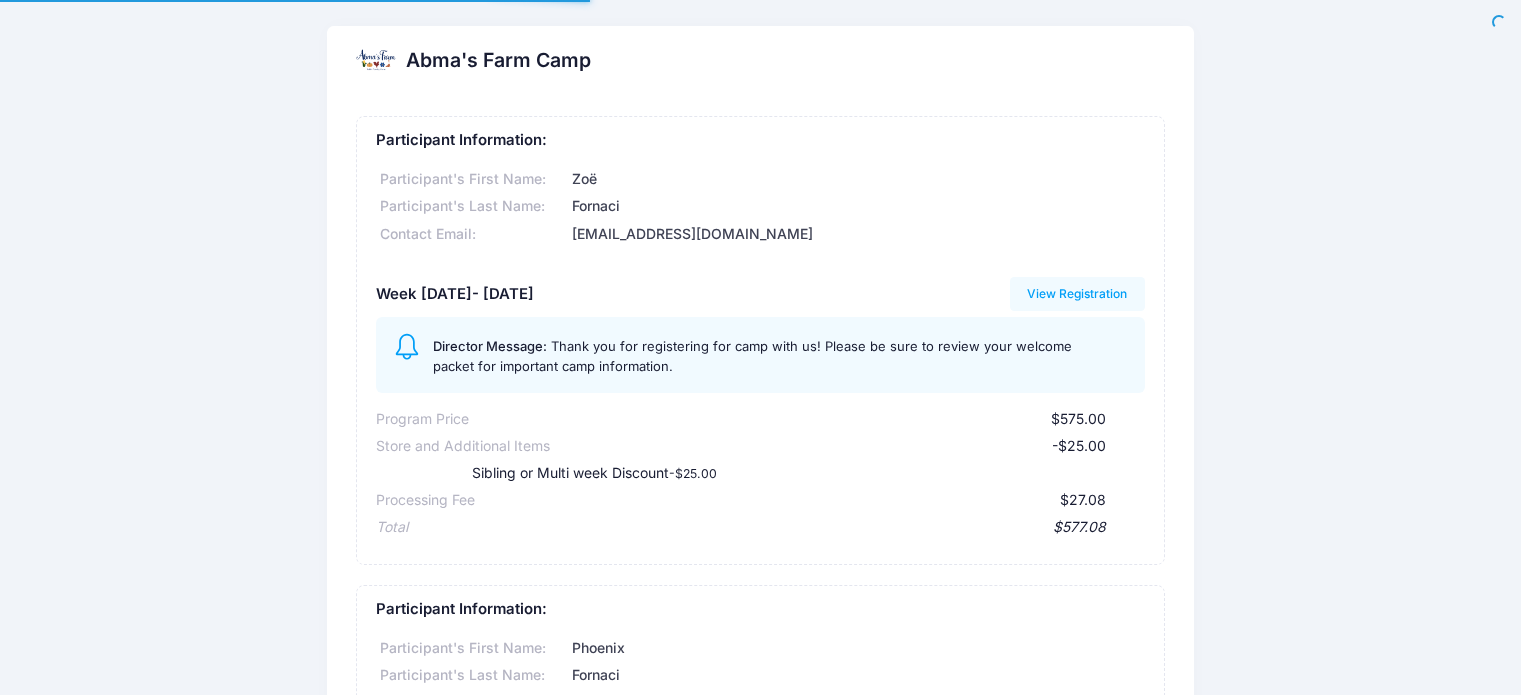 scroll, scrollTop: 0, scrollLeft: 0, axis: both 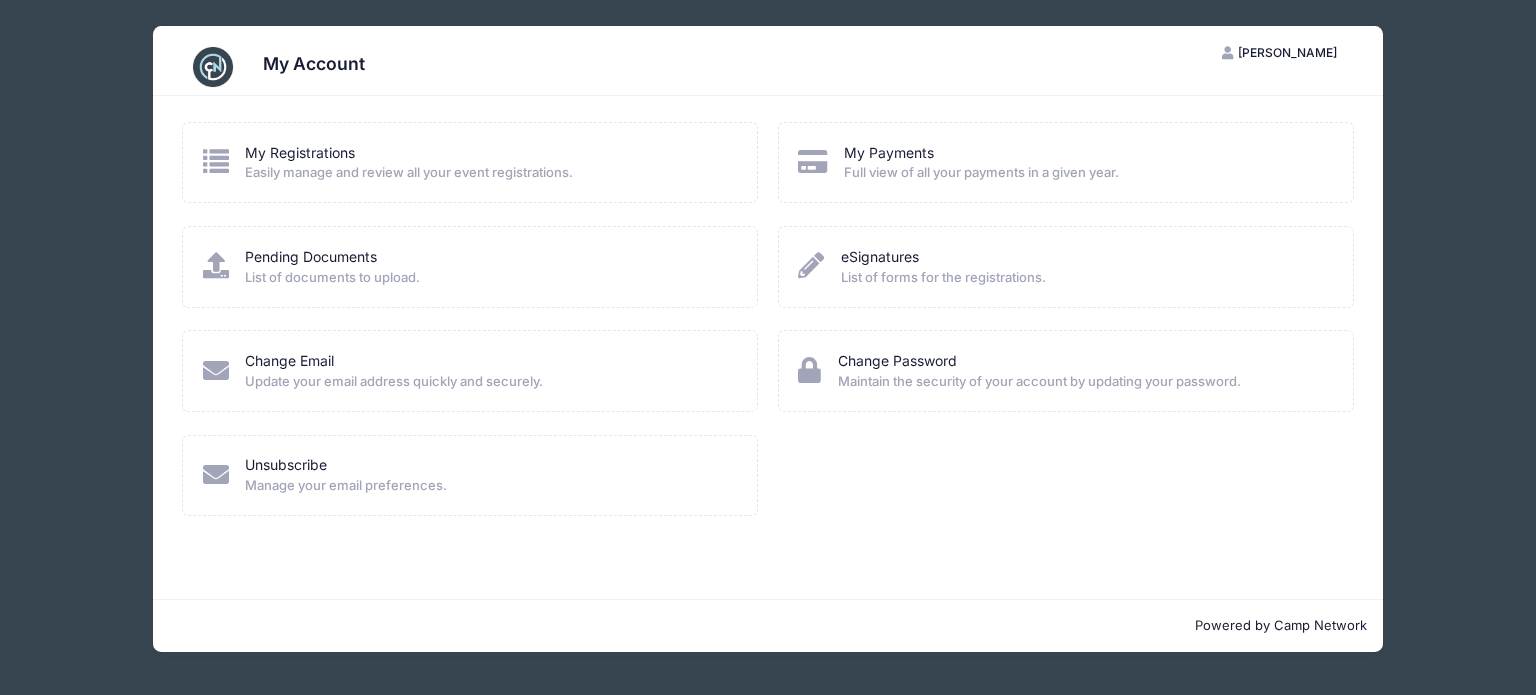 click on "[PERSON_NAME]" at bounding box center [1287, 52] 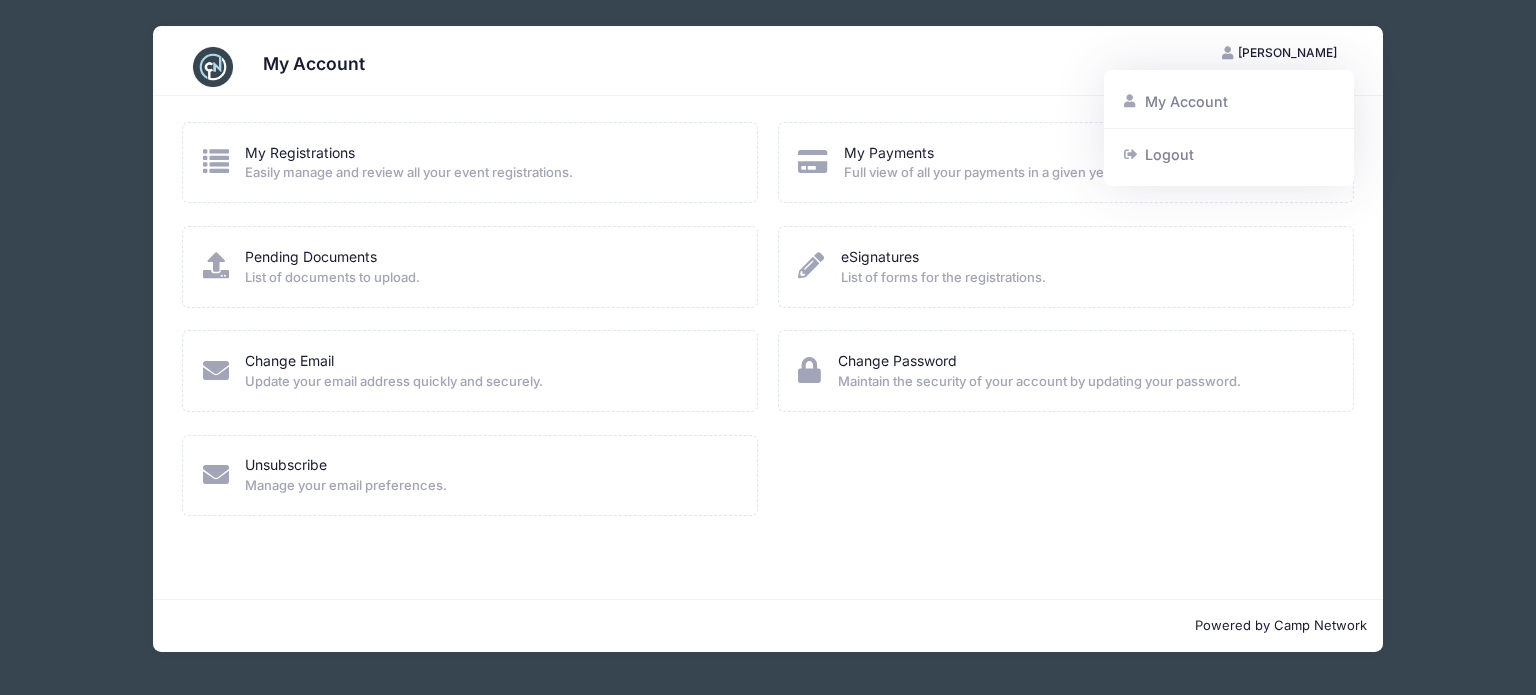 click on "List of documents to upload." at bounding box center [332, 278] 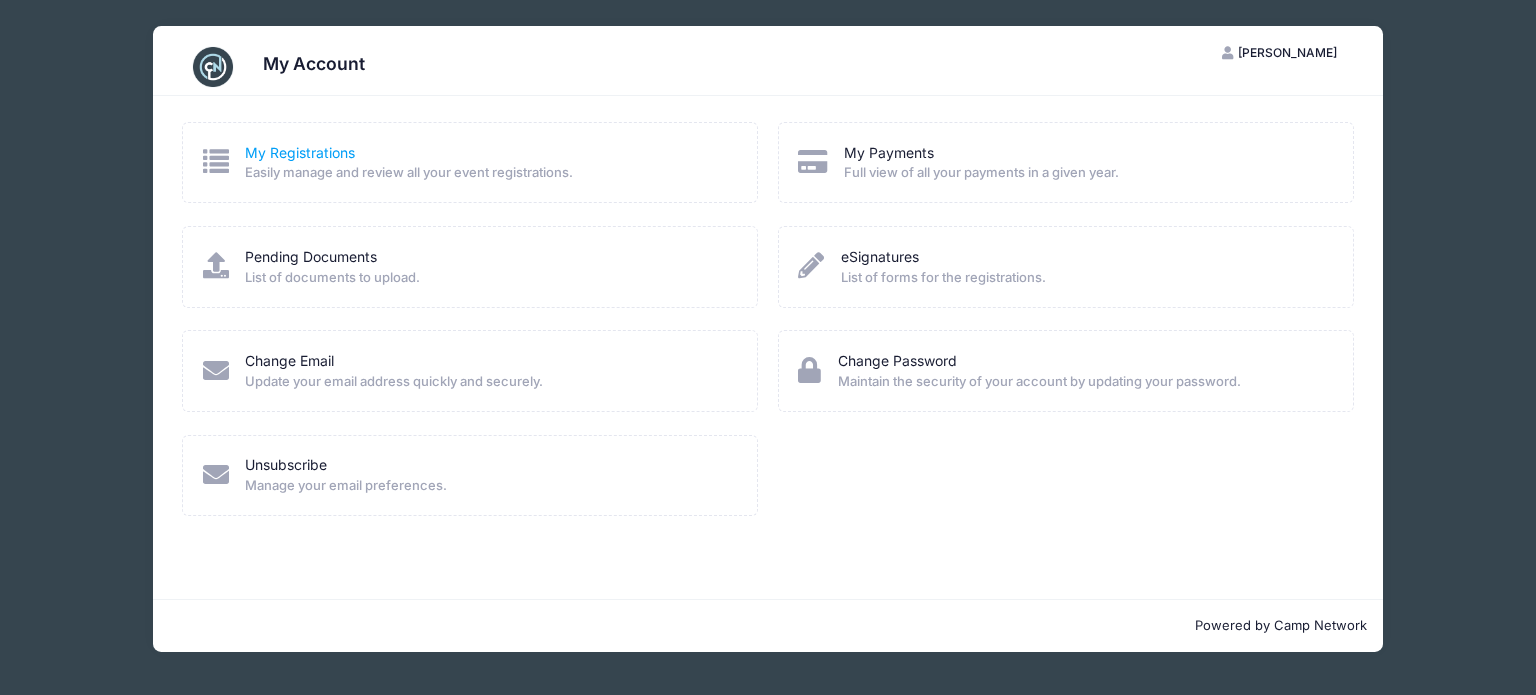 click on "My Registrations" at bounding box center (300, 152) 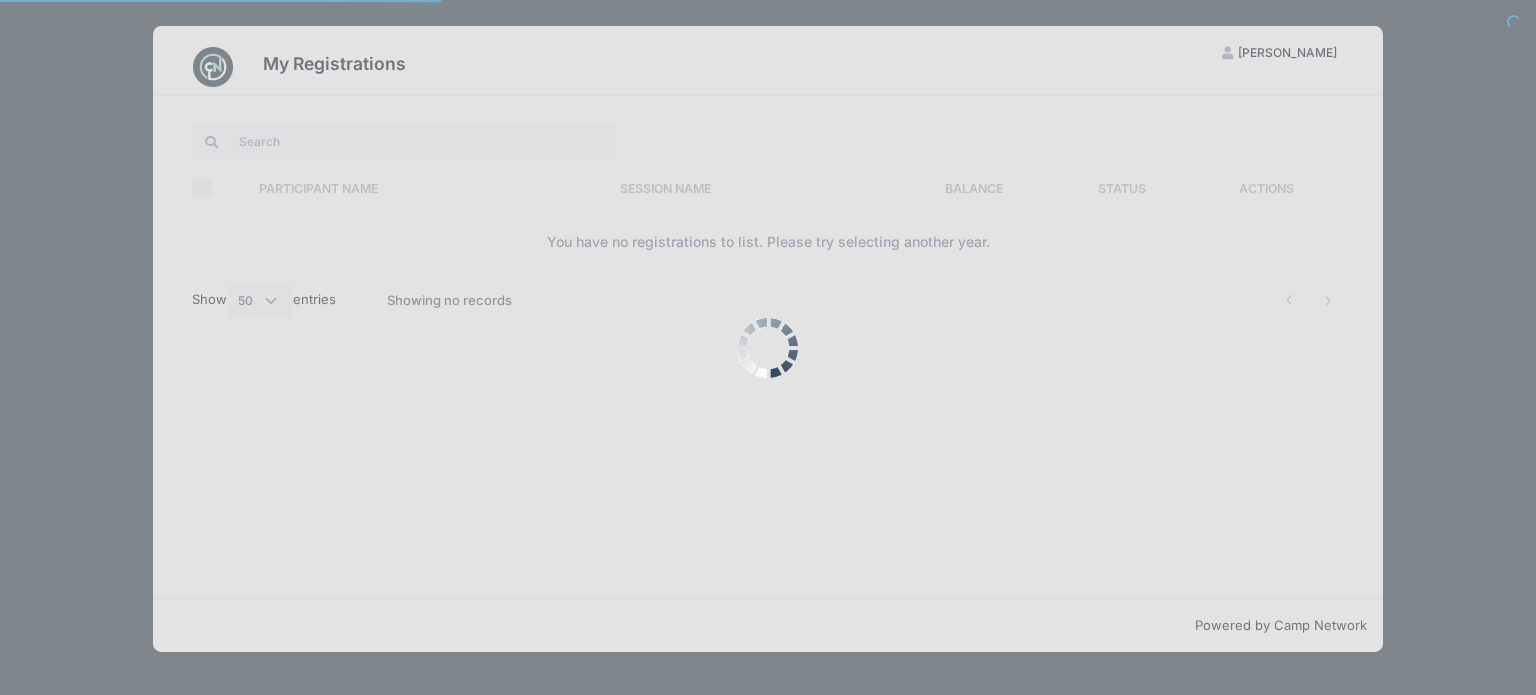 select on "50" 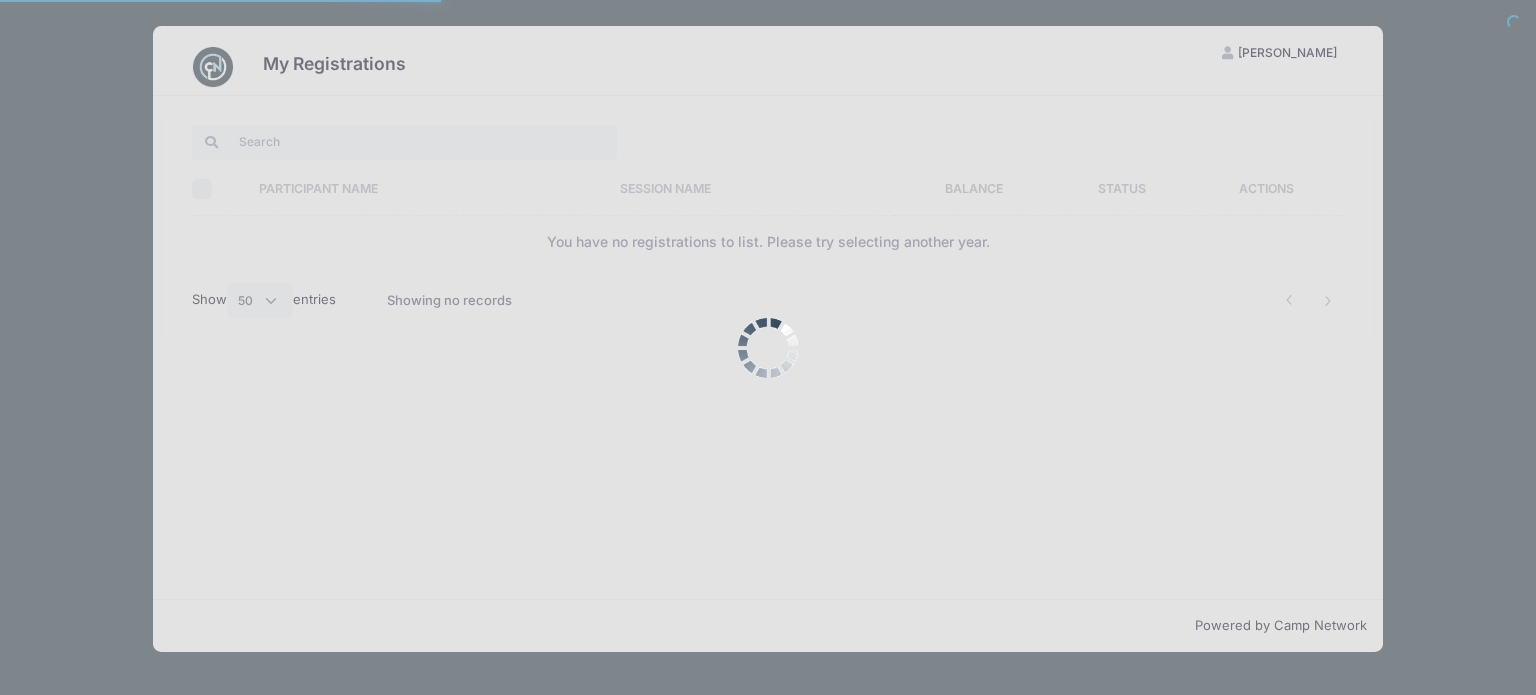 scroll, scrollTop: 0, scrollLeft: 0, axis: both 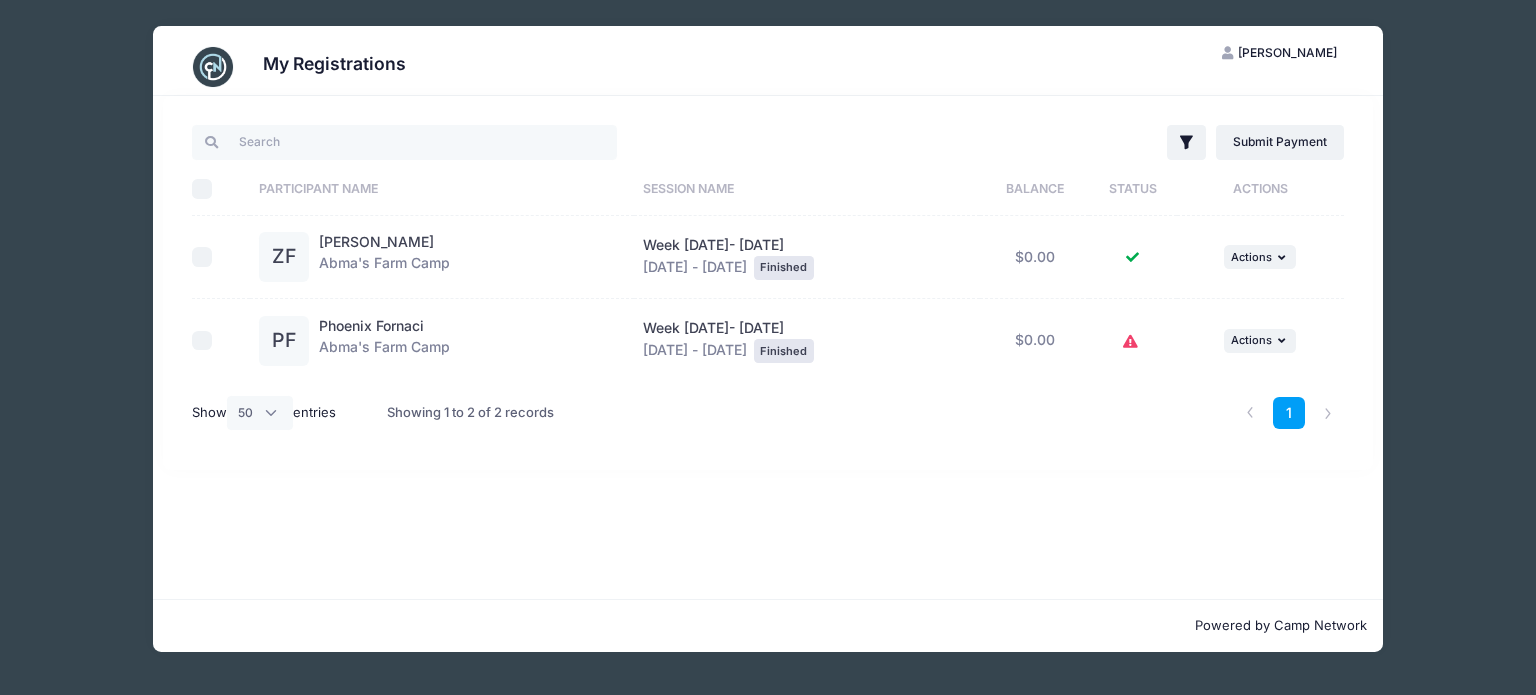 click on "My Registrations" at bounding box center [334, 63] 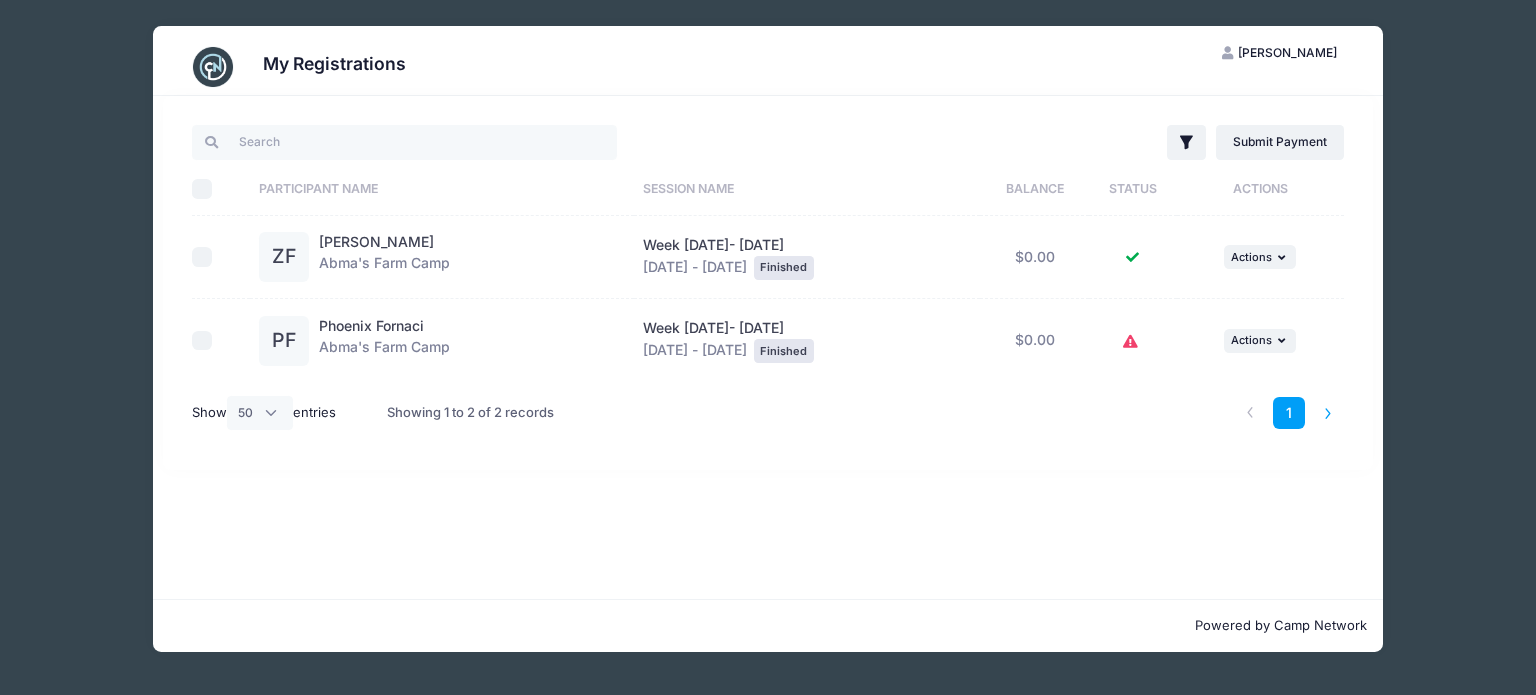 click at bounding box center [1328, 413] 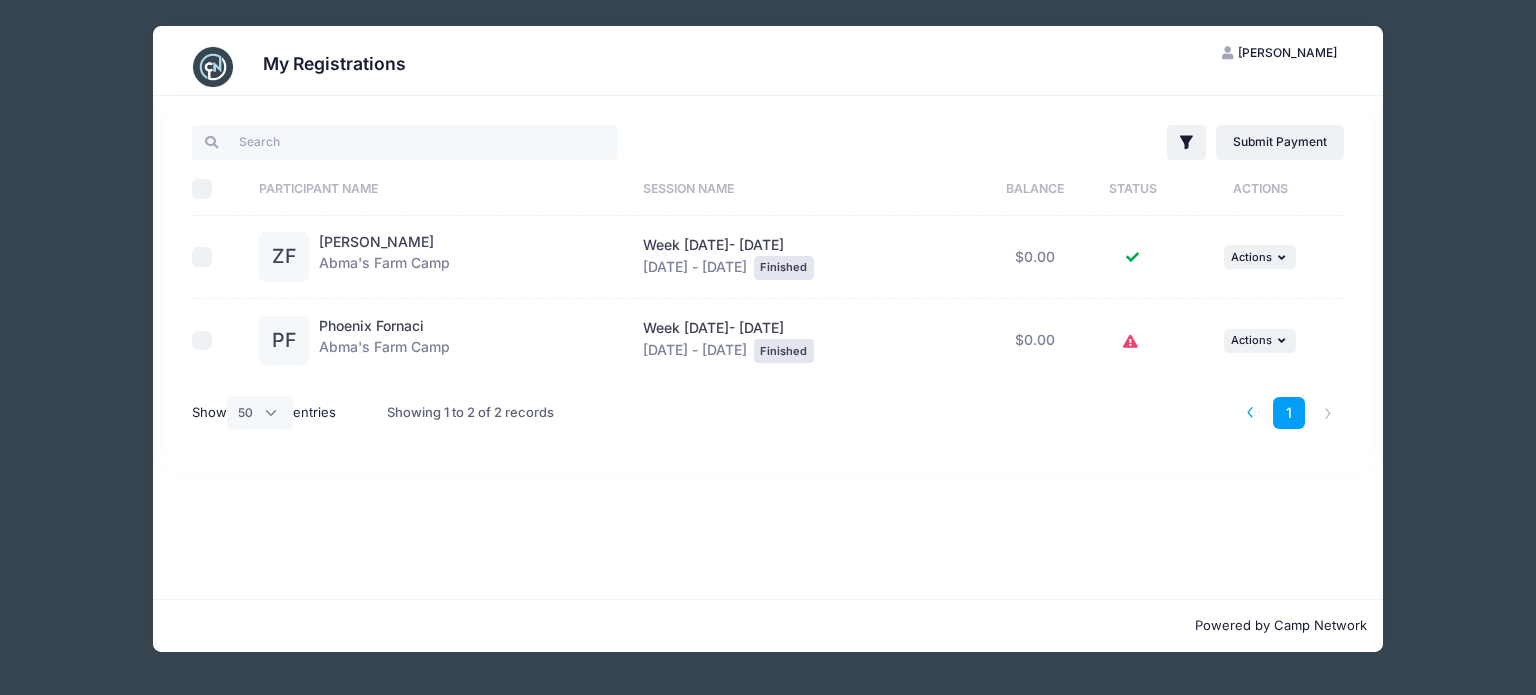click at bounding box center (1250, 413) 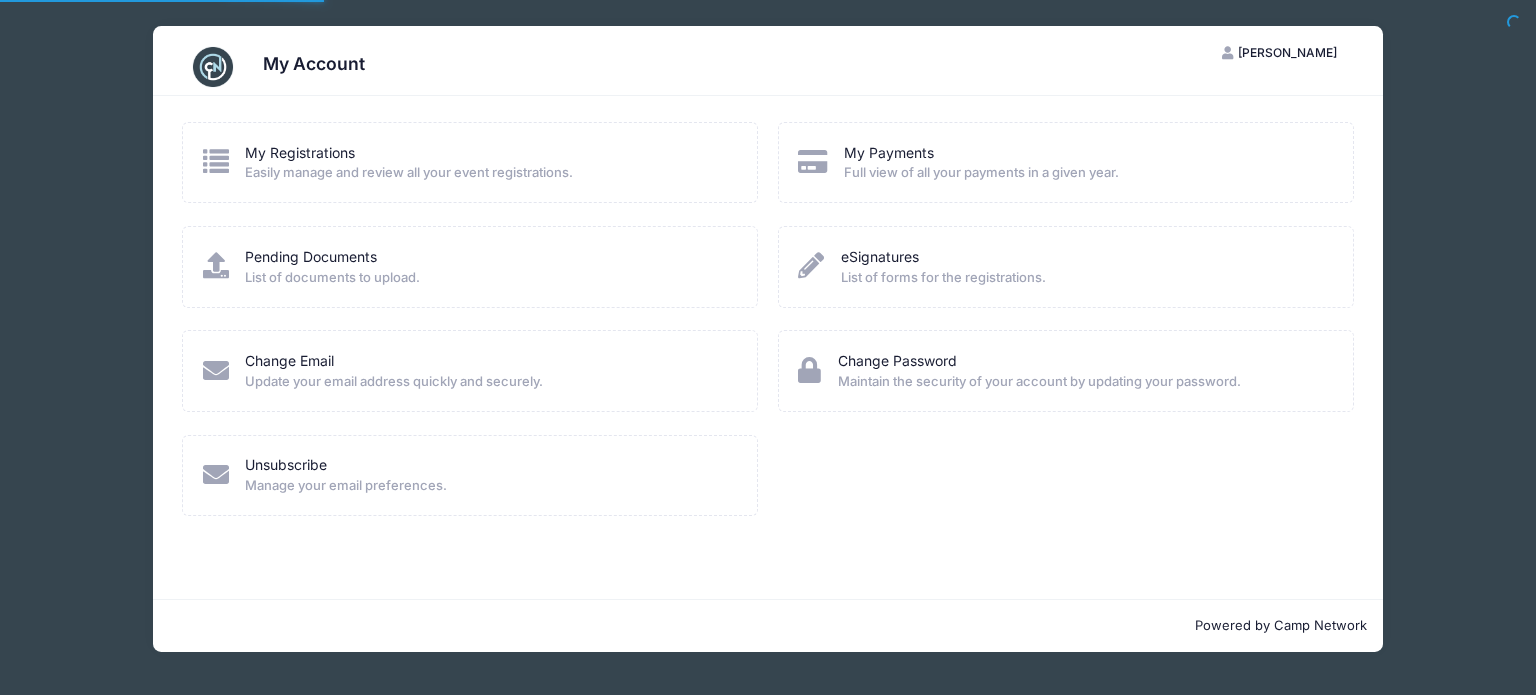 scroll, scrollTop: 0, scrollLeft: 0, axis: both 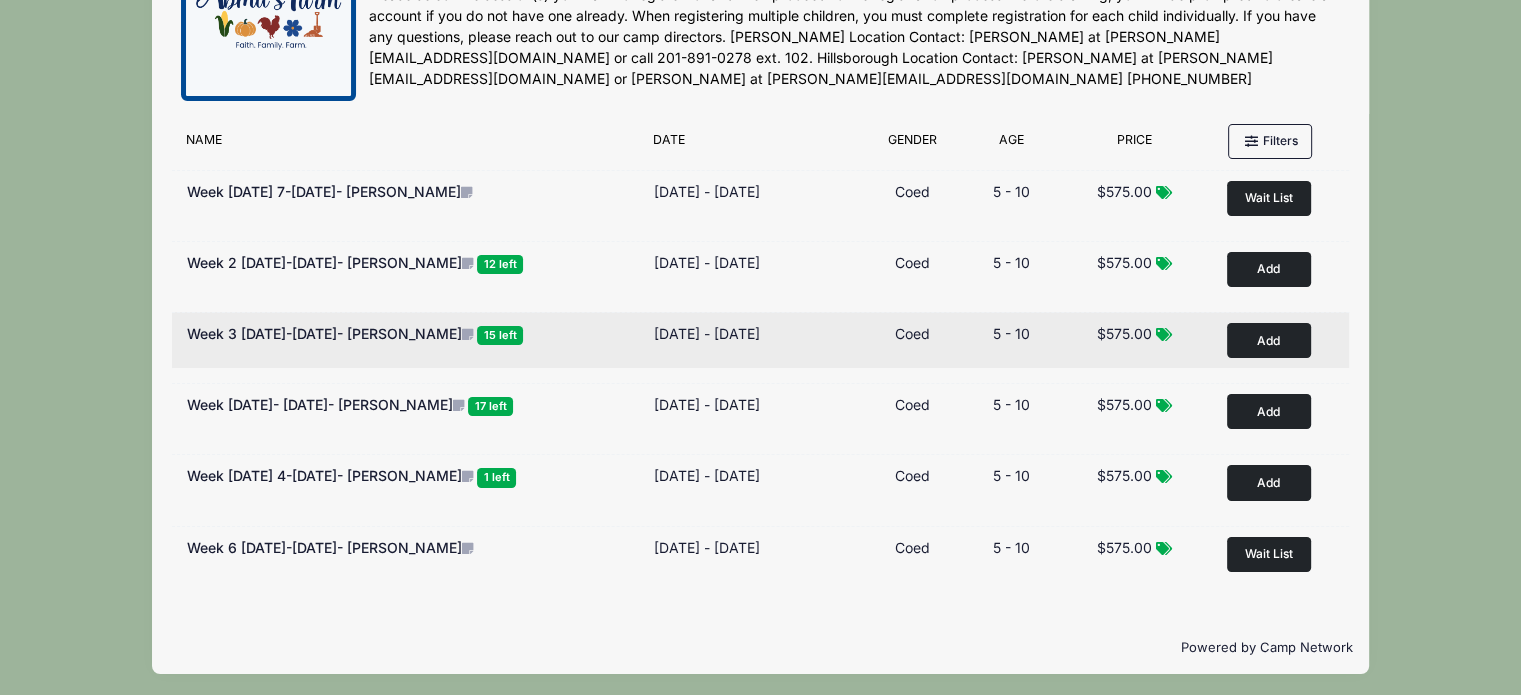 click on "Add" at bounding box center (1269, 340) 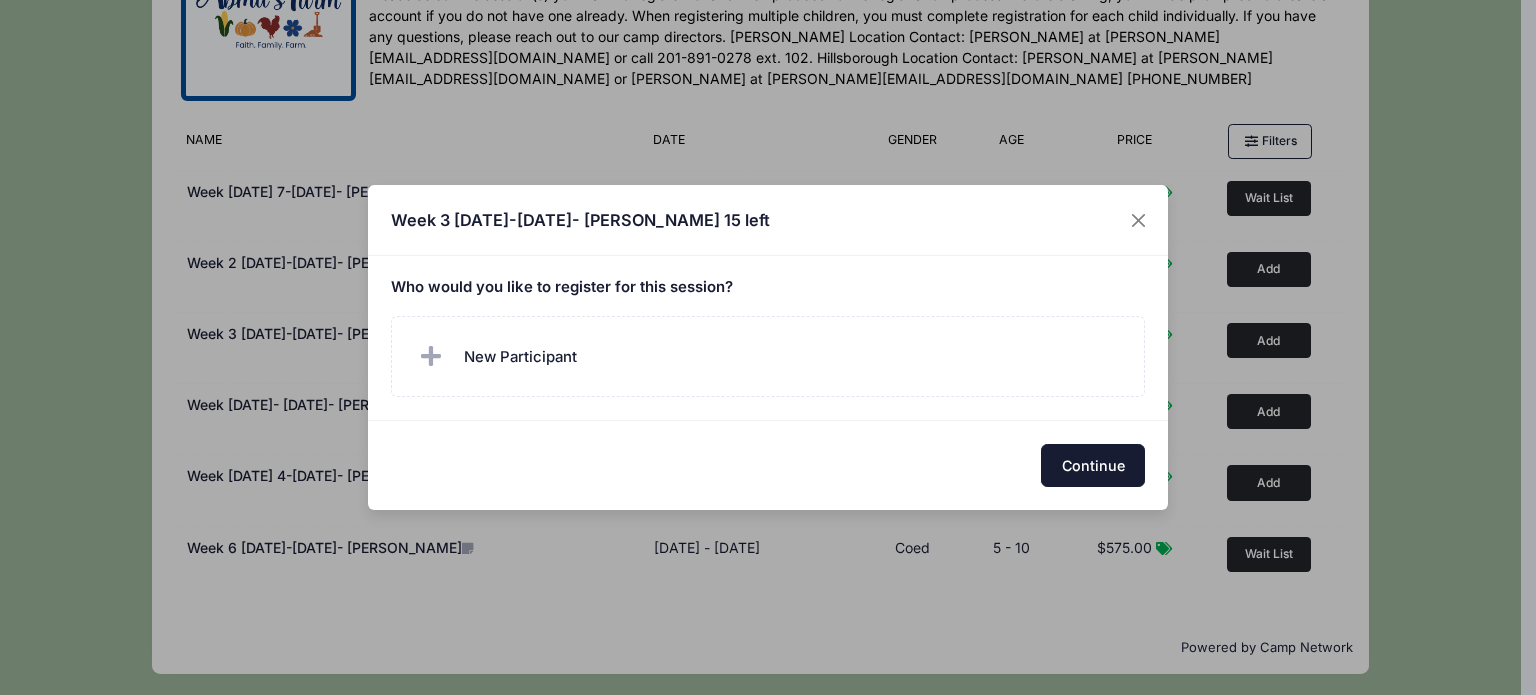 click on "Continue" at bounding box center [1093, 465] 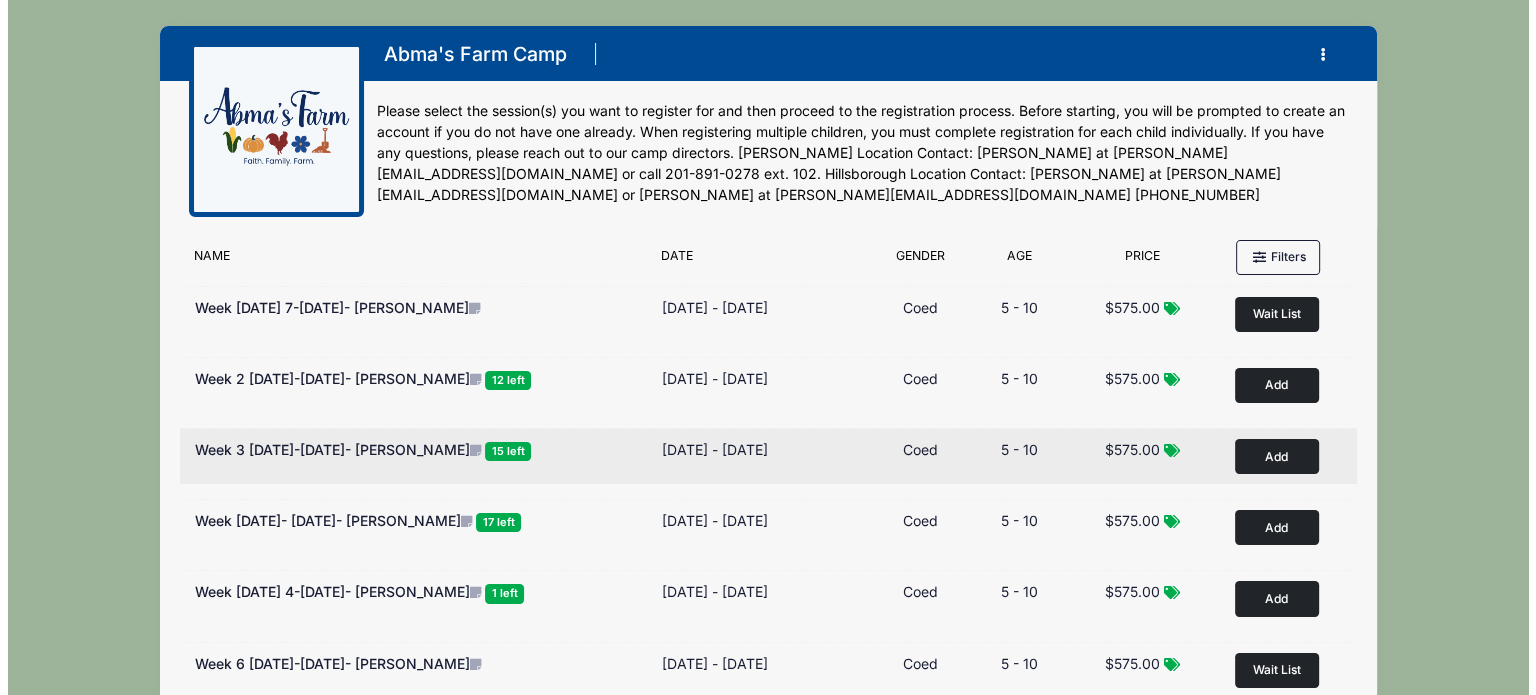 scroll, scrollTop: 116, scrollLeft: 0, axis: vertical 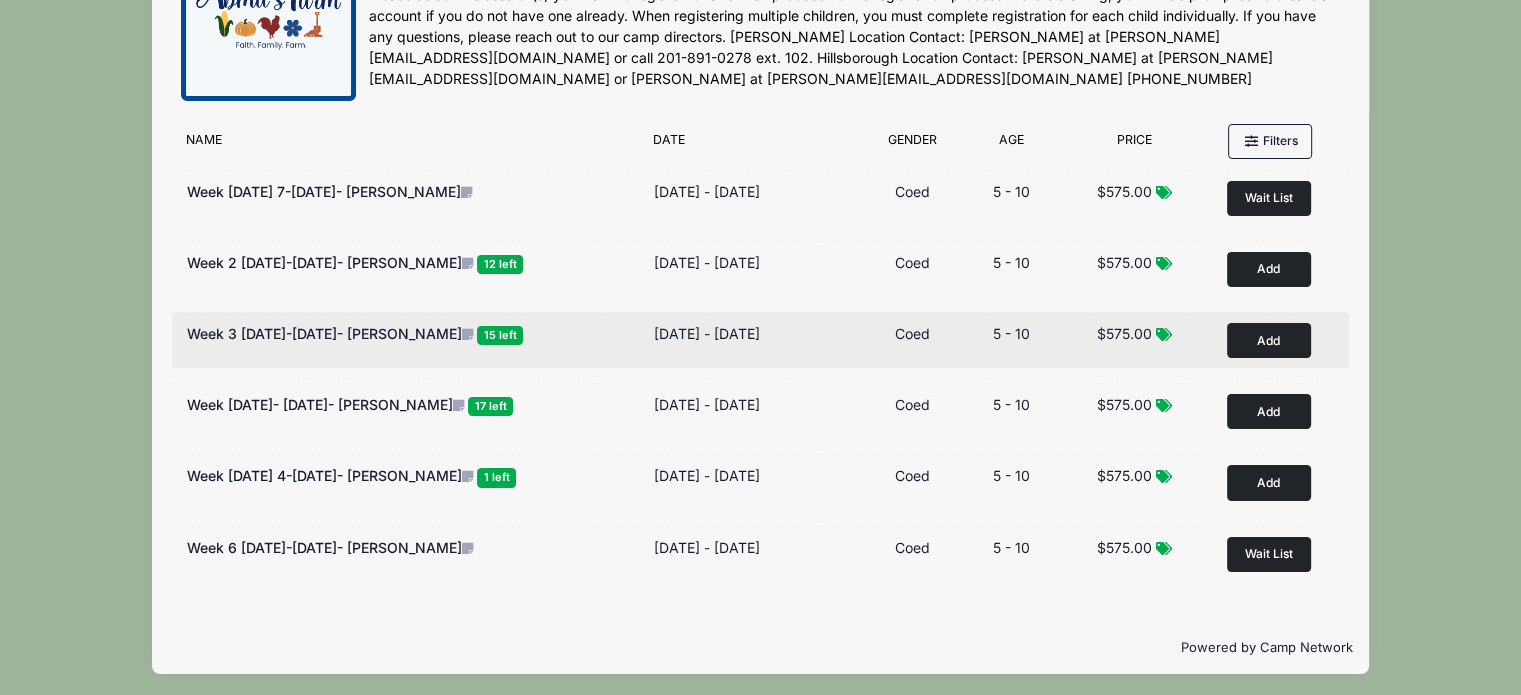 click on "Add" at bounding box center [1269, 340] 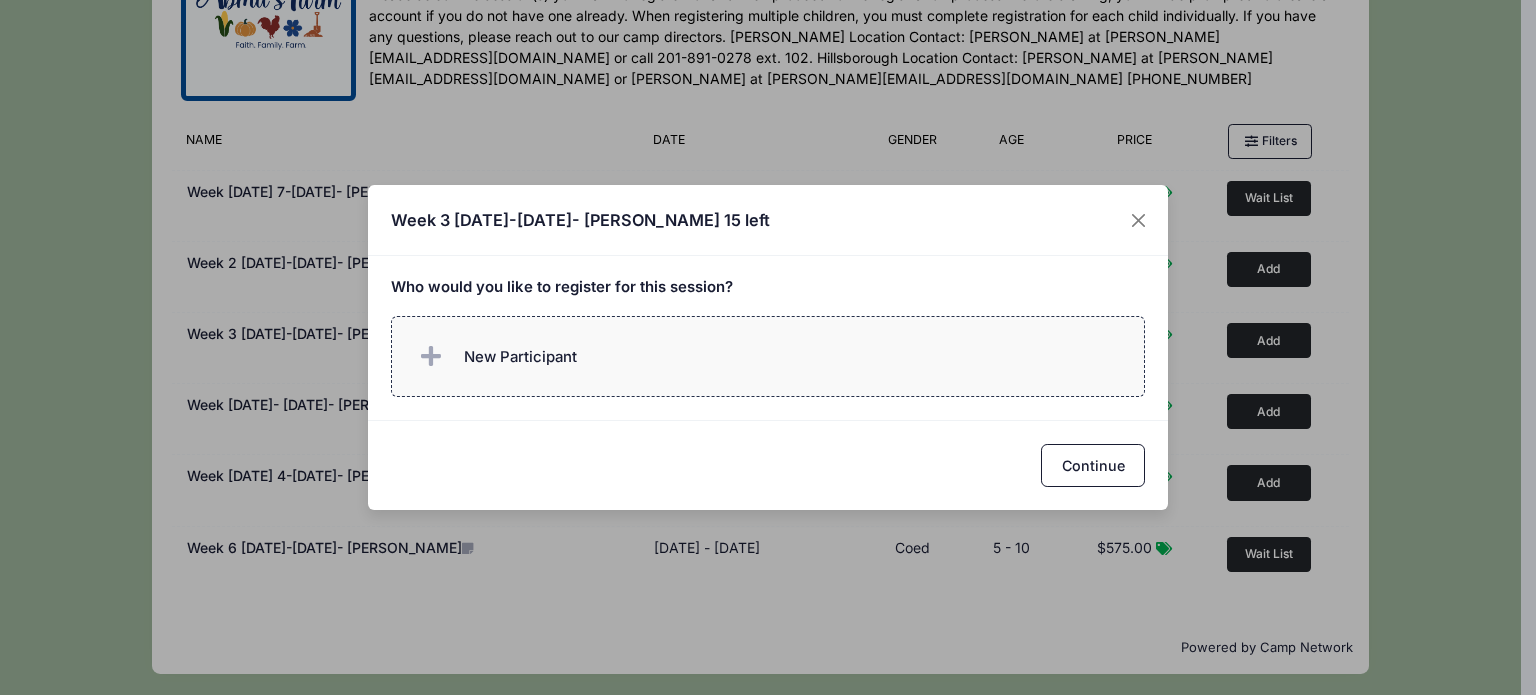click on "New Participant" at bounding box center (768, 356) 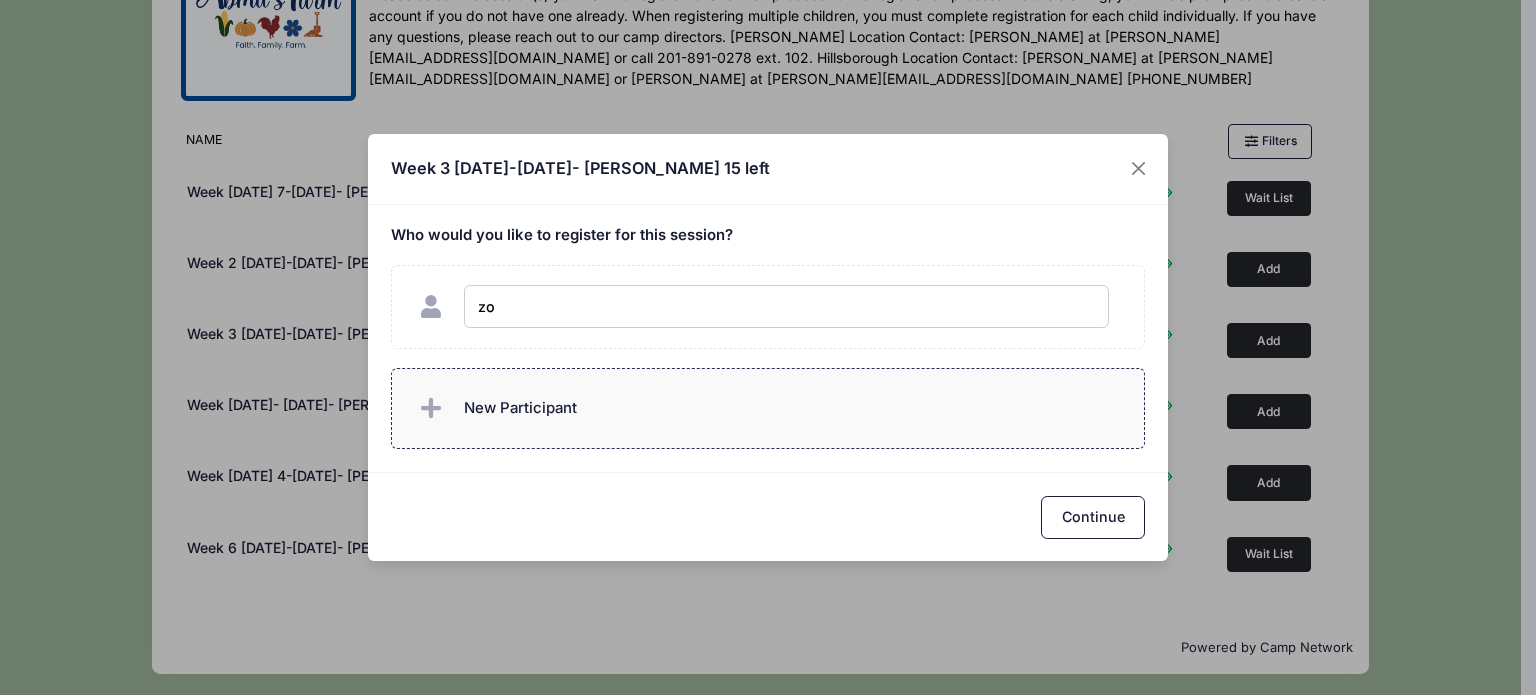 type on "z" 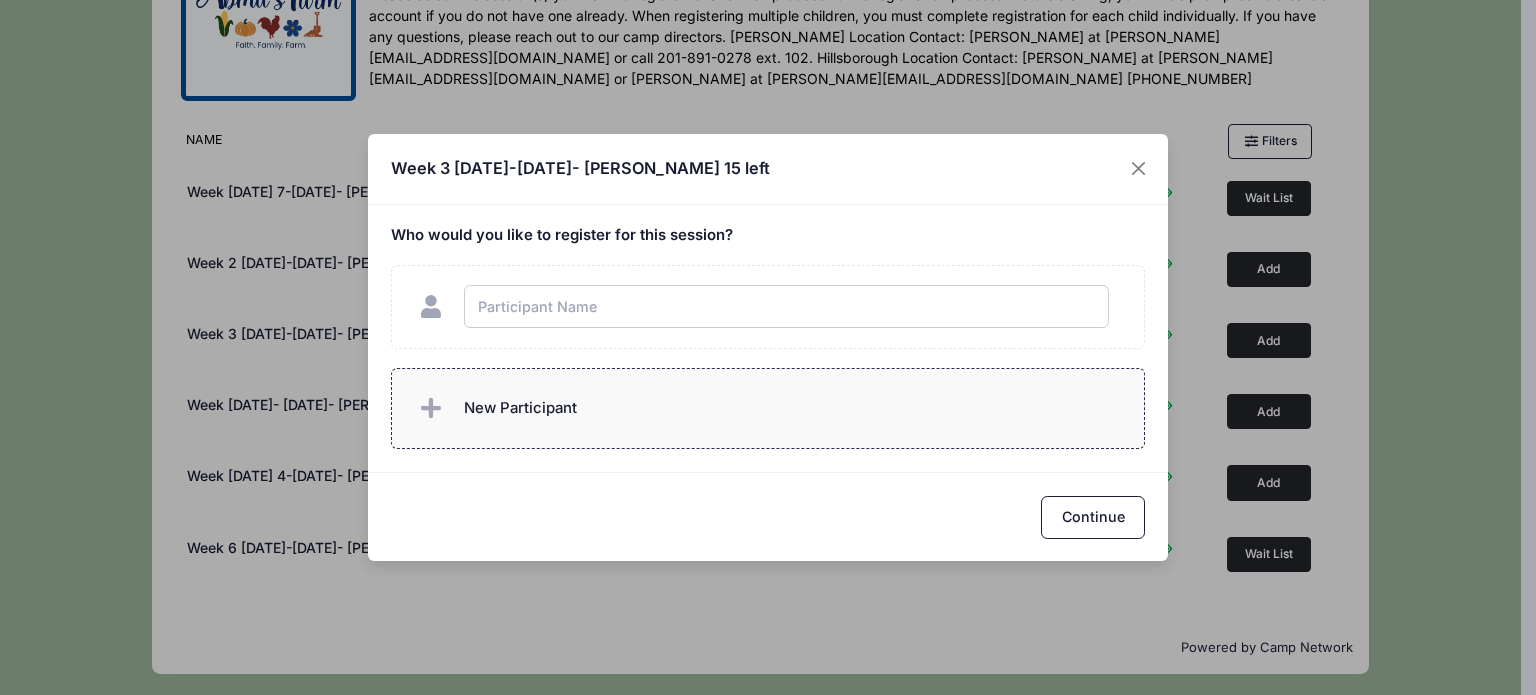 type on "S" 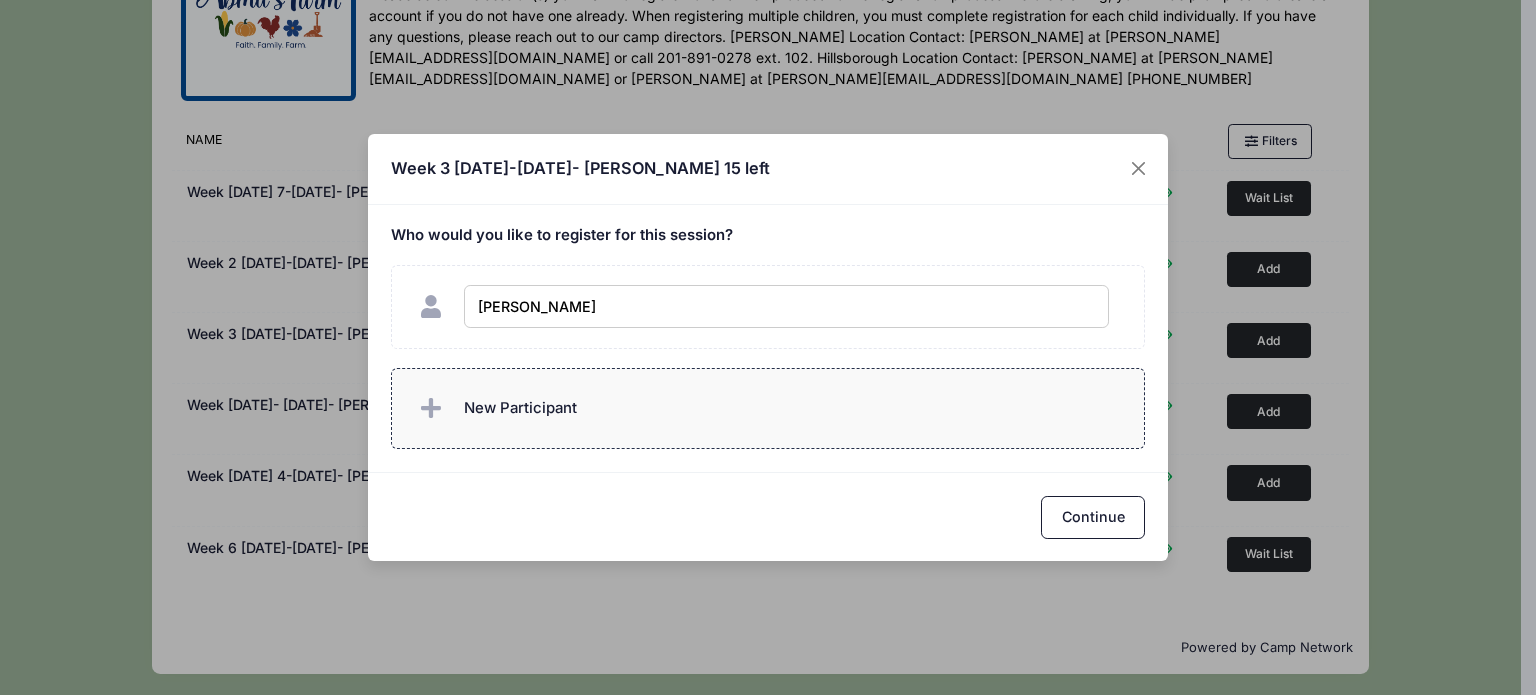 type on "[PERSON_NAME]" 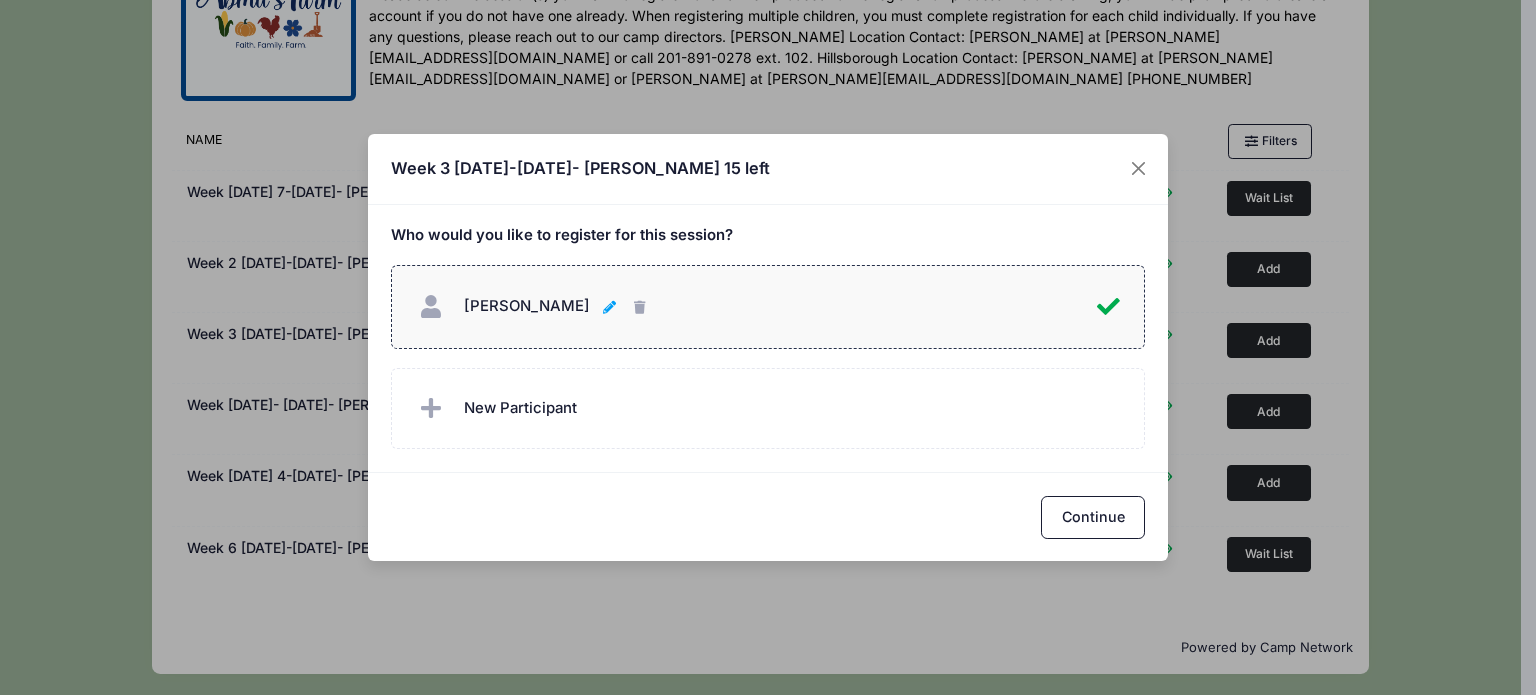 click on "Zoe Fornaci
Zoe Fornaci" at bounding box center (612, 306) 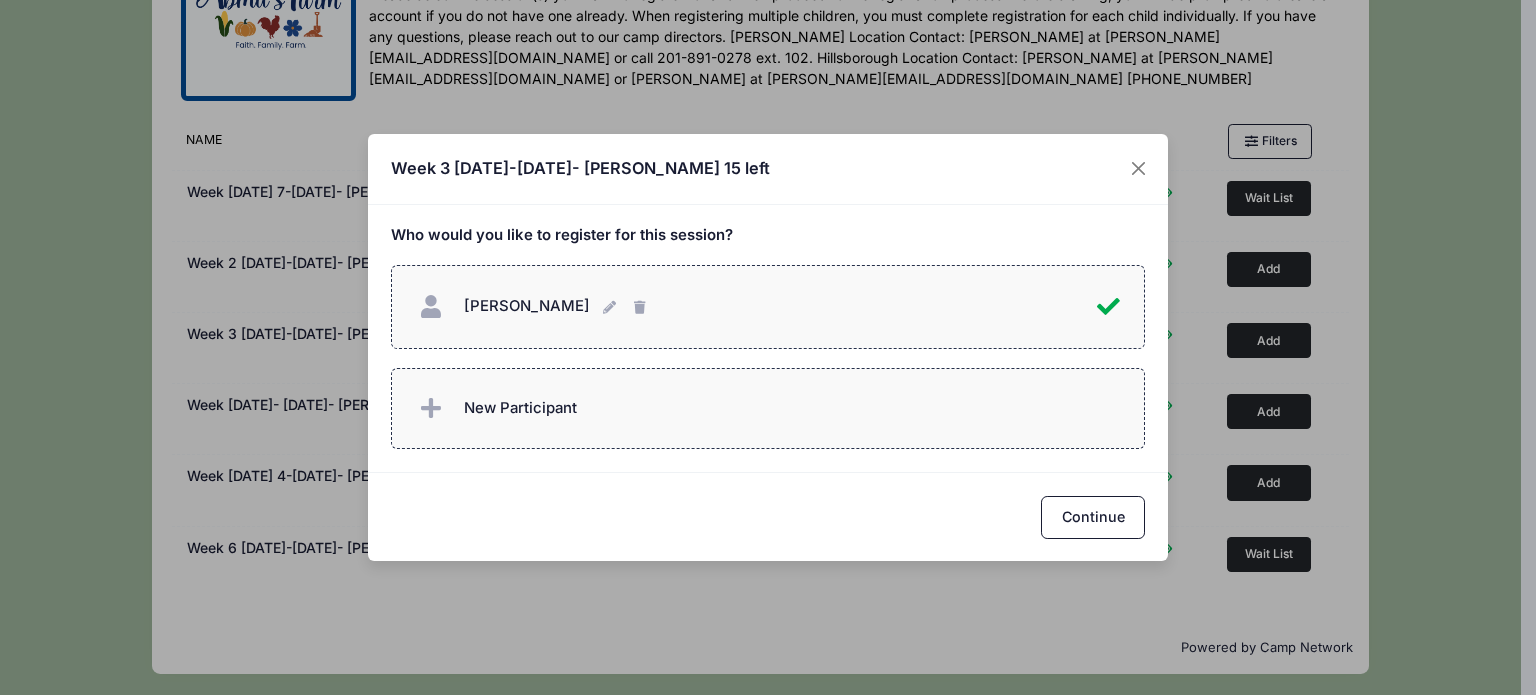 click on "New Participant" at bounding box center [520, 408] 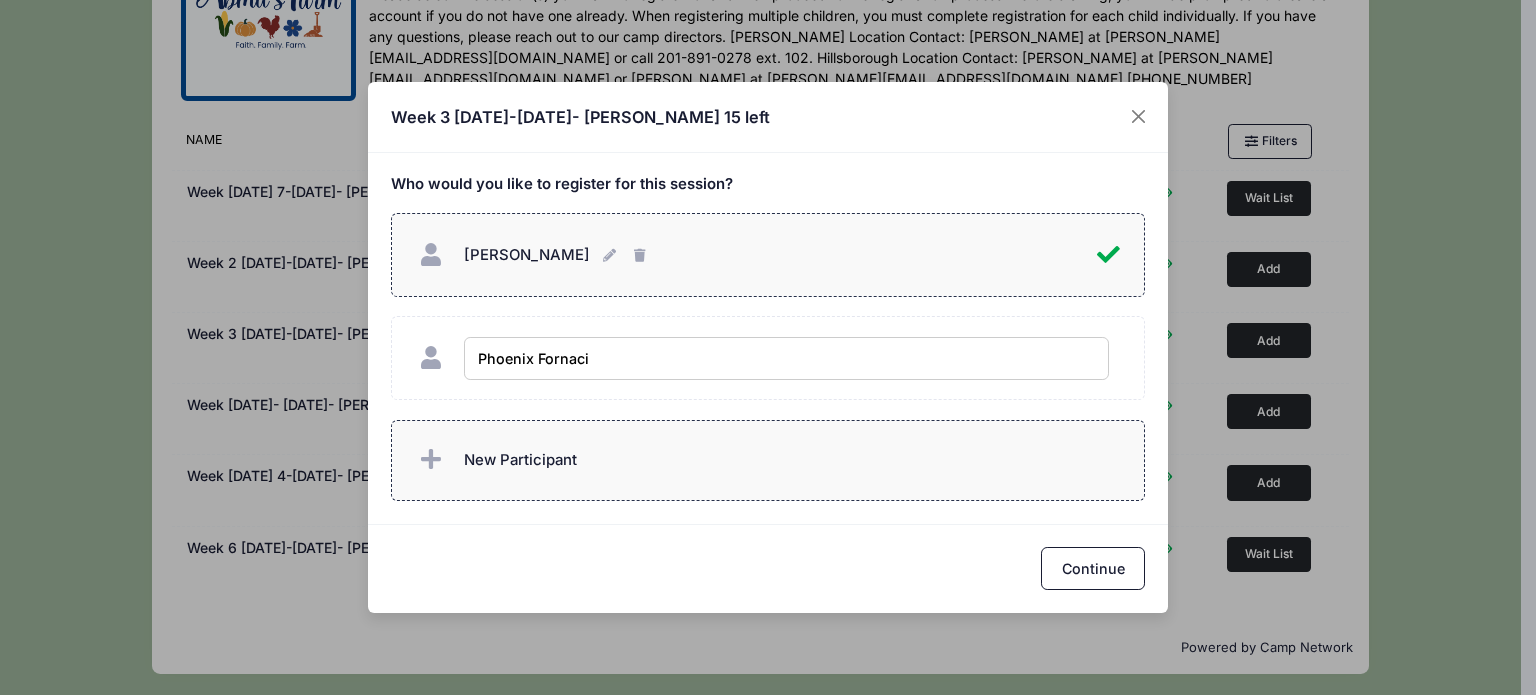 type on "Phoenix Fornaci" 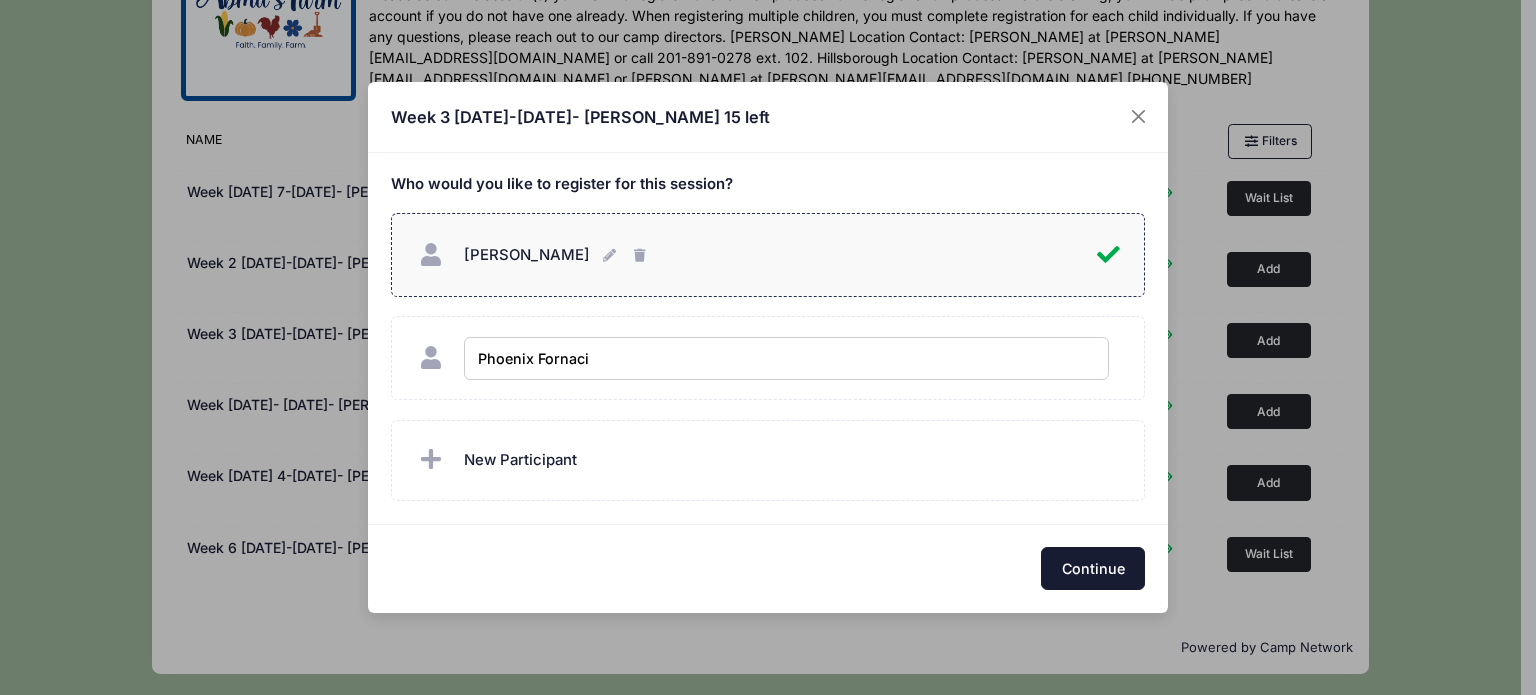 checkbox on "true" 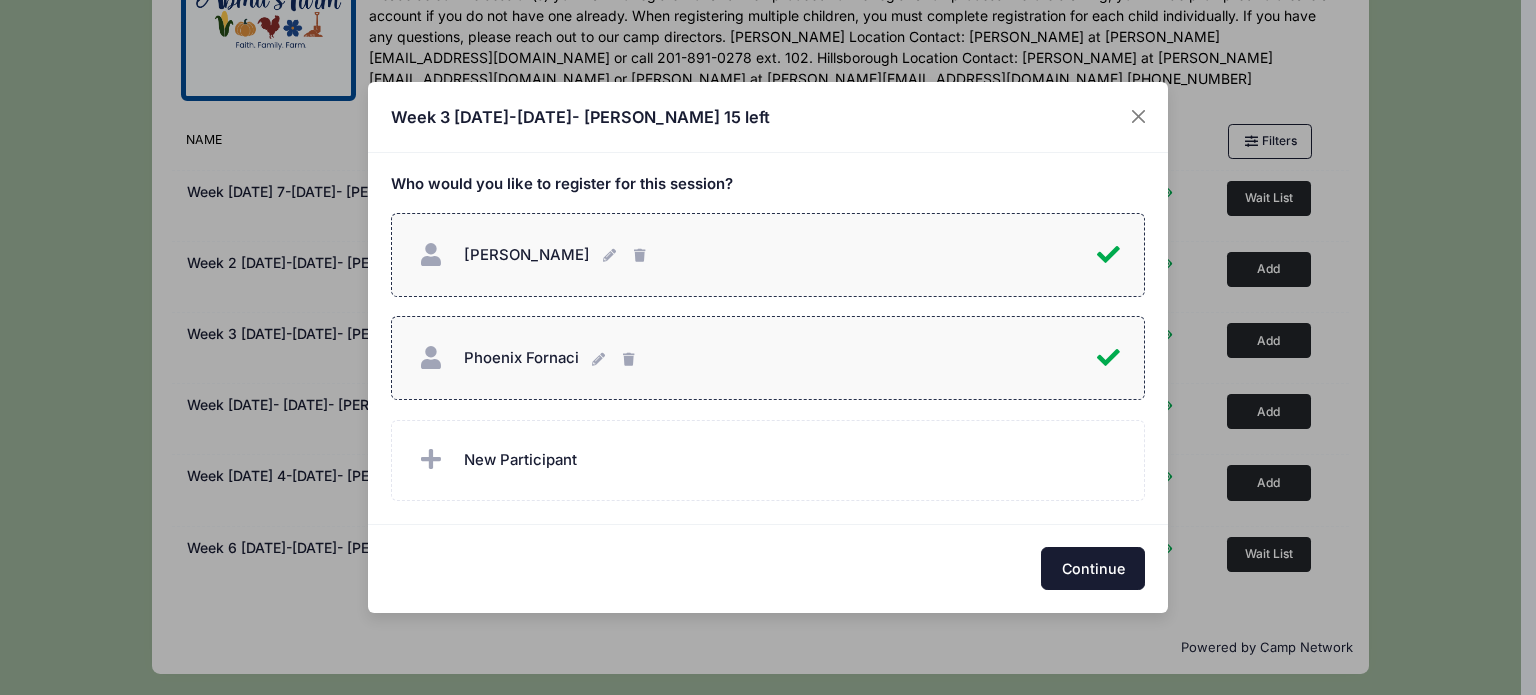 click on "Continue" at bounding box center [1093, 568] 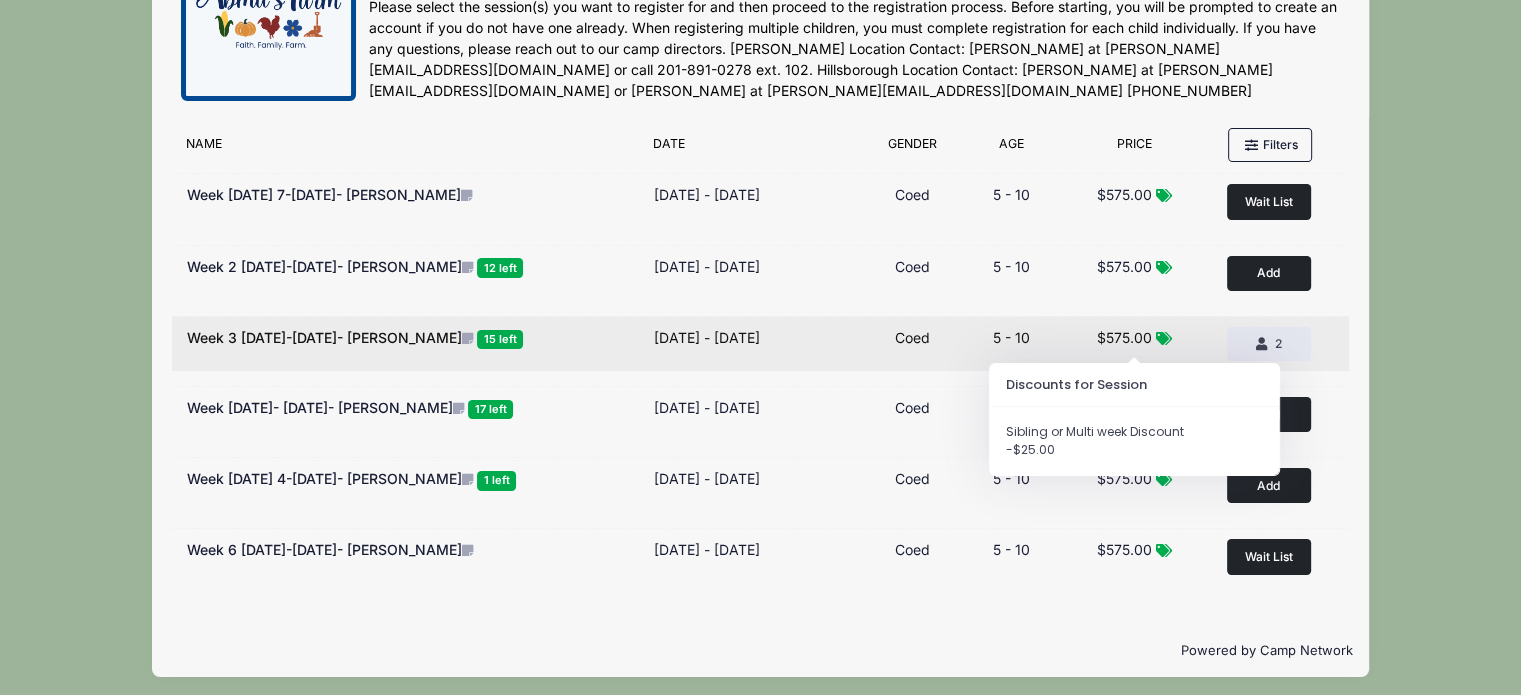 scroll, scrollTop: 0, scrollLeft: 0, axis: both 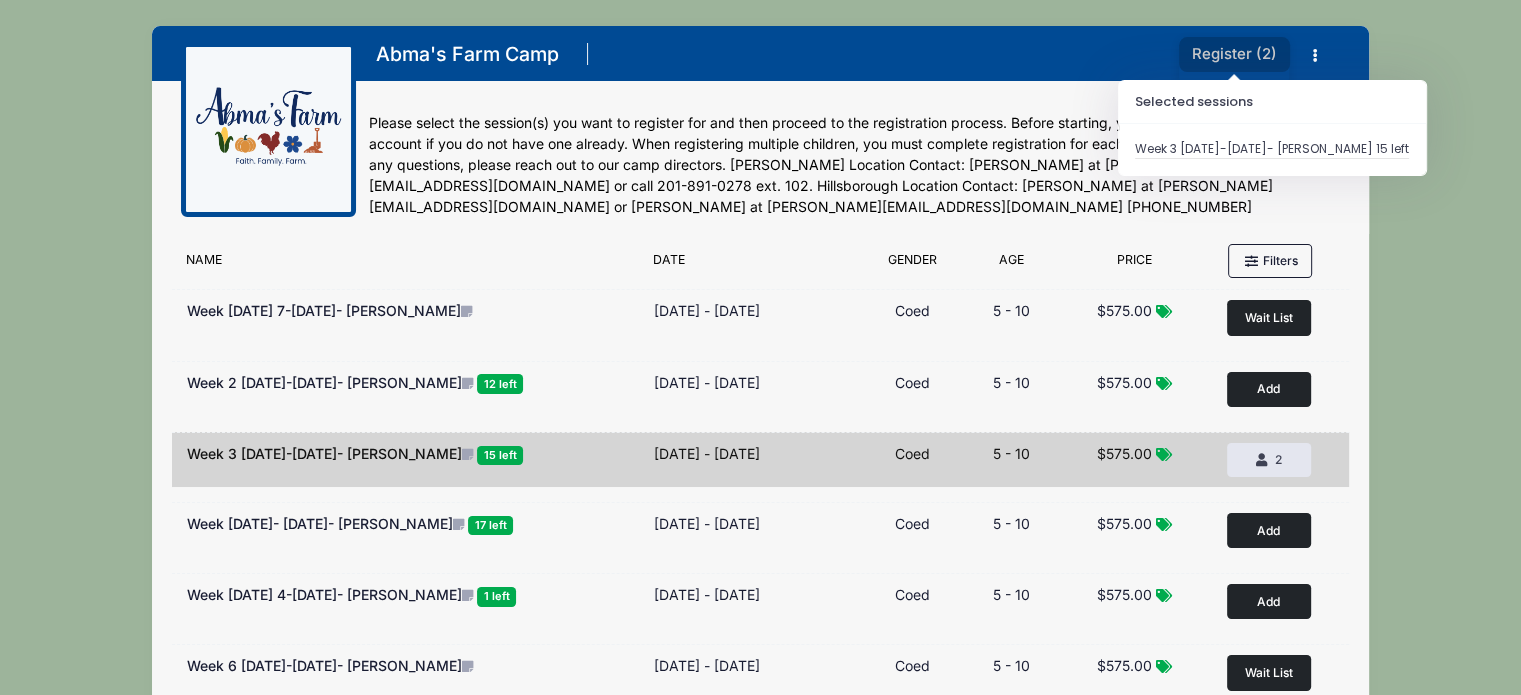 click on "Register ( 2 )" at bounding box center [1234, 54] 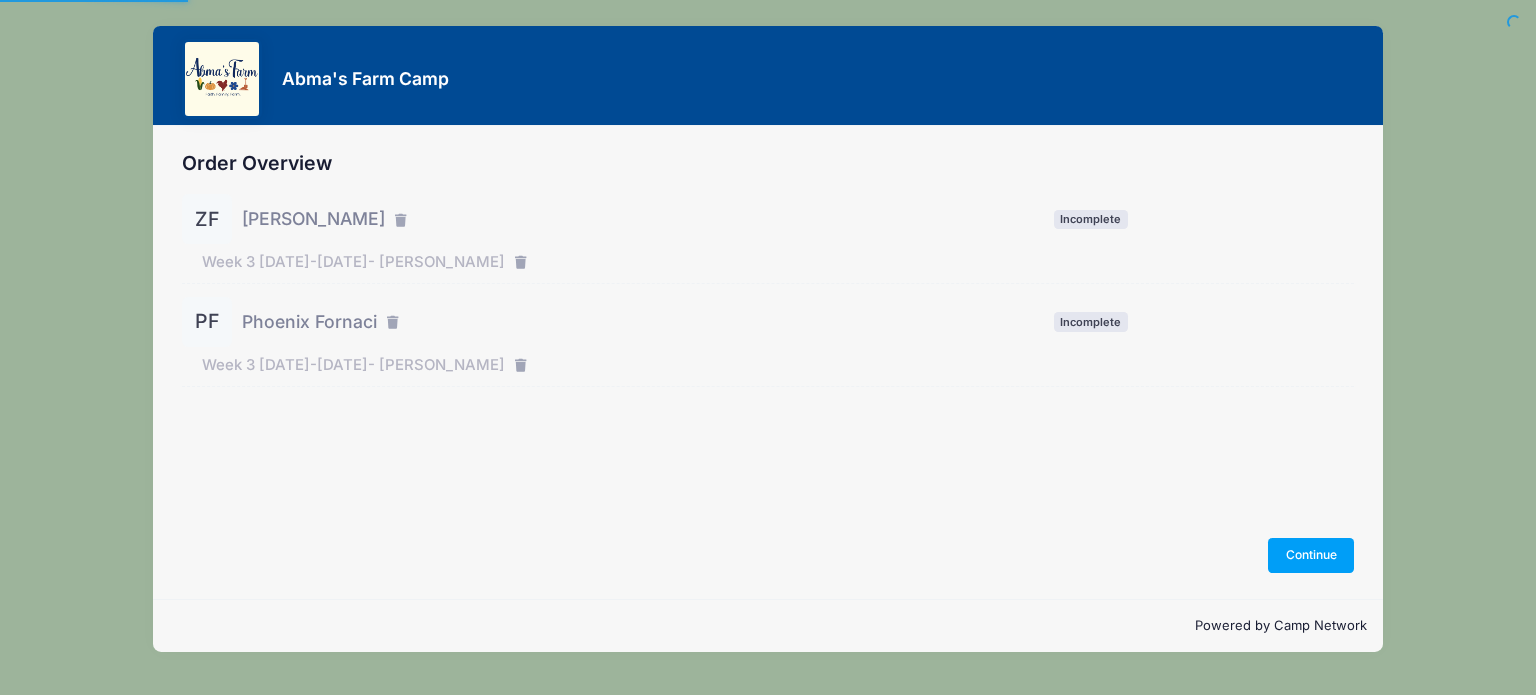 scroll, scrollTop: 0, scrollLeft: 0, axis: both 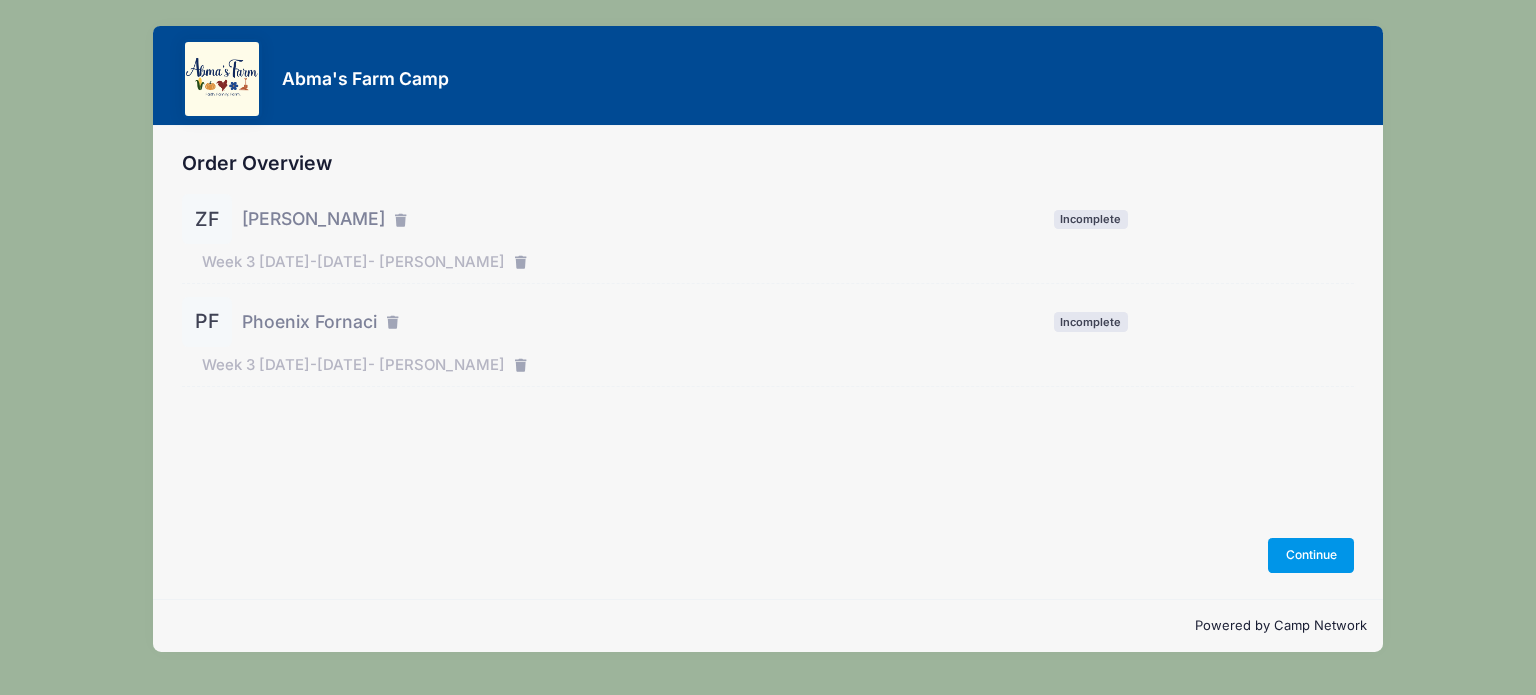 click on "Continue" at bounding box center [1311, 555] 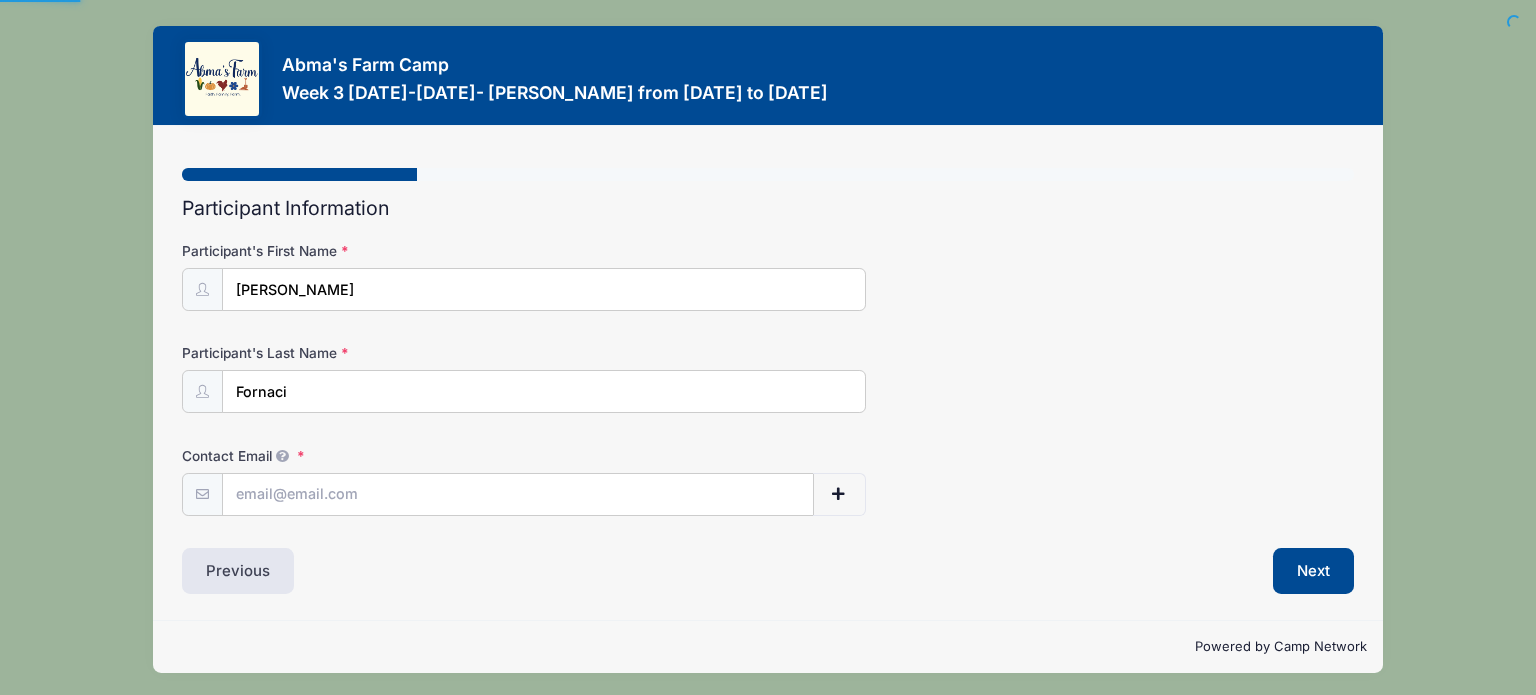 scroll, scrollTop: 0, scrollLeft: 0, axis: both 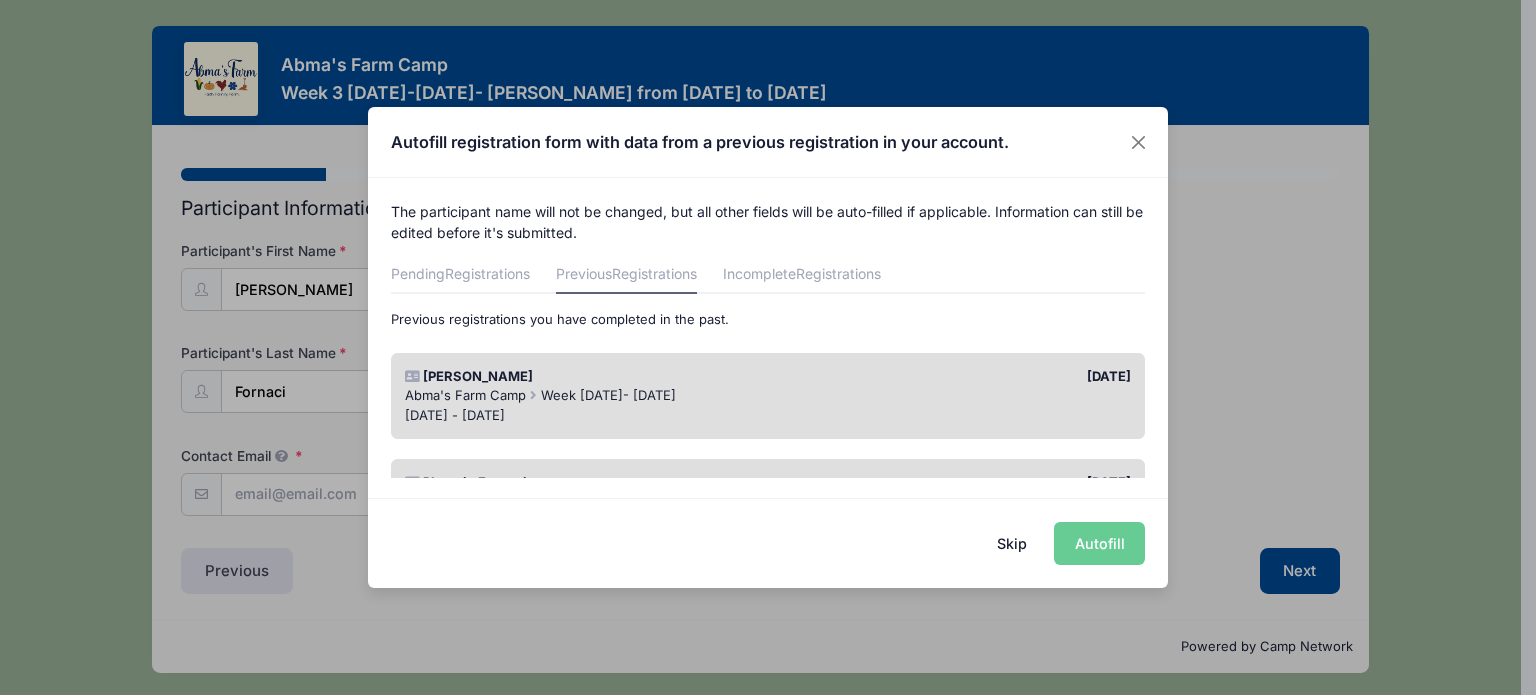 click on "[DATE] - [DATE]" at bounding box center [768, 416] 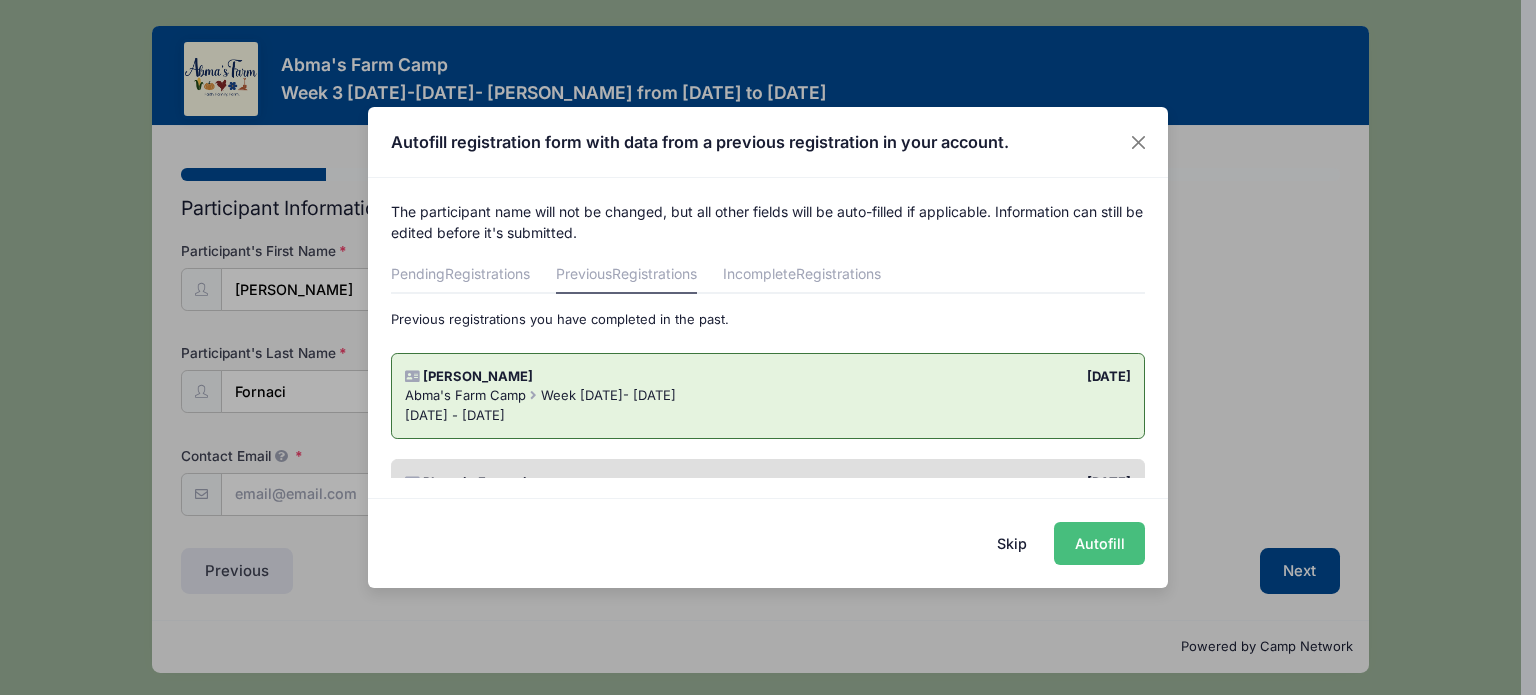 click on "Autofill" at bounding box center (1099, 543) 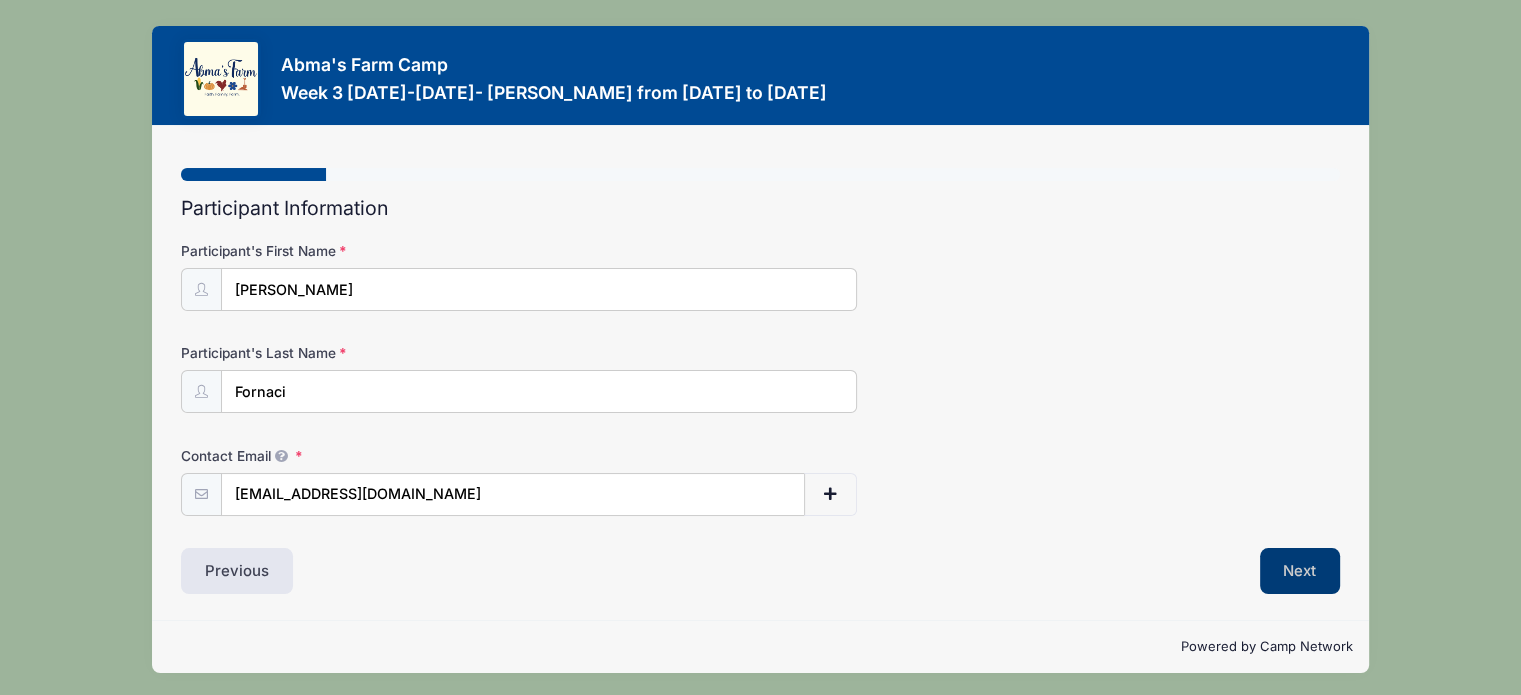 click on "Next" at bounding box center (1300, 571) 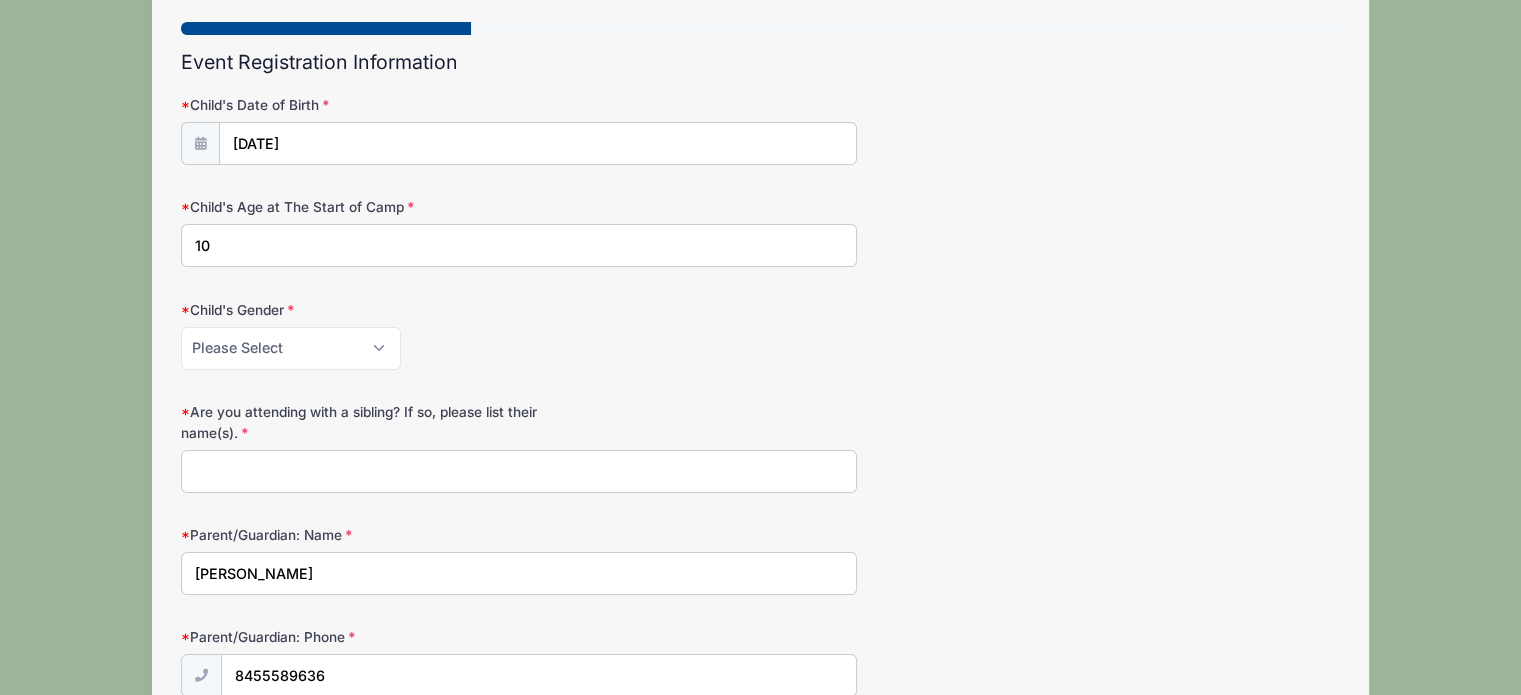 scroll, scrollTop: 167, scrollLeft: 0, axis: vertical 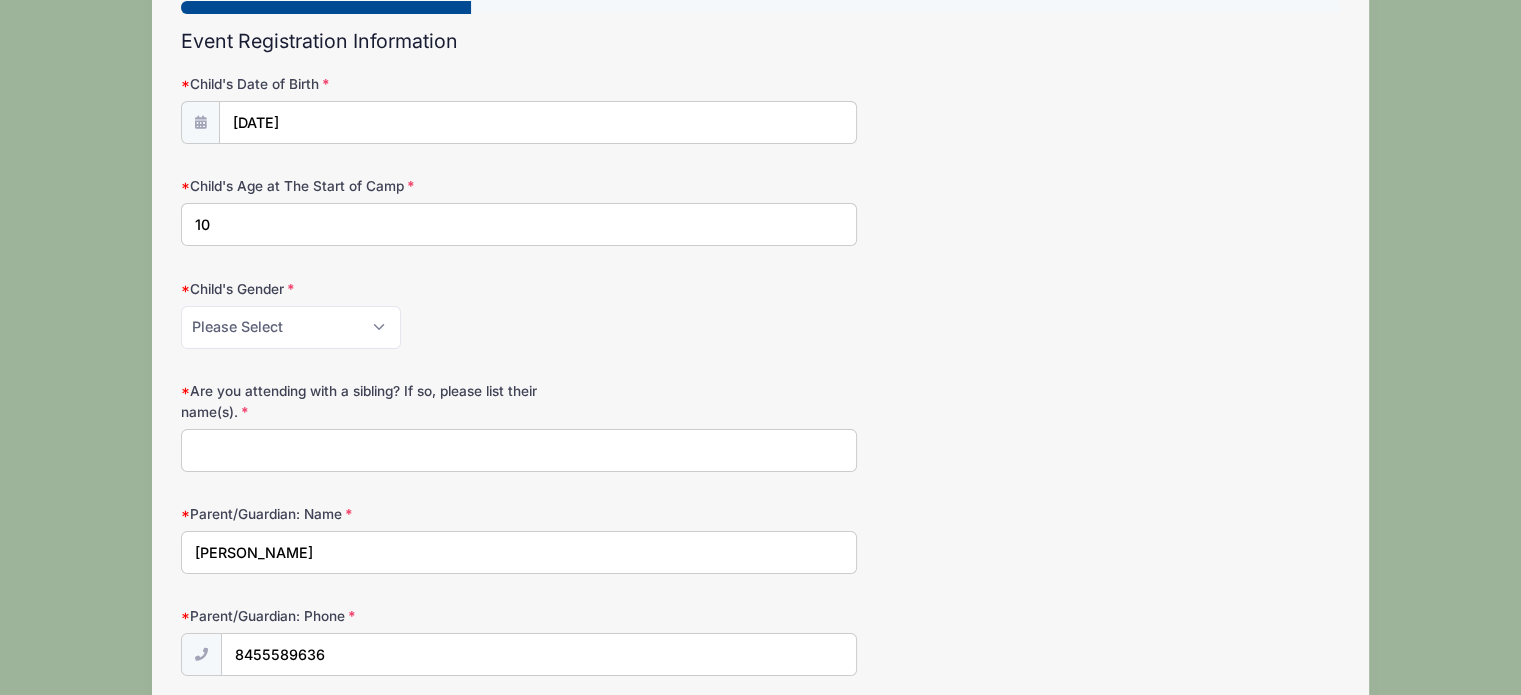 click on "Are you attending with a sibling? If so, please list their name(s)." at bounding box center [519, 450] 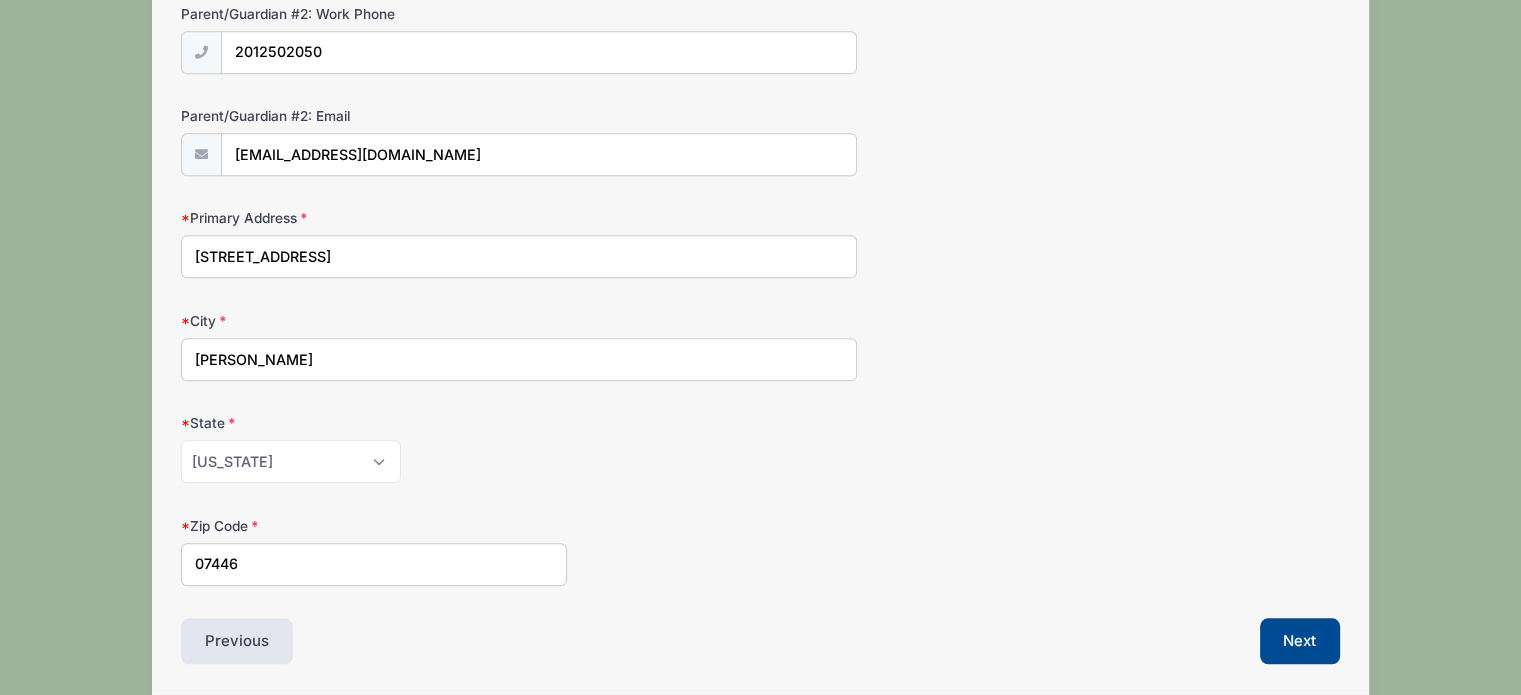 scroll, scrollTop: 1348, scrollLeft: 0, axis: vertical 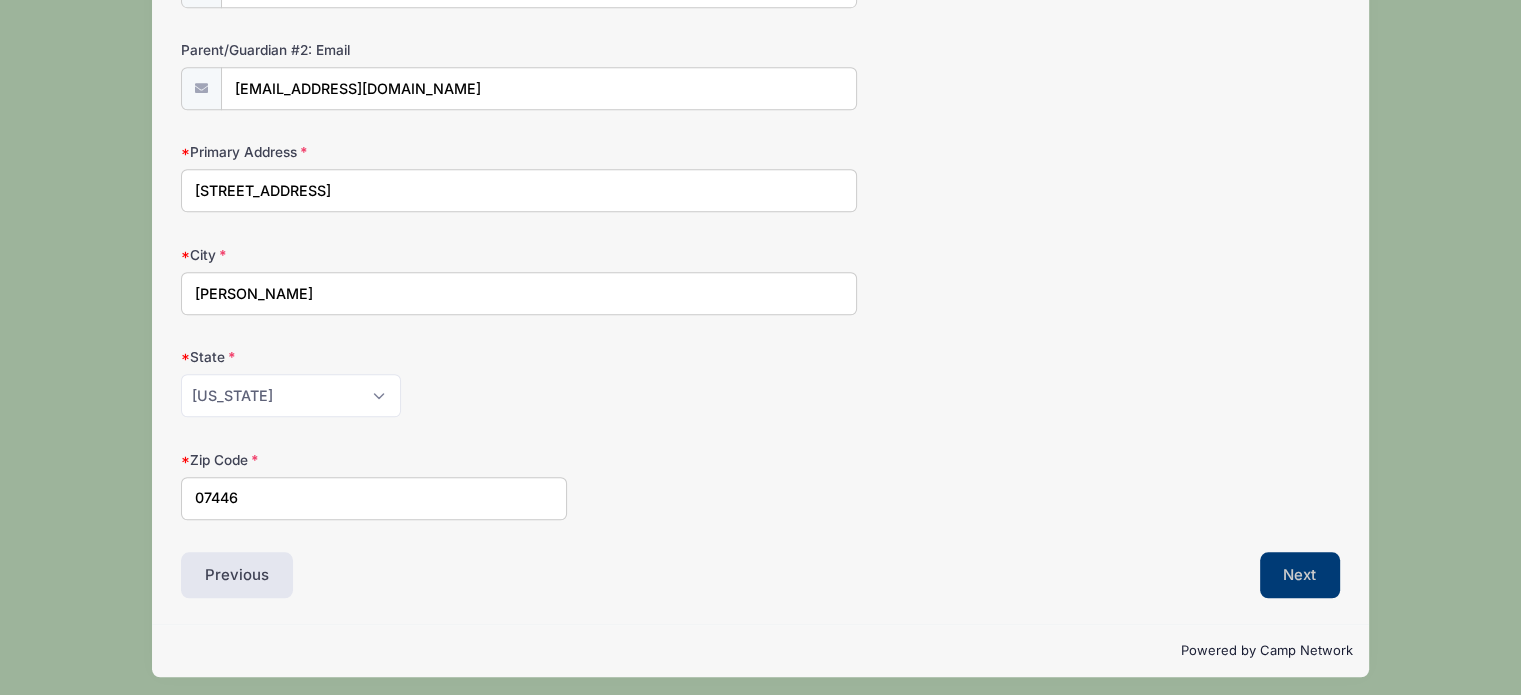 type on "Phoenix Fornaci" 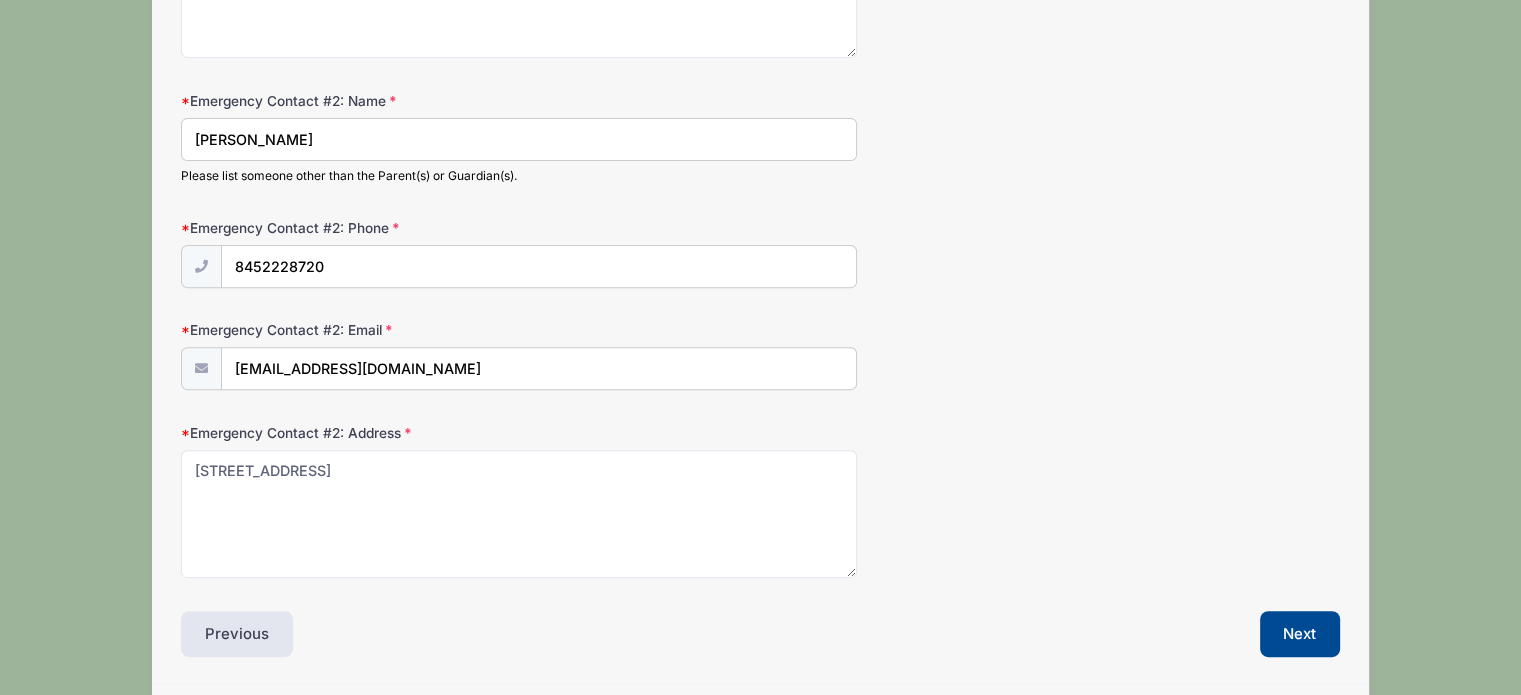 scroll, scrollTop: 671, scrollLeft: 0, axis: vertical 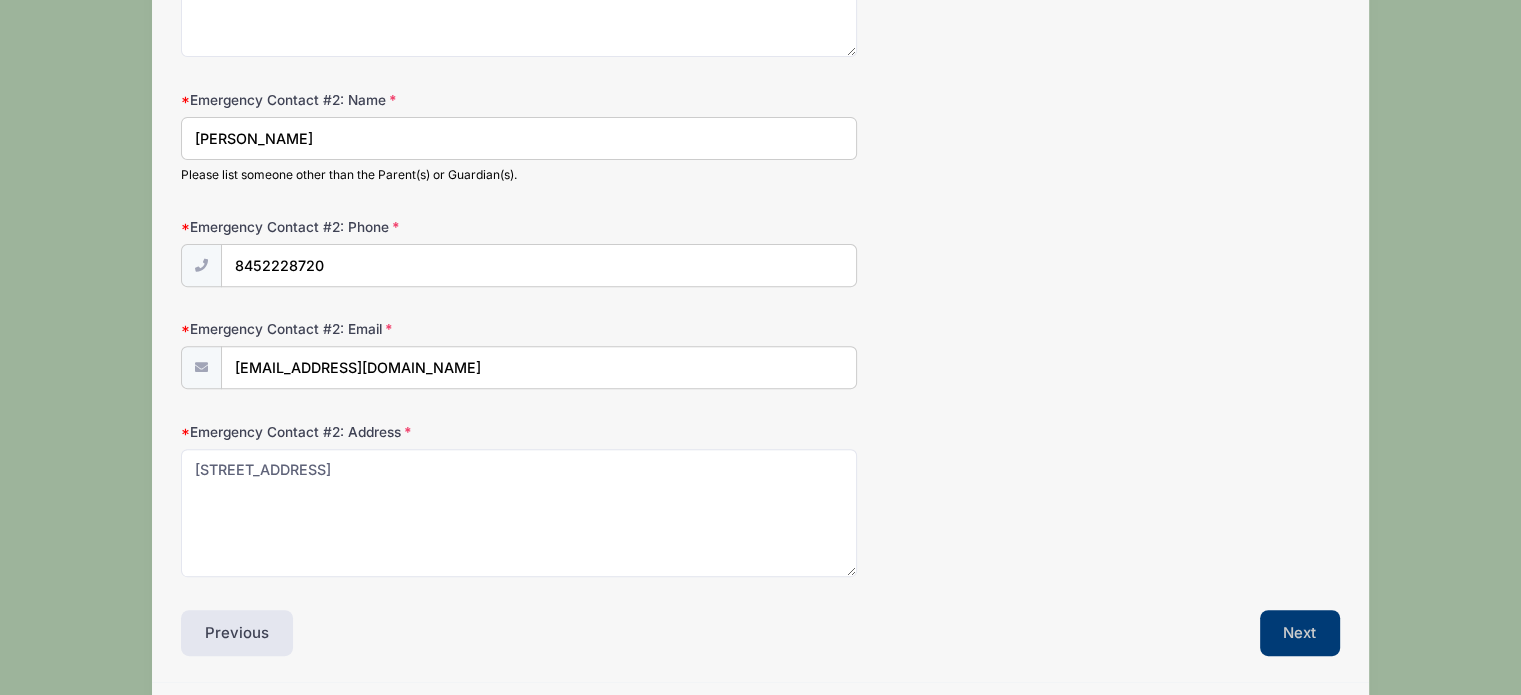 click on "Next" at bounding box center [1300, 633] 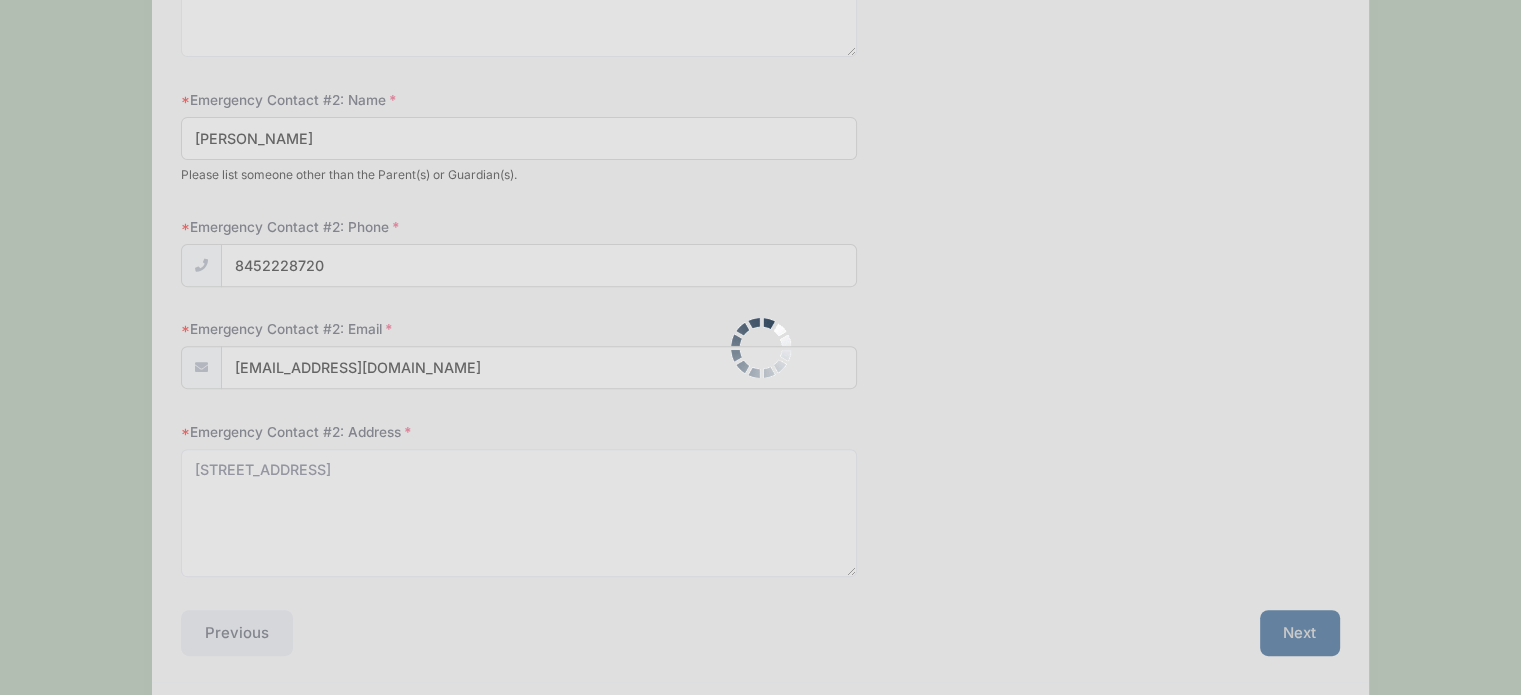 scroll, scrollTop: 0, scrollLeft: 0, axis: both 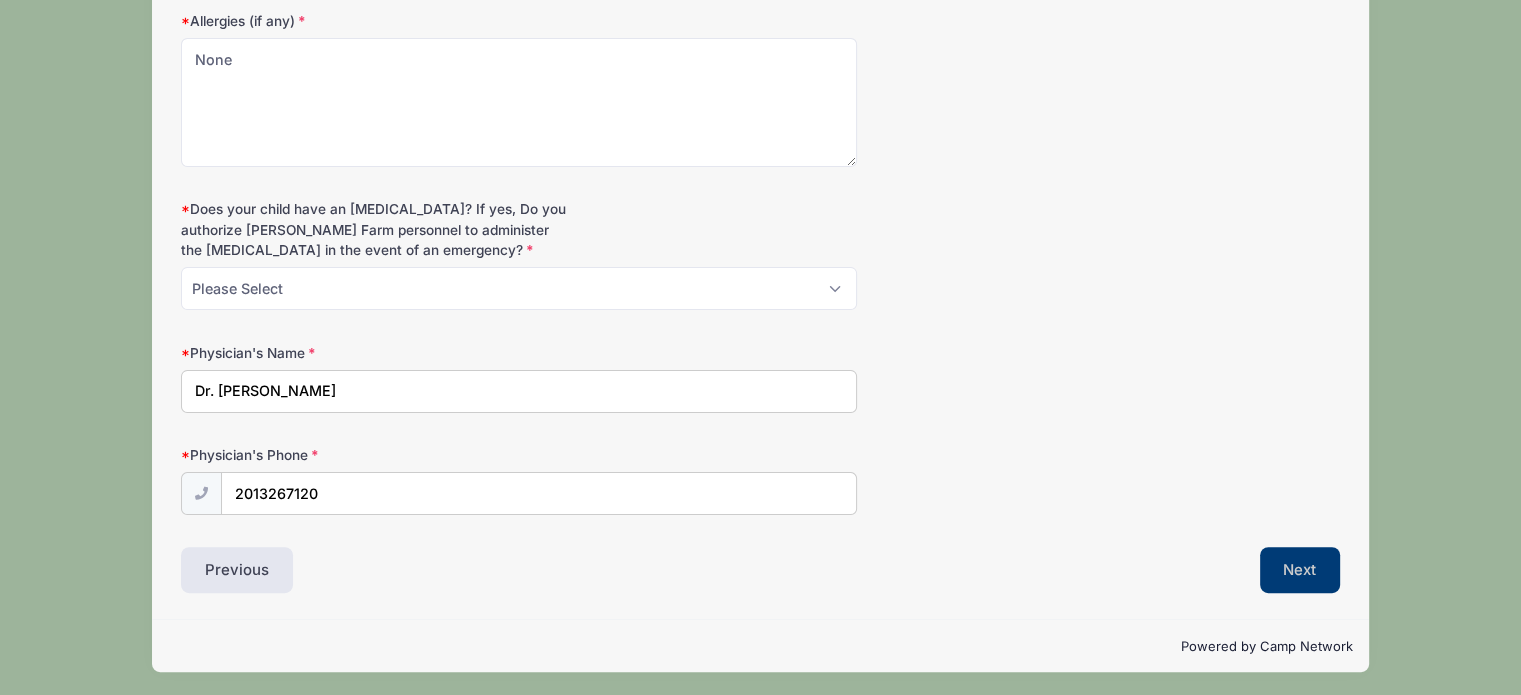 click on "Next" at bounding box center (1300, 570) 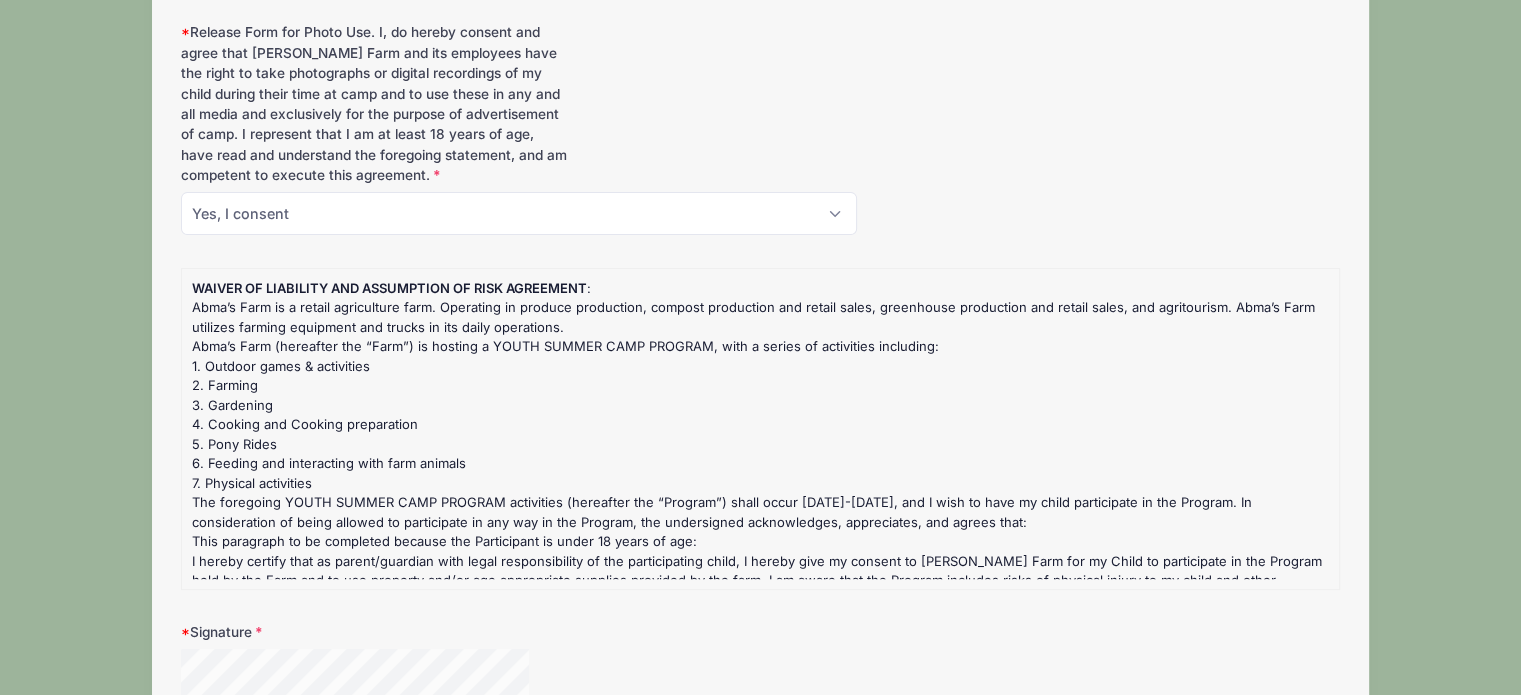 scroll, scrollTop: 29, scrollLeft: 0, axis: vertical 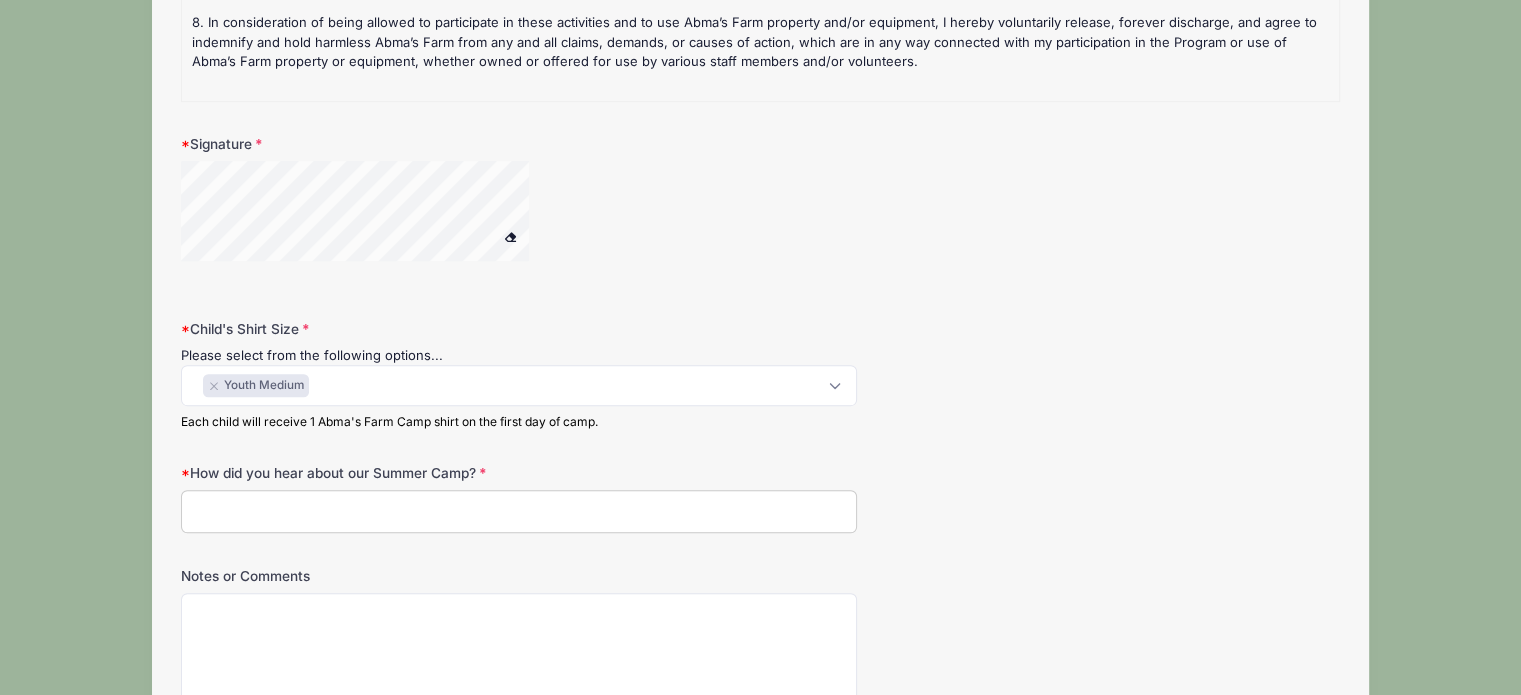 click on "How did you hear about our Summer Camp?" at bounding box center [519, 511] 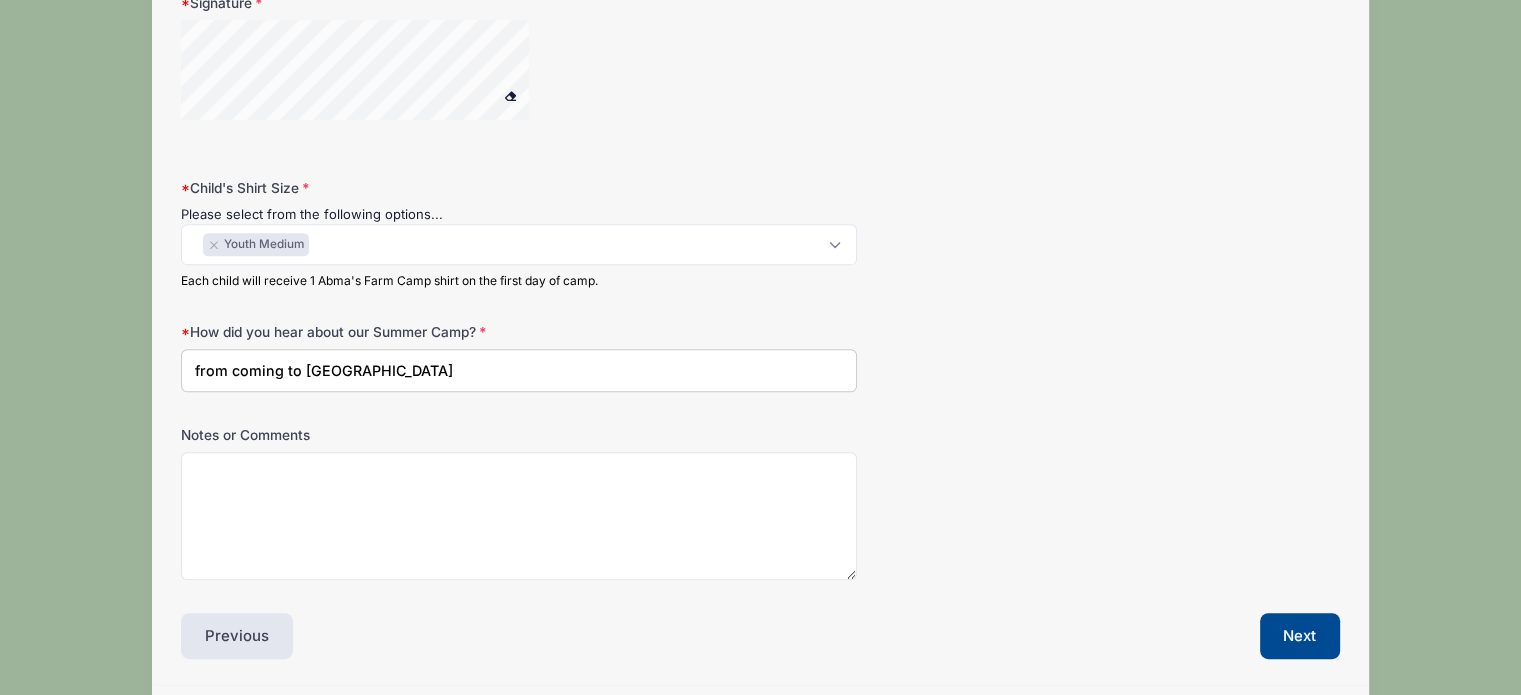 scroll, scrollTop: 1112, scrollLeft: 0, axis: vertical 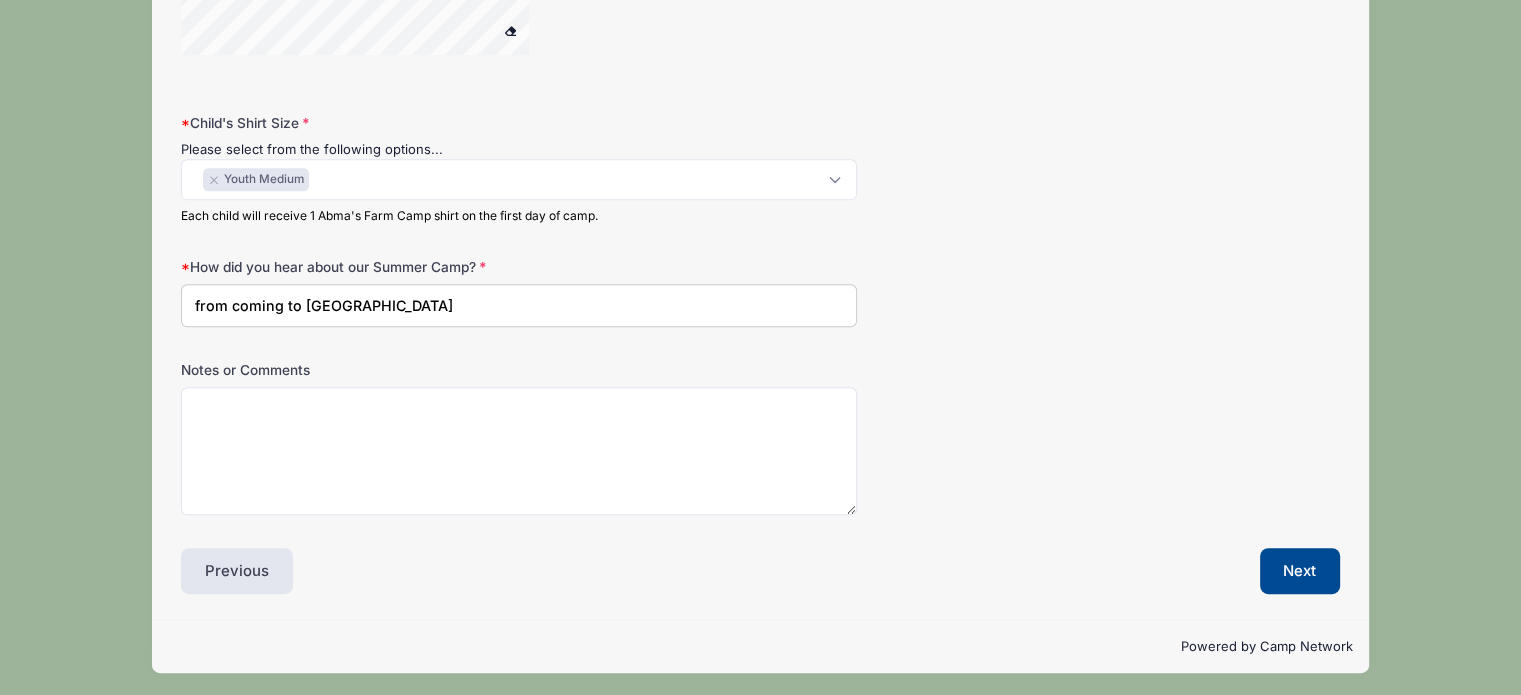 type on "from coming to [GEOGRAPHIC_DATA]" 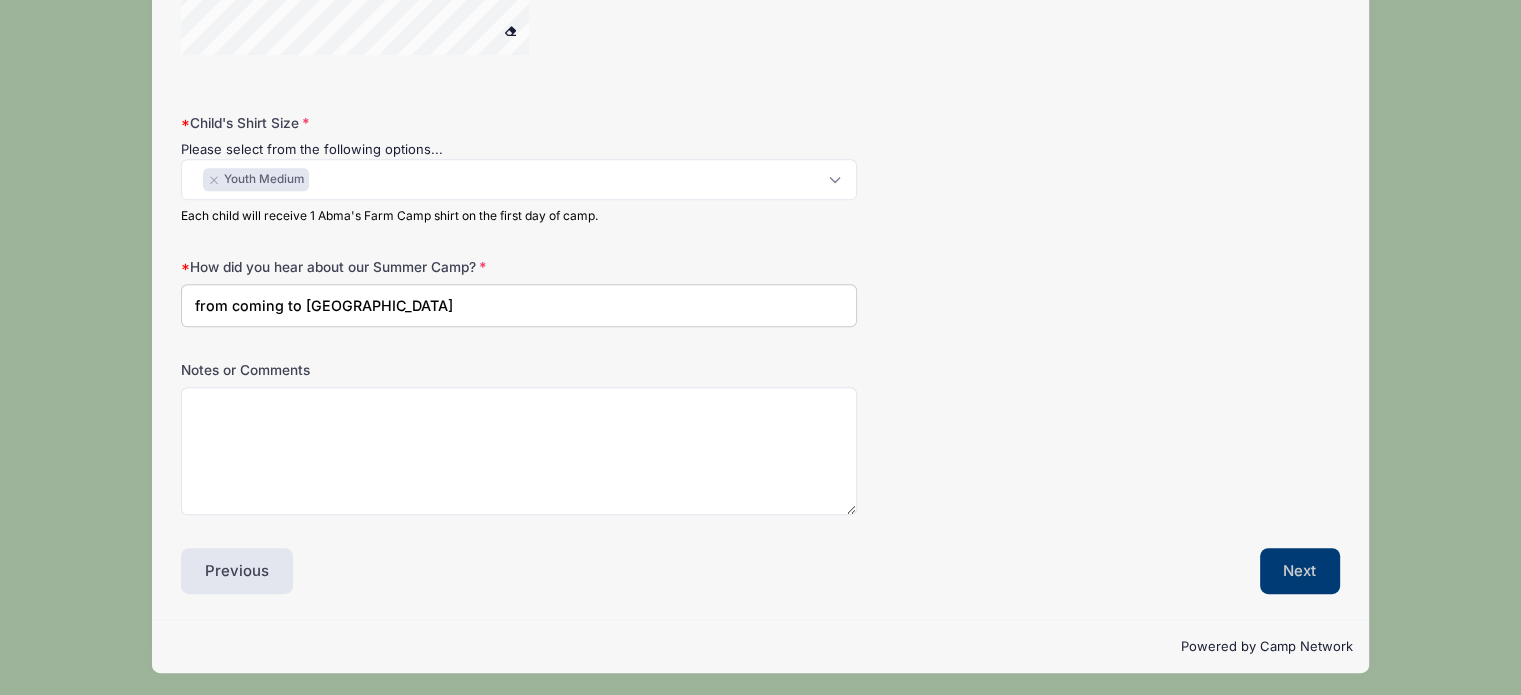 click on "Next" at bounding box center (1300, 571) 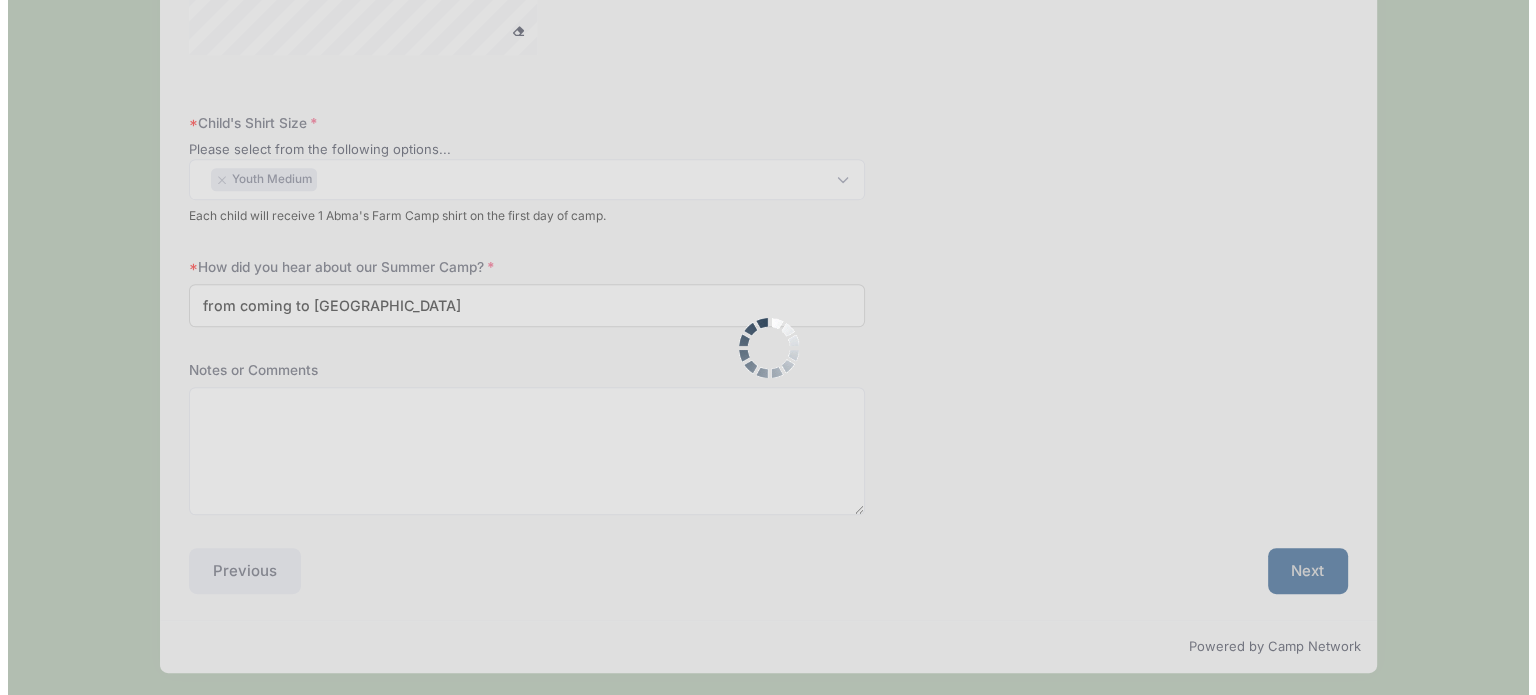 scroll, scrollTop: 0, scrollLeft: 0, axis: both 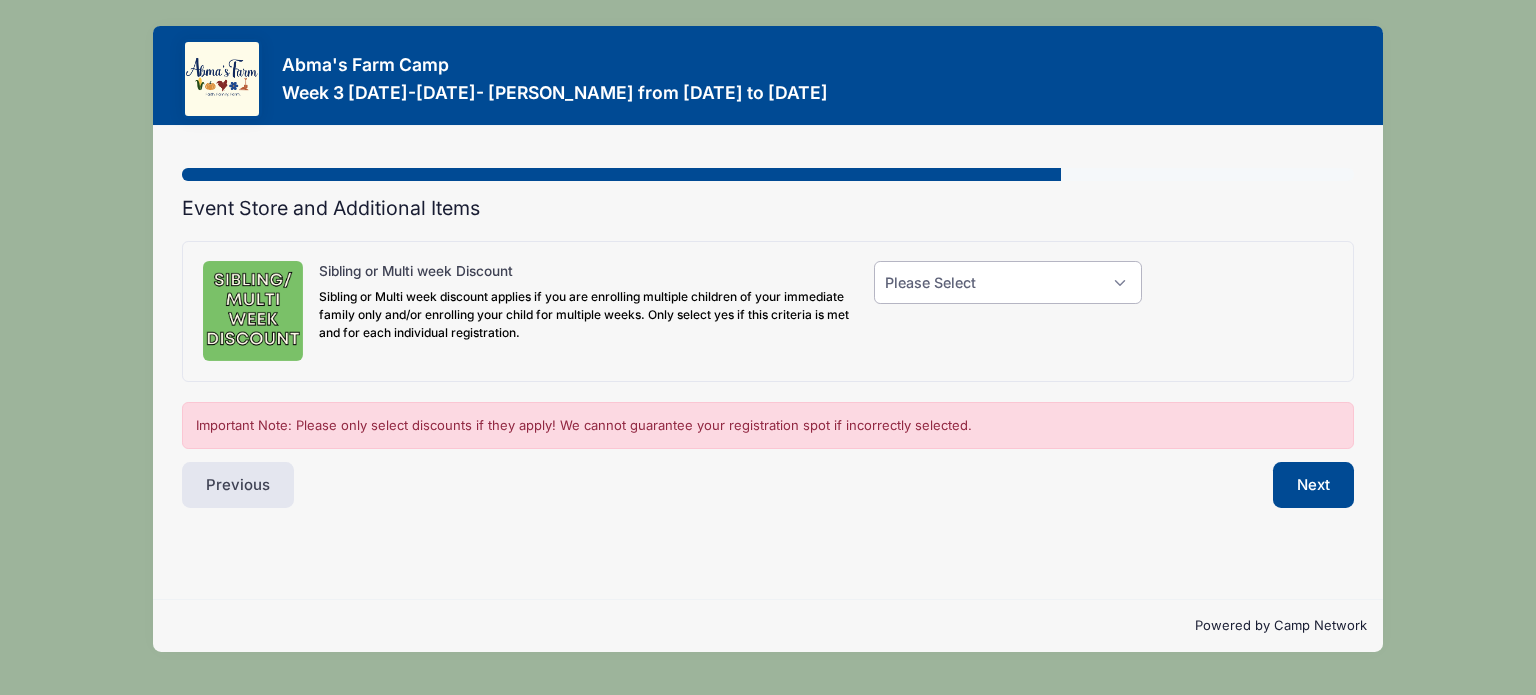 click on "Please Select Yes (-$25.00)
No" at bounding box center (1008, 282) 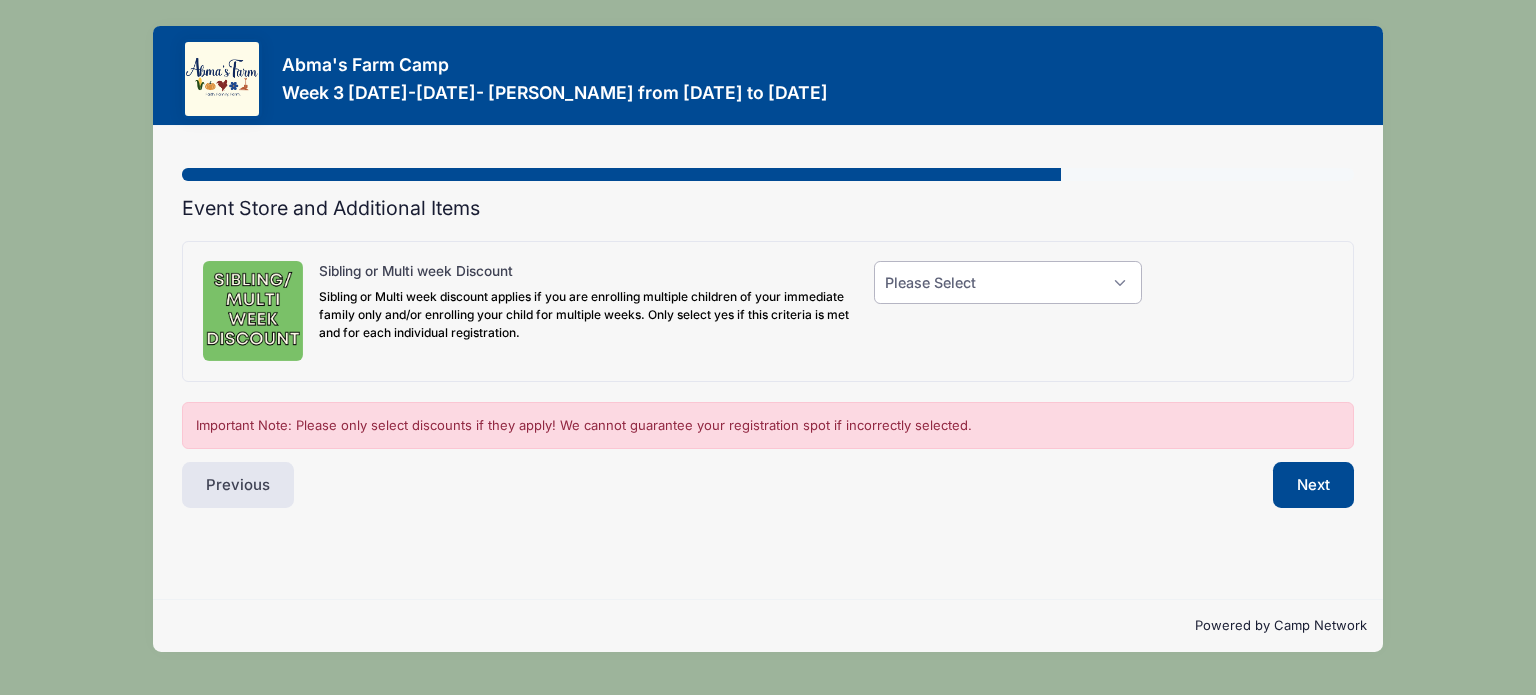 select on "1" 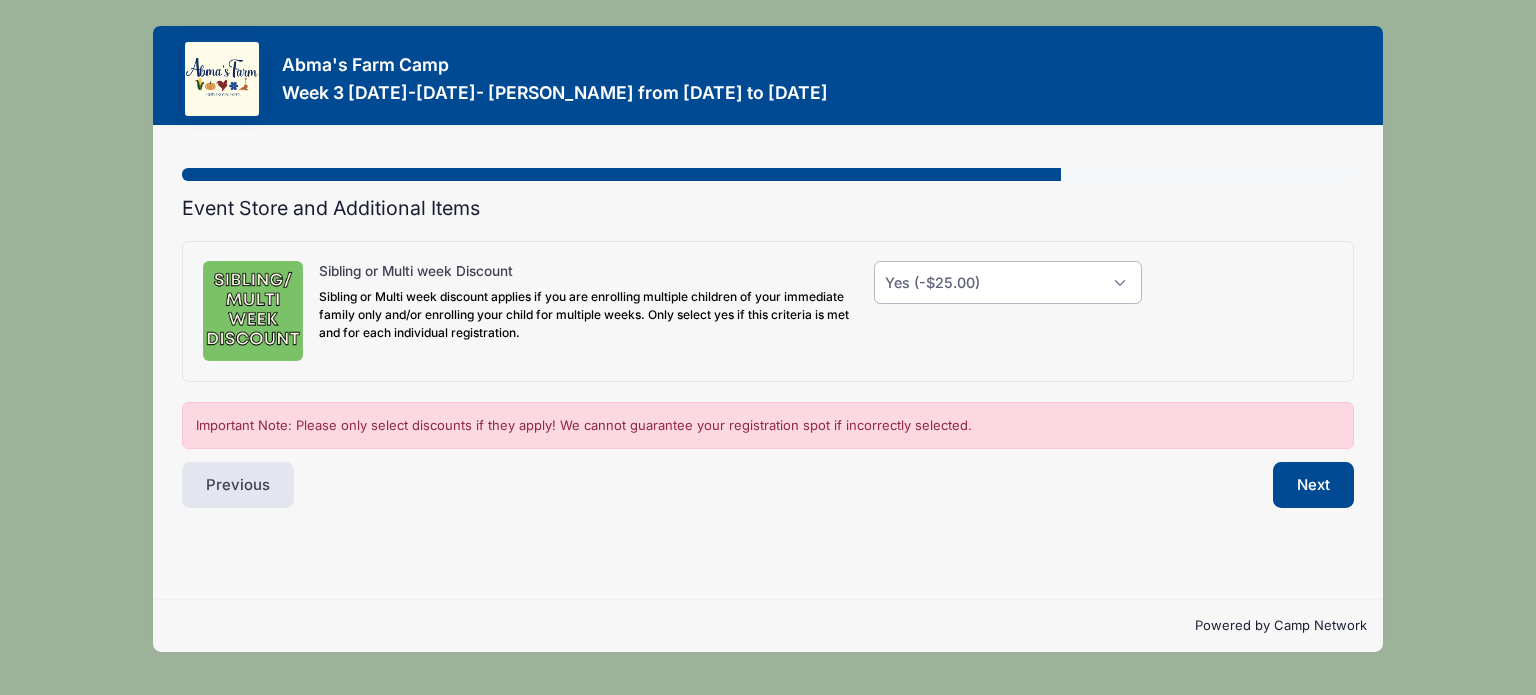 click on "Please Select Yes (-$25.00)
No" at bounding box center [1008, 282] 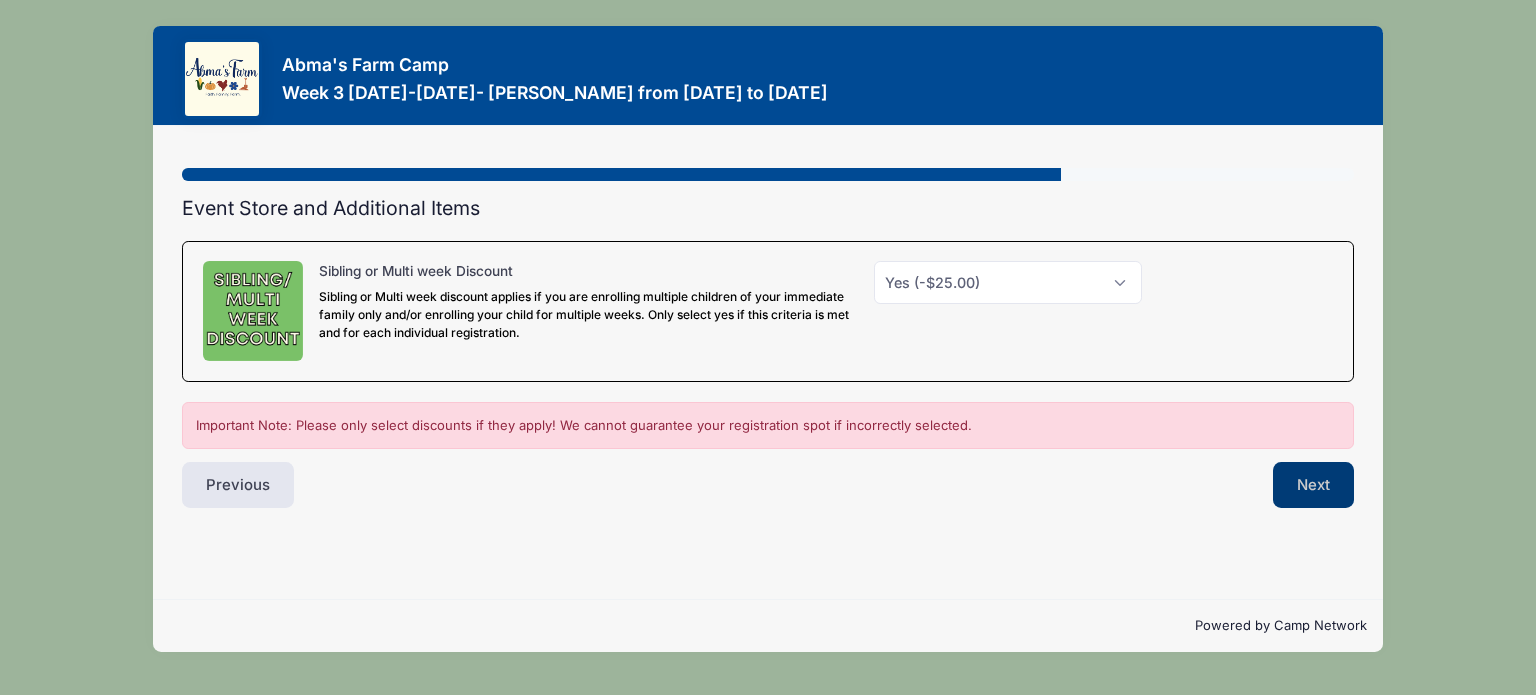 click on "Next" at bounding box center [1313, 485] 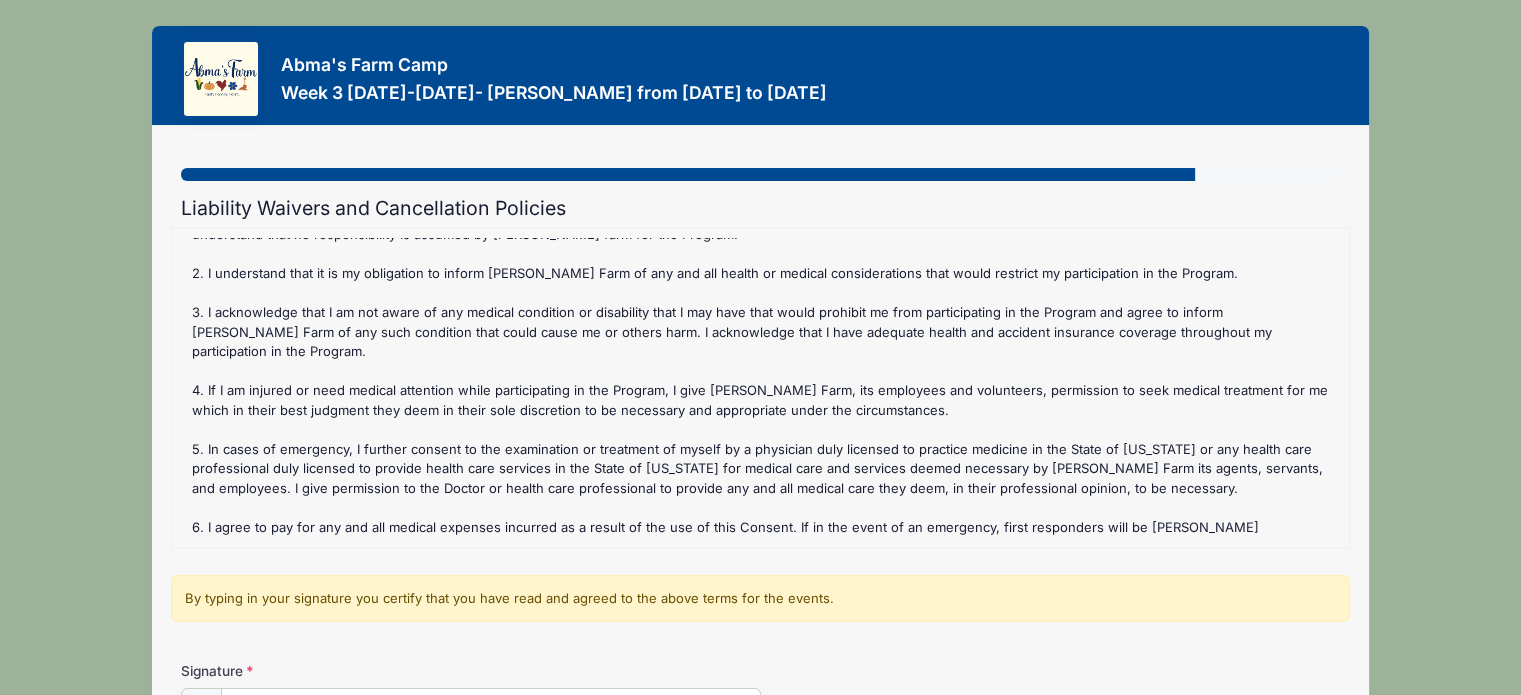 scroll, scrollTop: 1143, scrollLeft: 0, axis: vertical 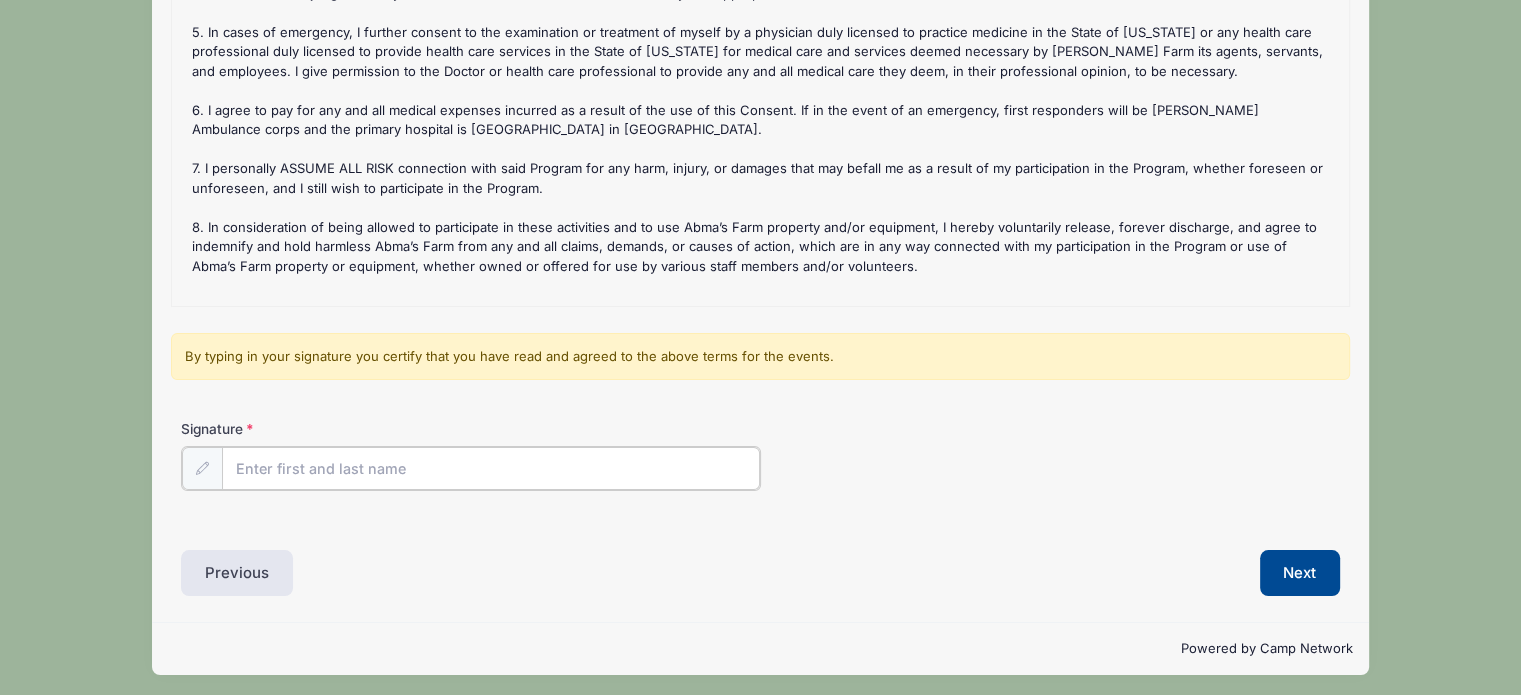 click on "Signature" at bounding box center (491, 468) 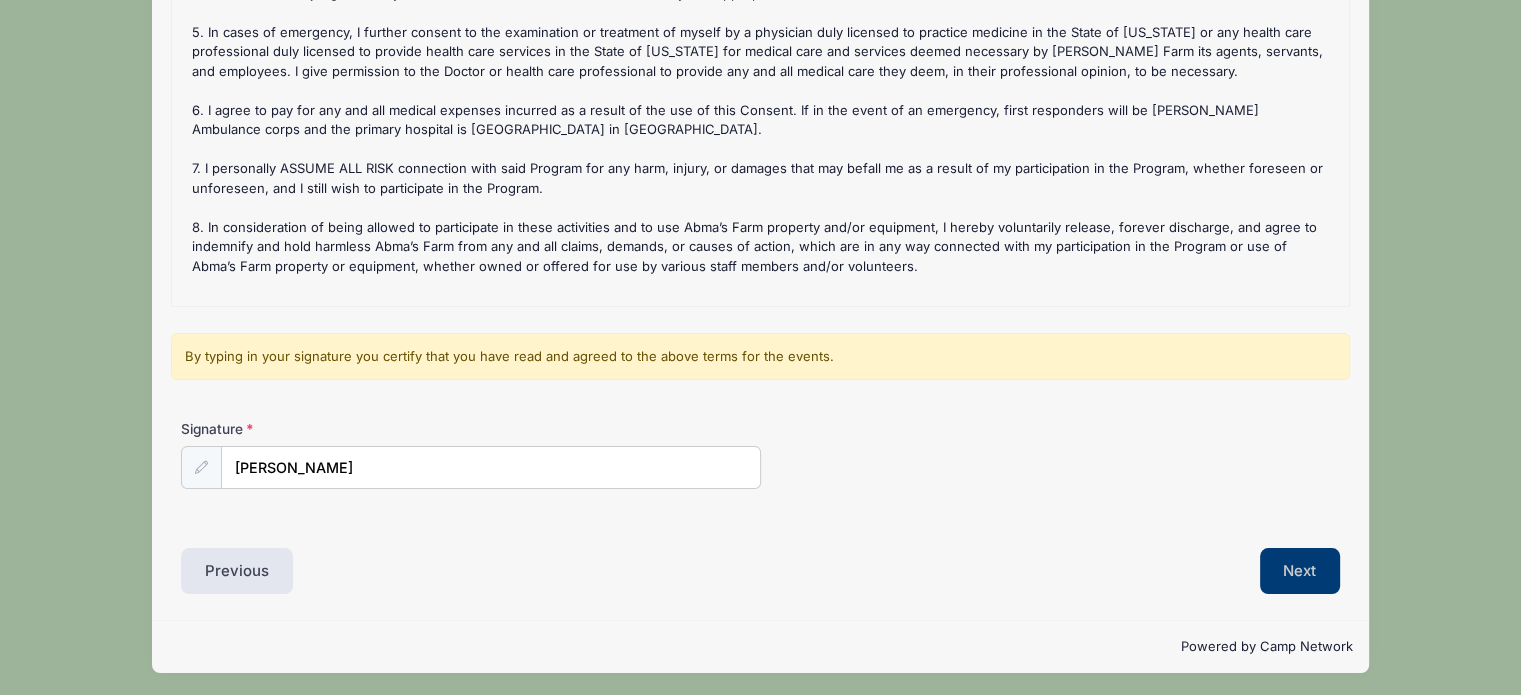 click on "Next" at bounding box center [1300, 571] 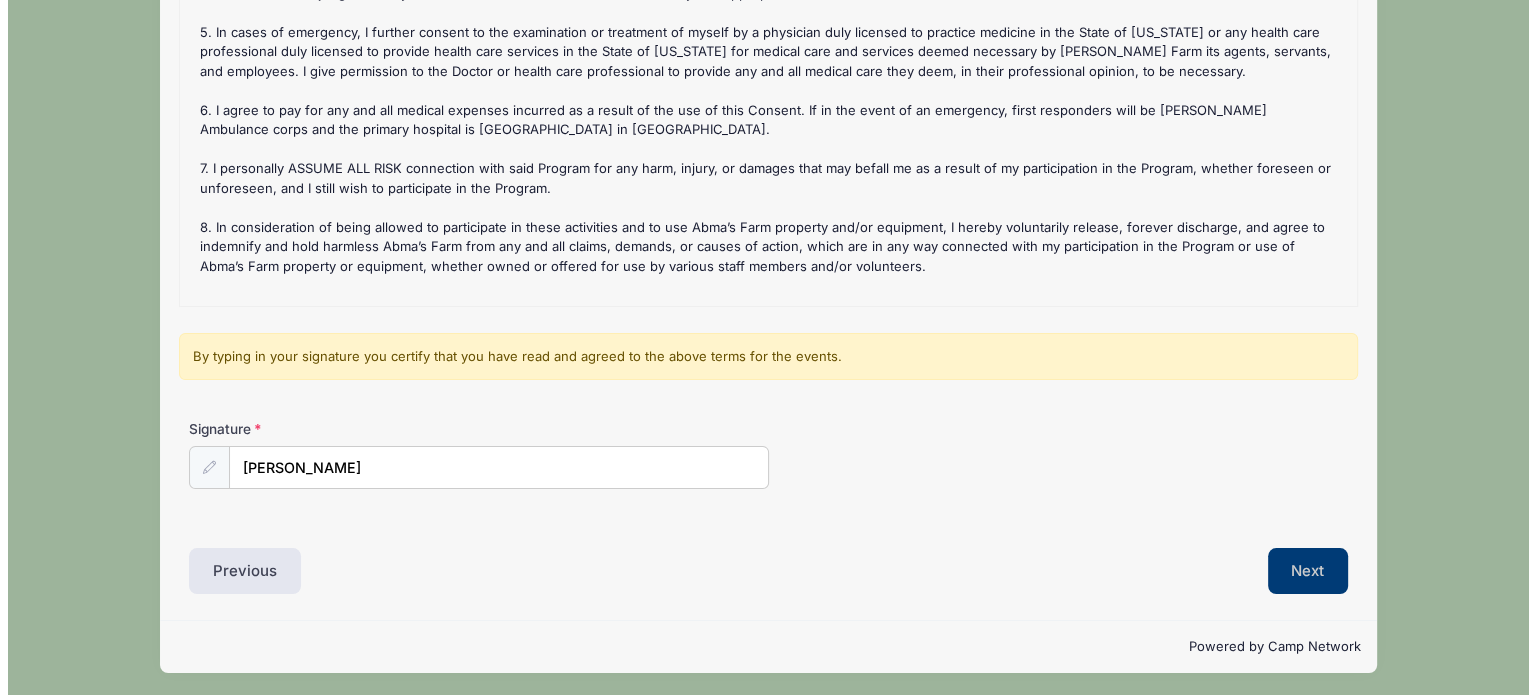scroll, scrollTop: 0, scrollLeft: 0, axis: both 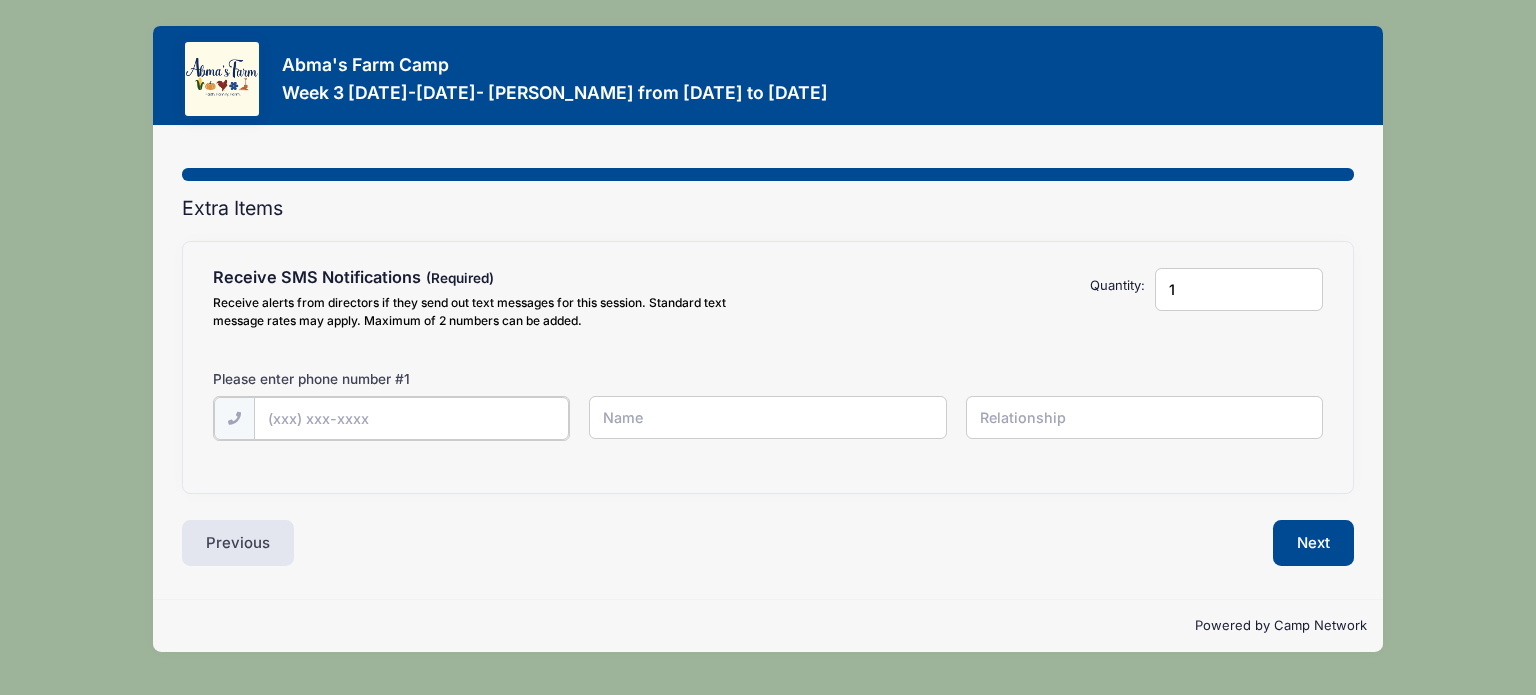 click at bounding box center (0, 0) 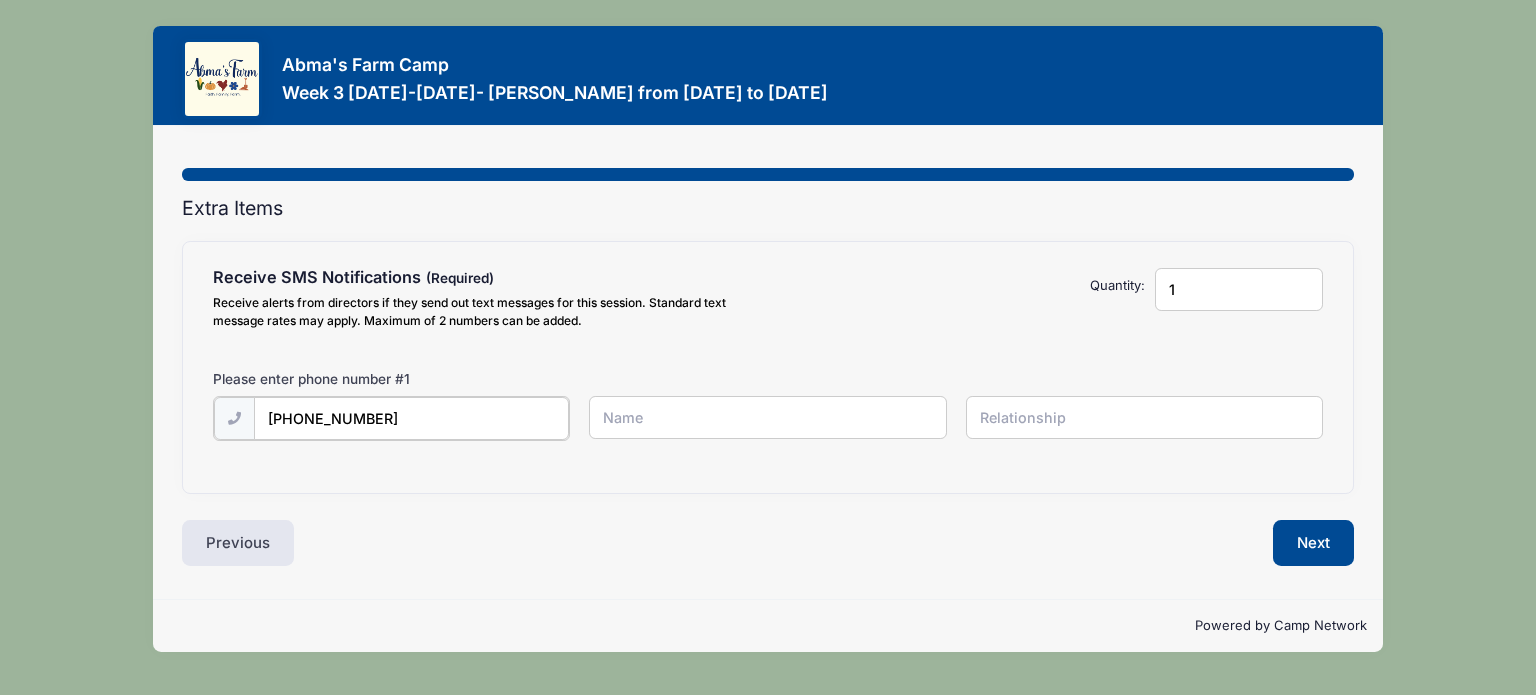 type on "(845) 558-9636" 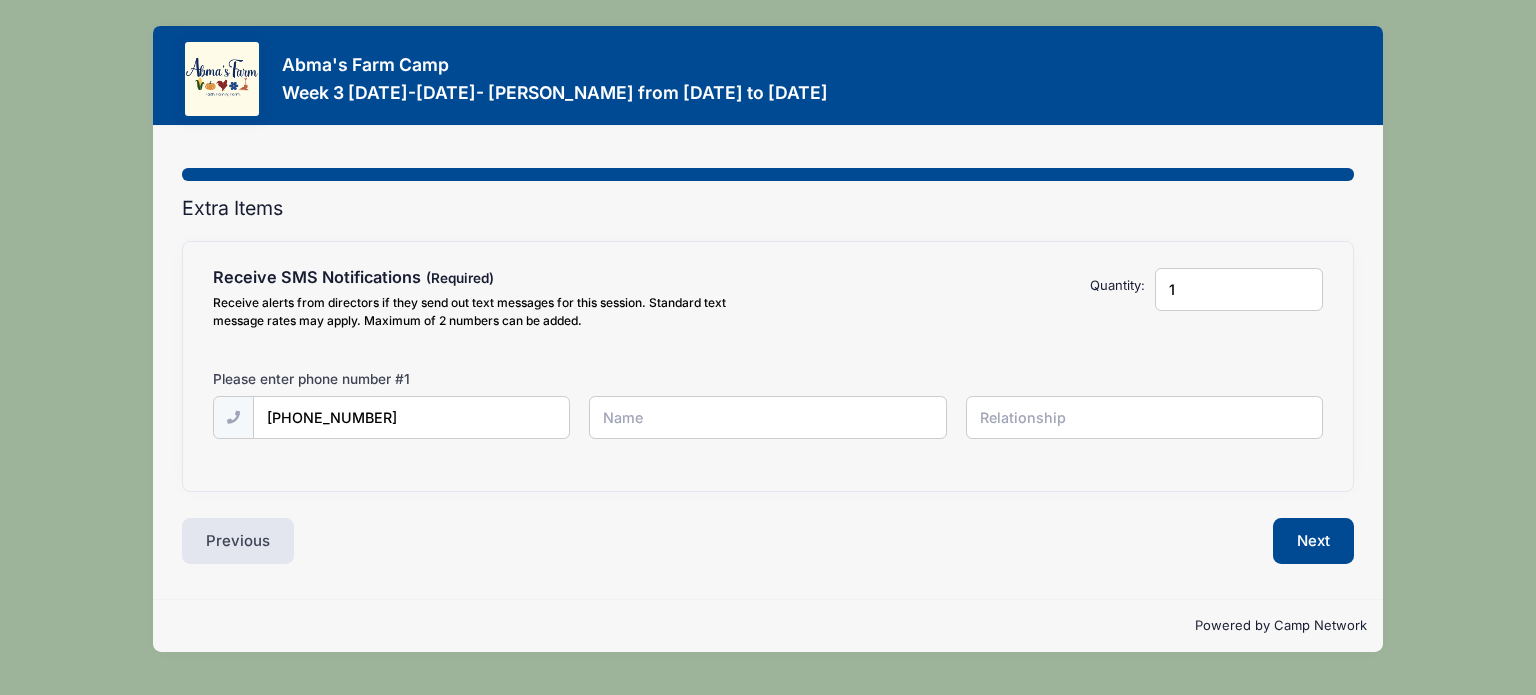 click at bounding box center (0, 0) 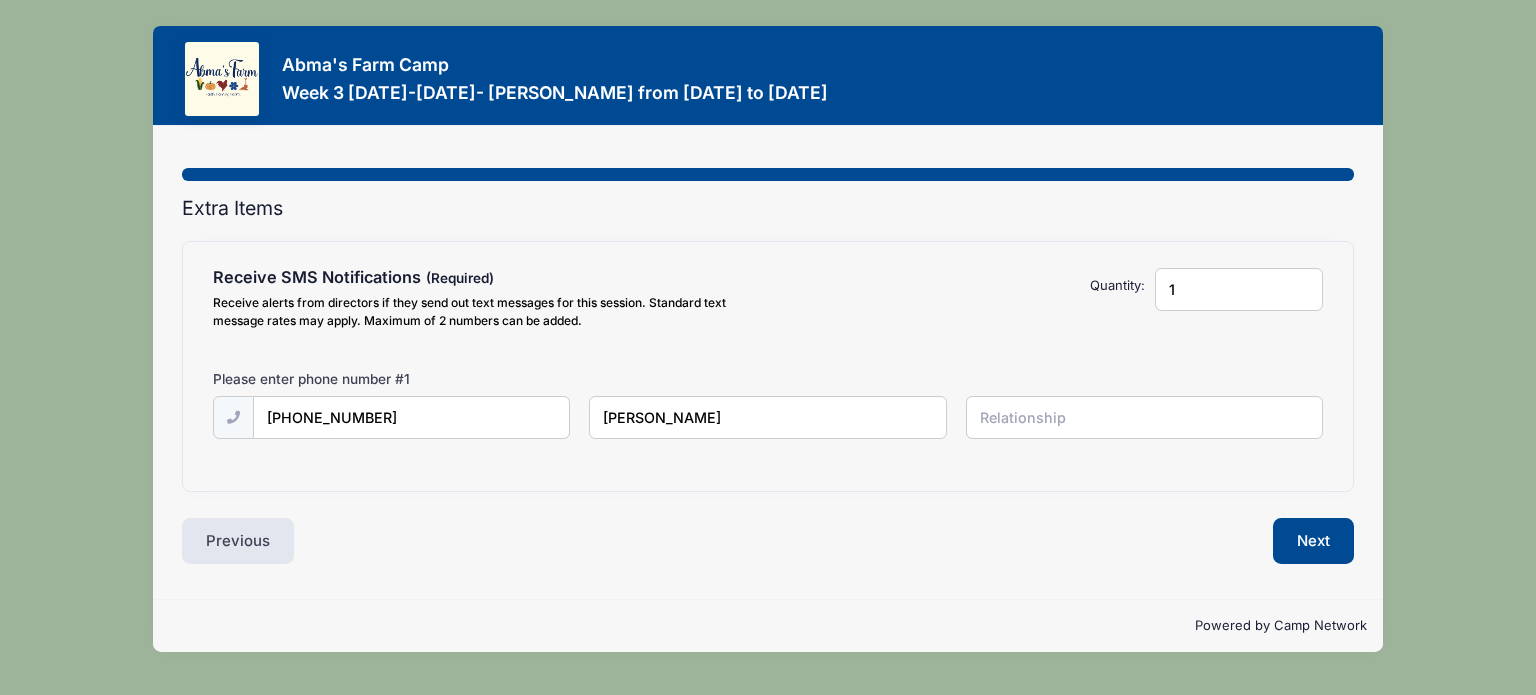type on "Catherine Fornaci" 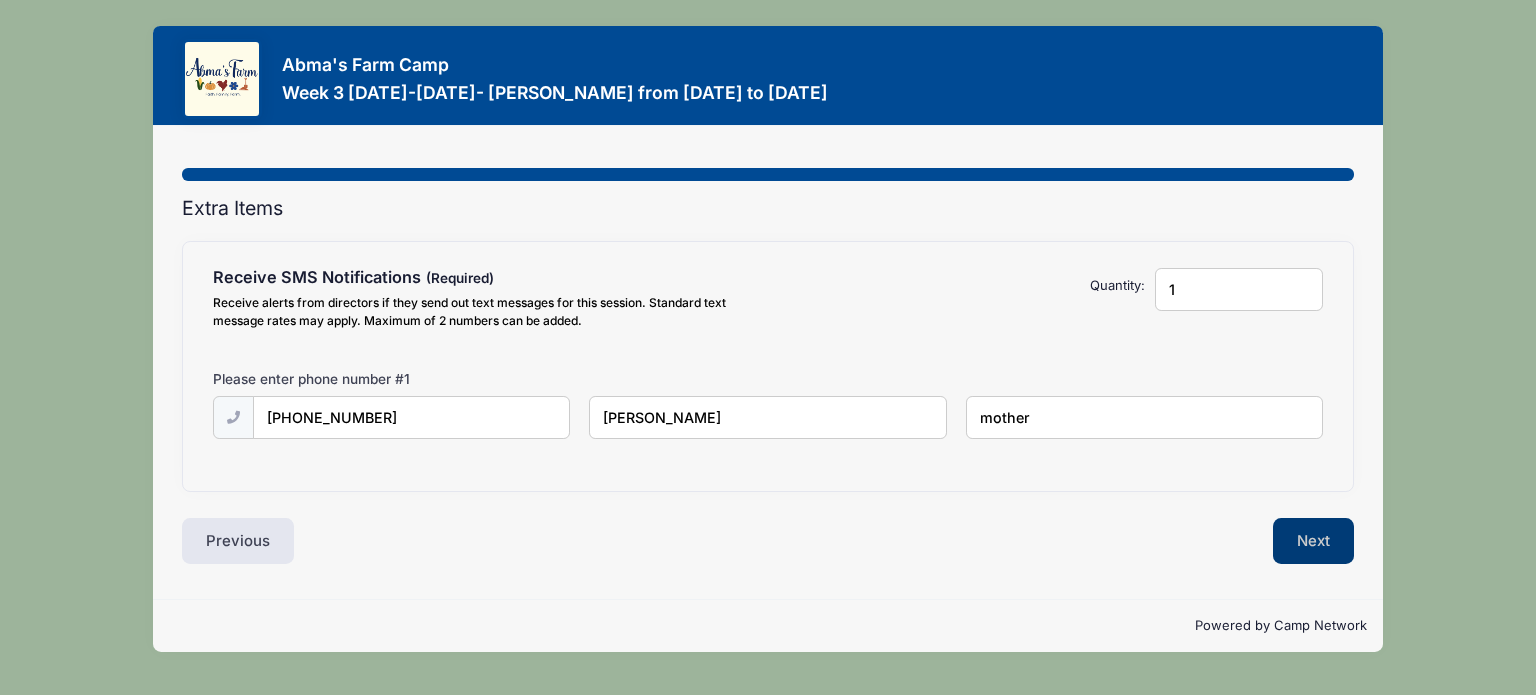 type on "mother" 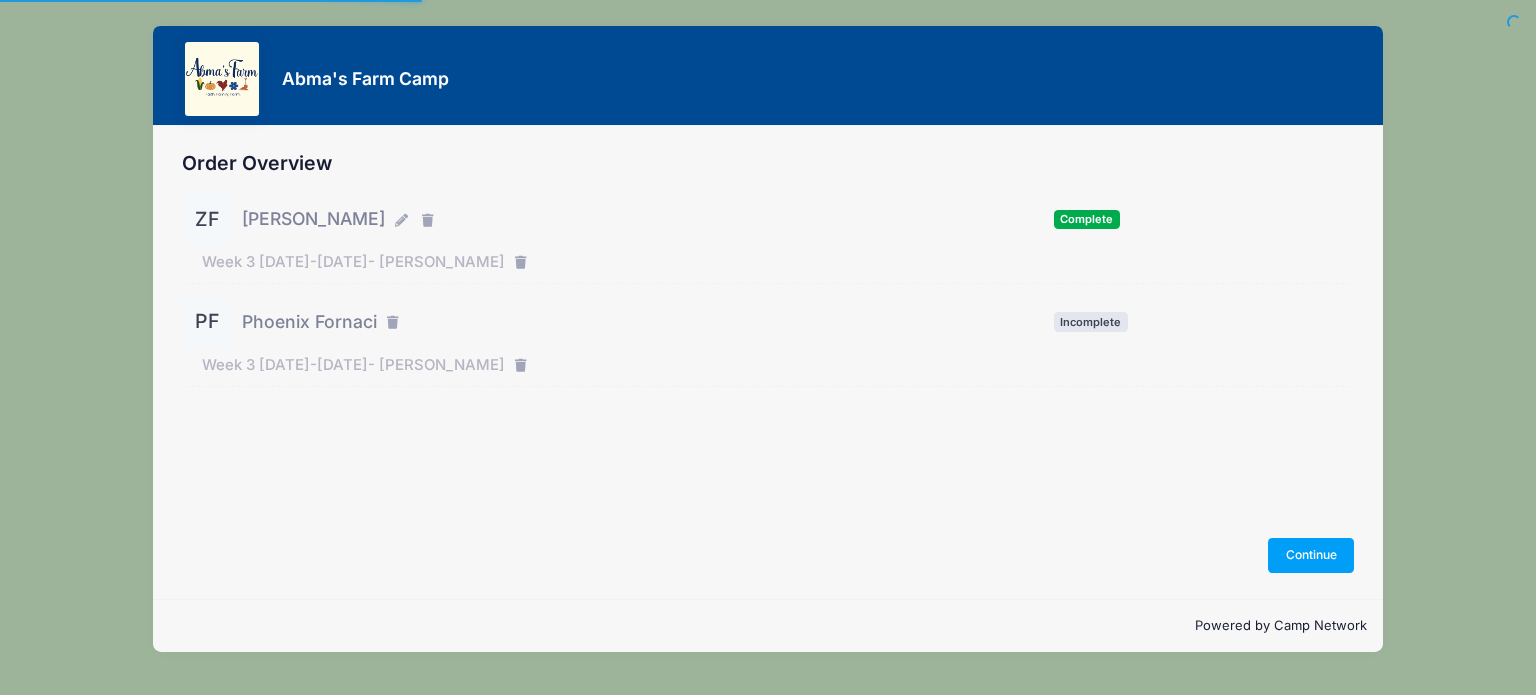 scroll, scrollTop: 0, scrollLeft: 0, axis: both 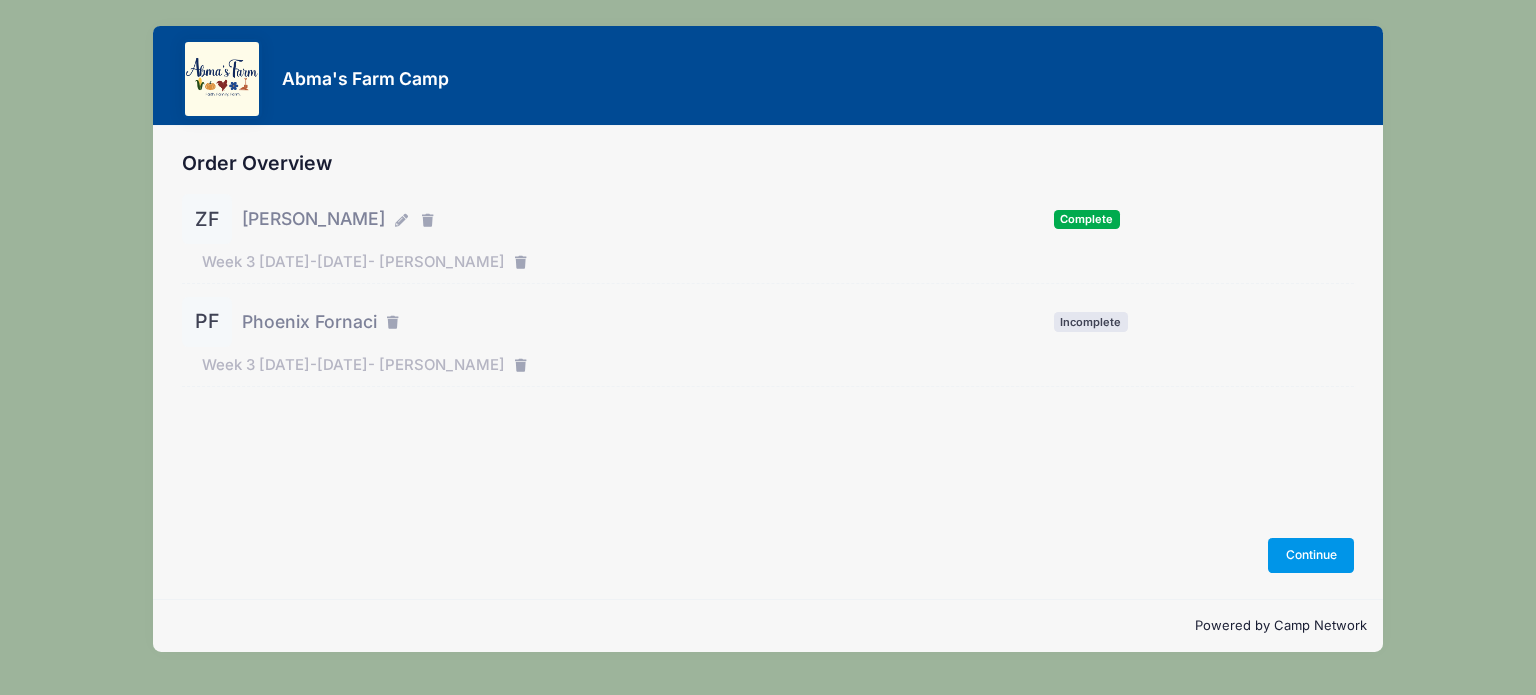 click on "Continue" at bounding box center (1311, 555) 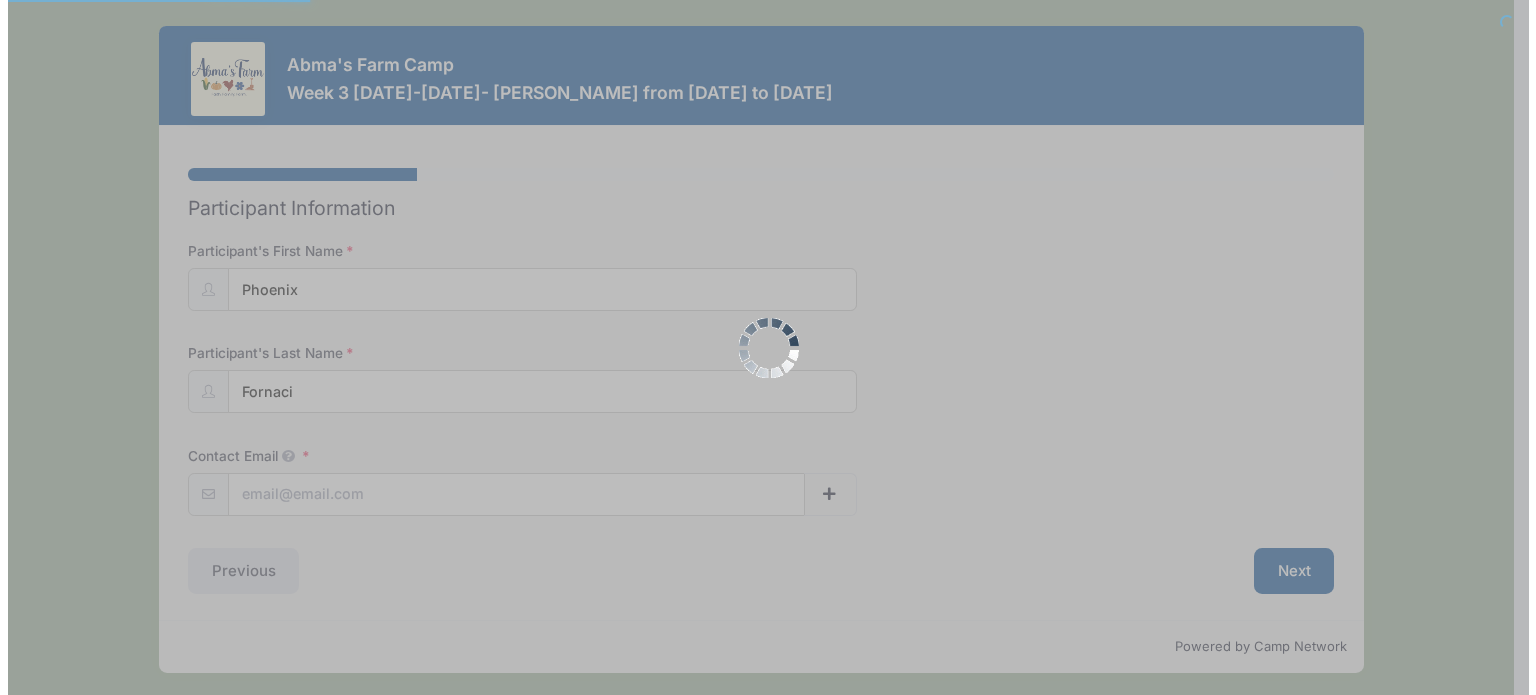 scroll, scrollTop: 0, scrollLeft: 0, axis: both 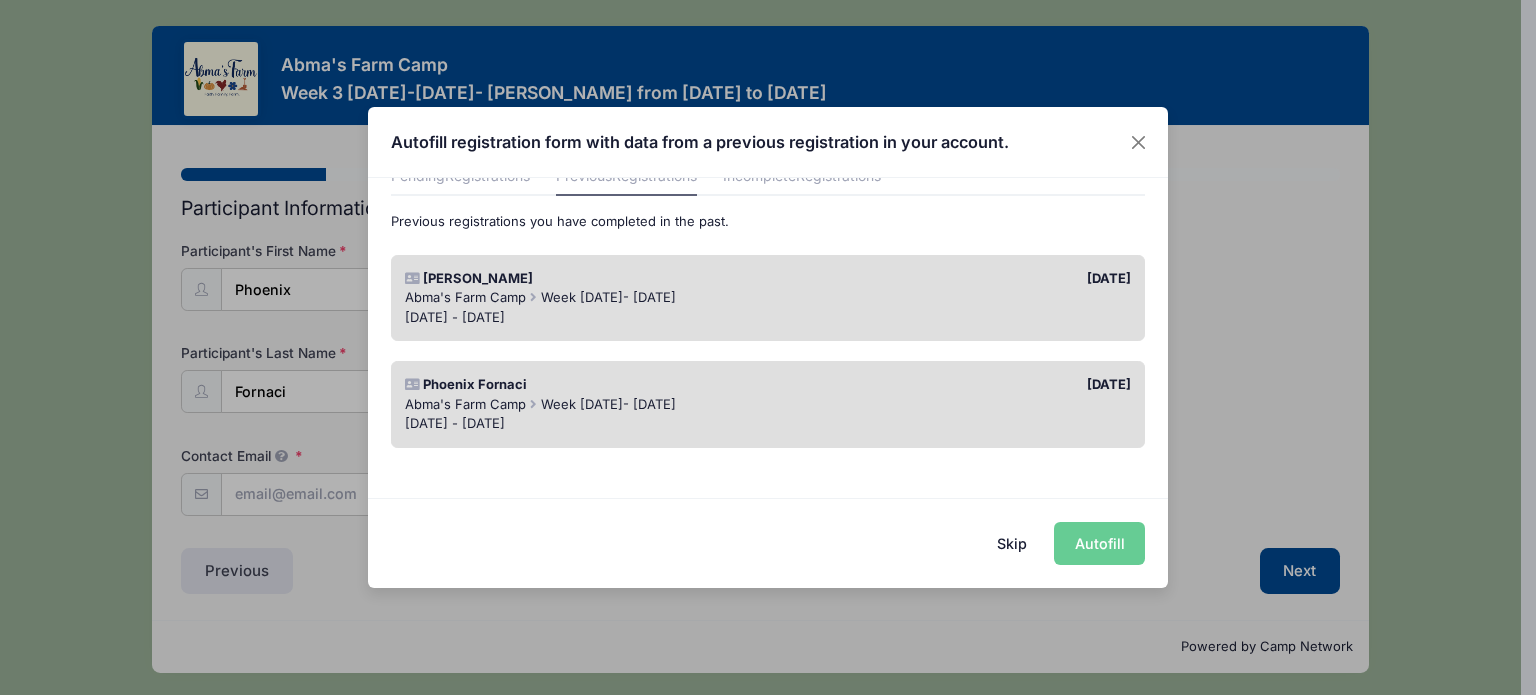 click on "[DATE] - [DATE]" at bounding box center [768, 424] 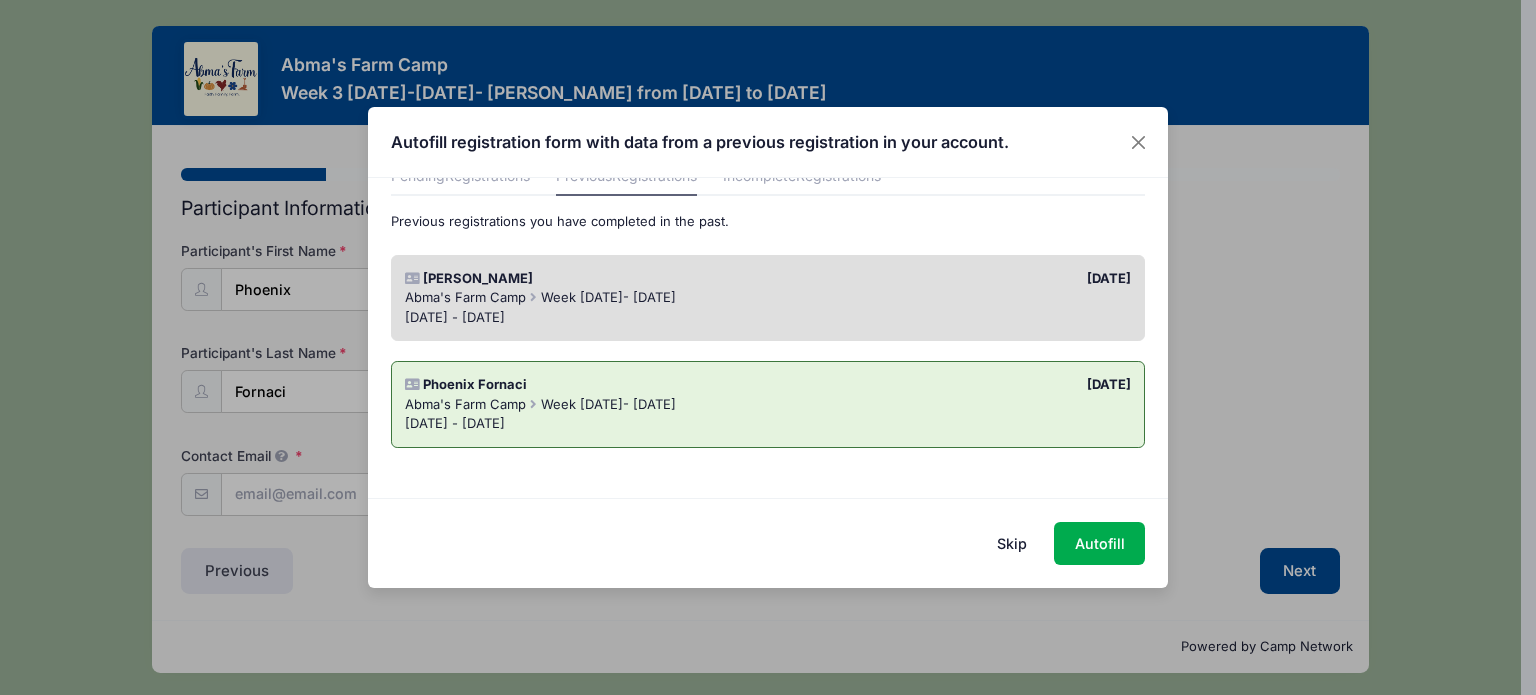 click on "Skip
Autofill" at bounding box center [768, 542] 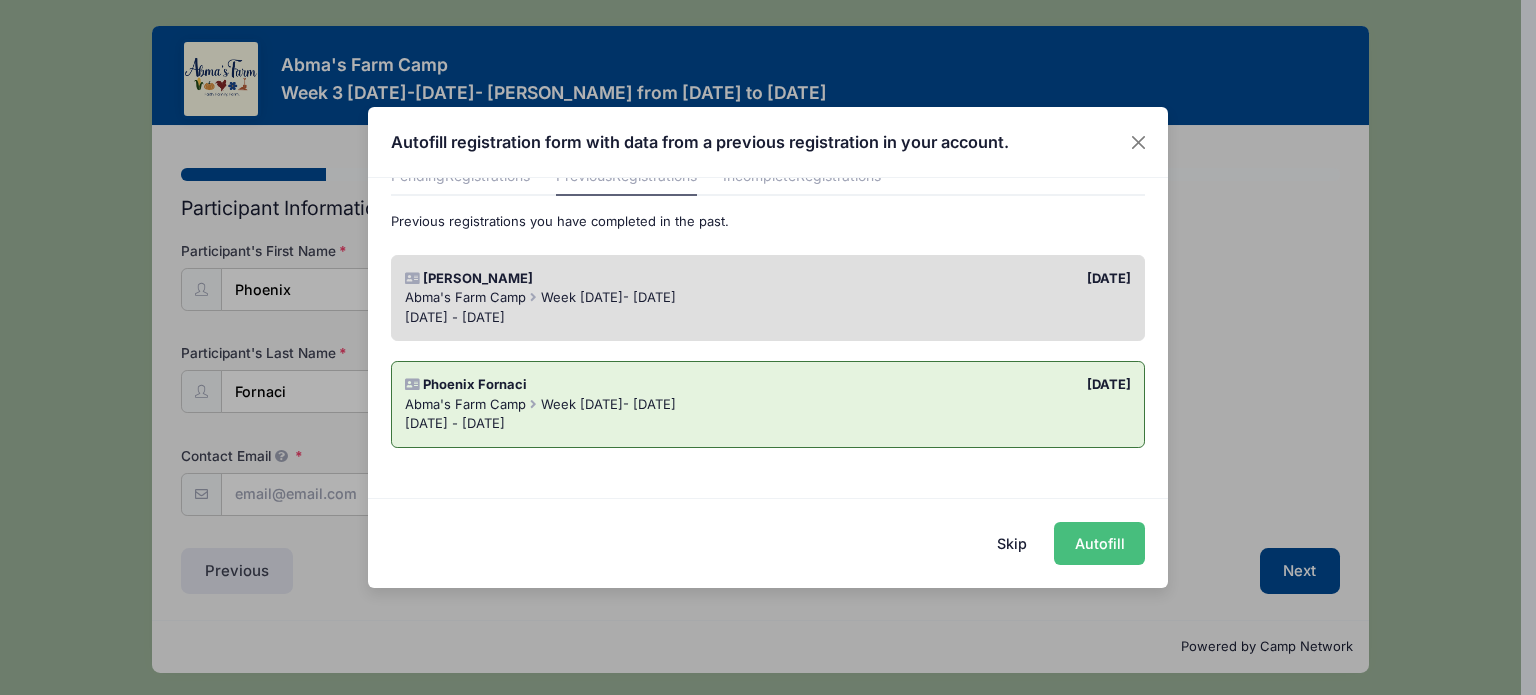 click on "Autofill" at bounding box center (1099, 543) 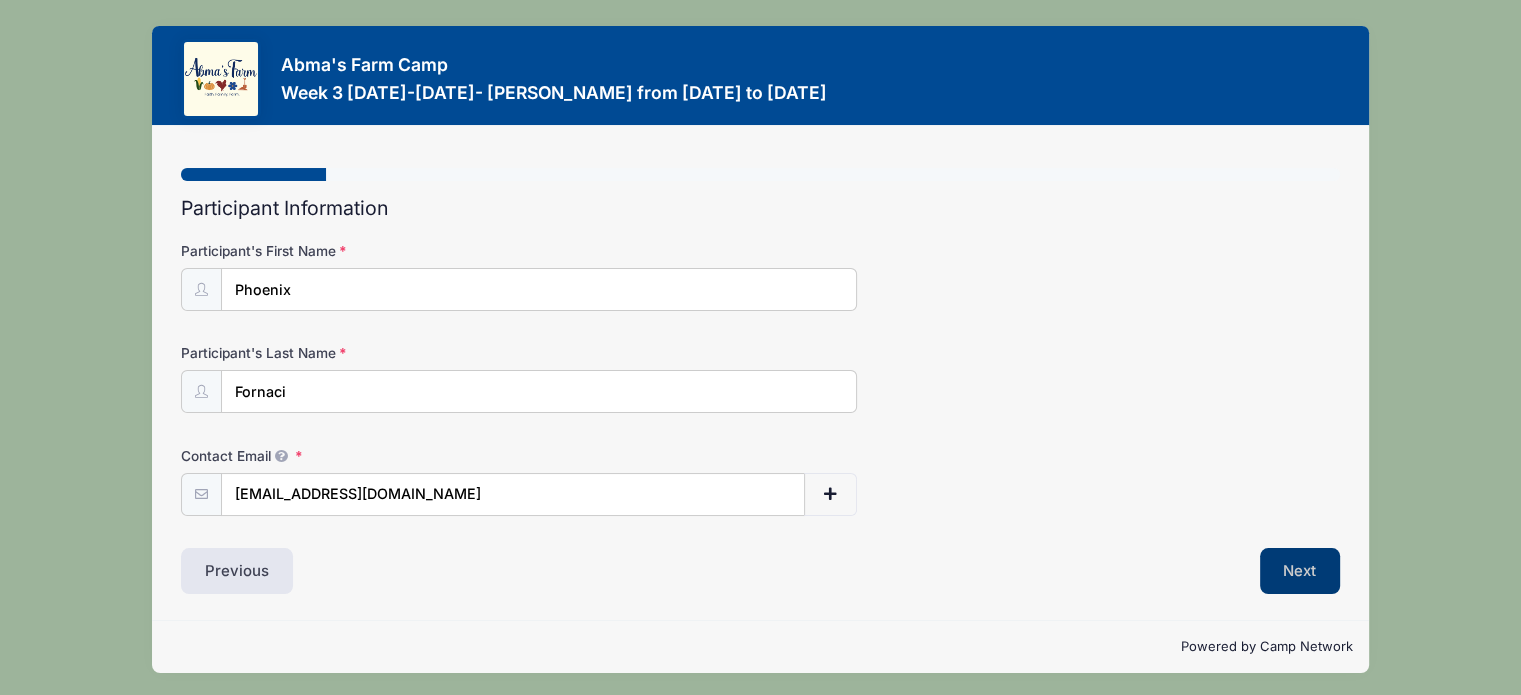 click on "Next" at bounding box center (1300, 571) 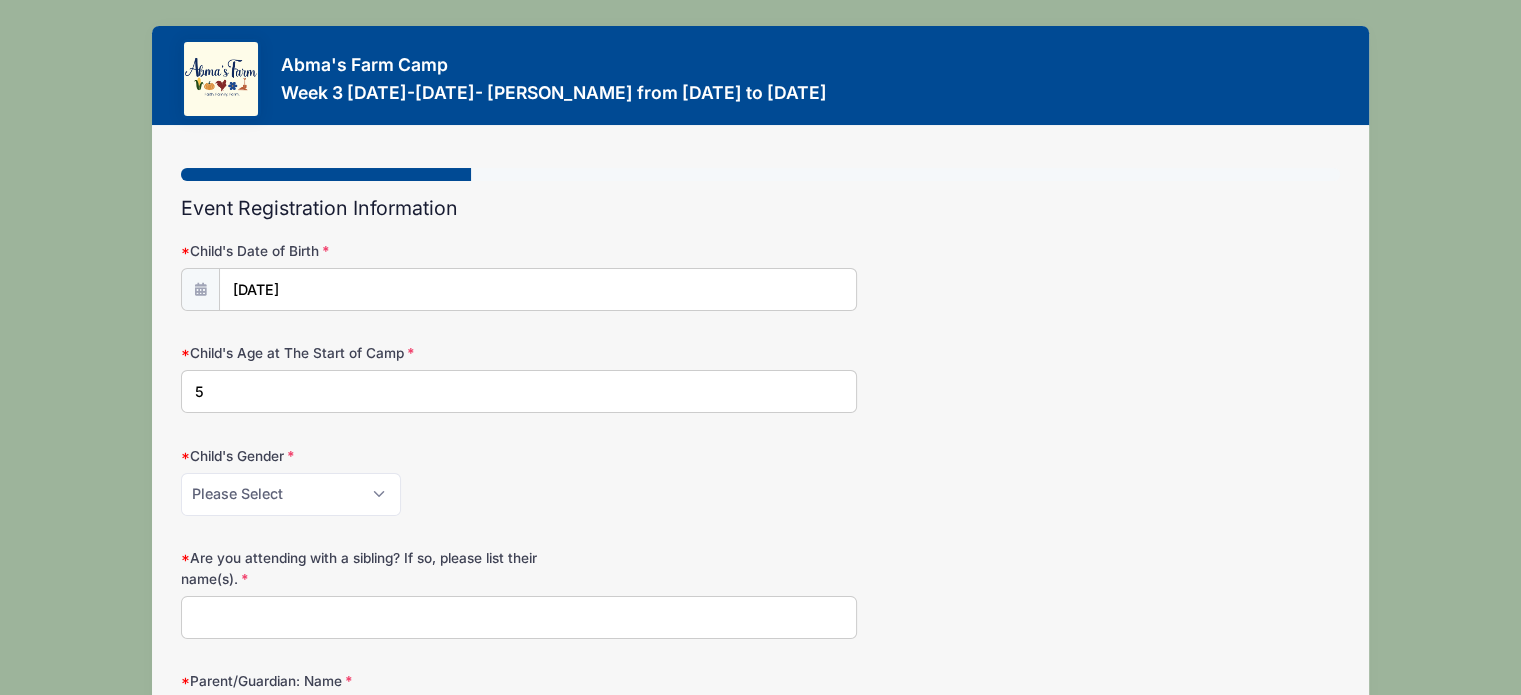 drag, startPoint x: 208, startPoint y: 395, endPoint x: 178, endPoint y: 391, distance: 30.265491 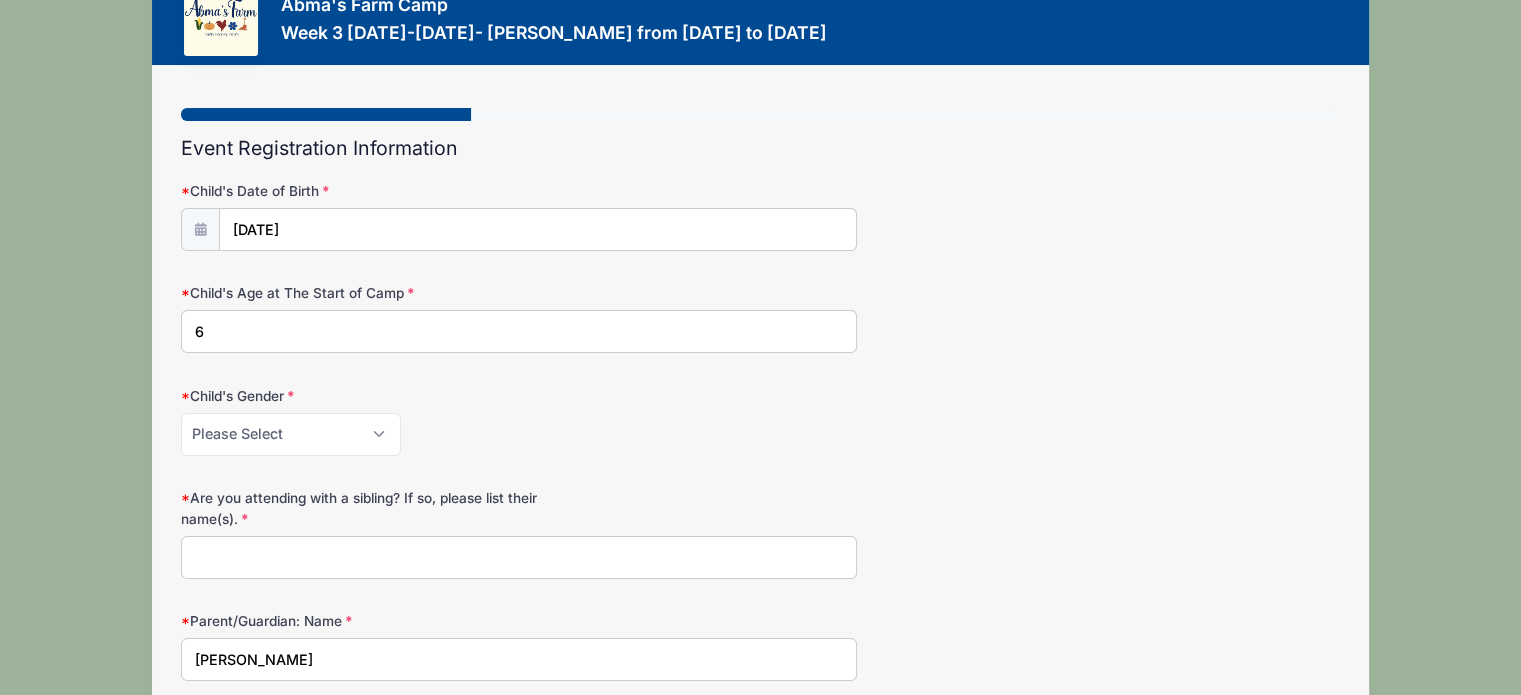 scroll, scrollTop: 64, scrollLeft: 0, axis: vertical 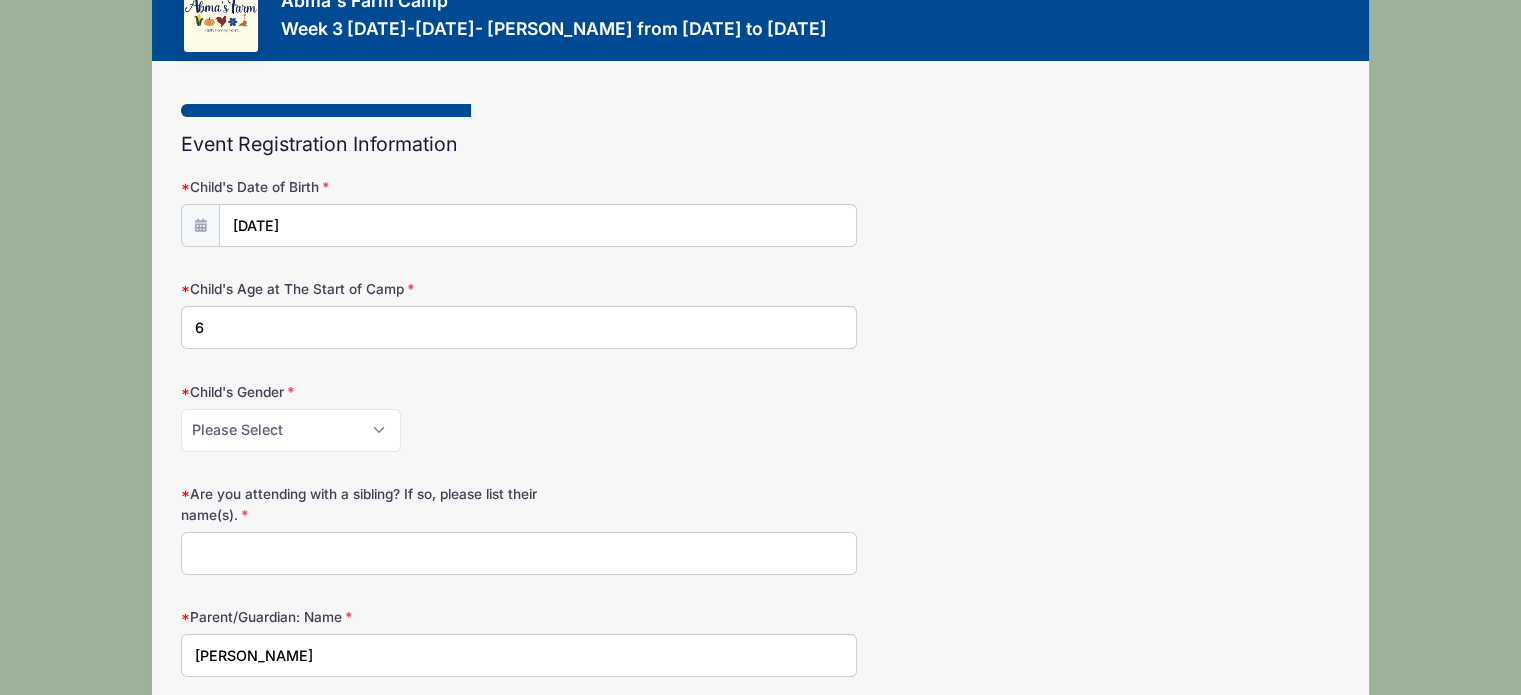 type on "6" 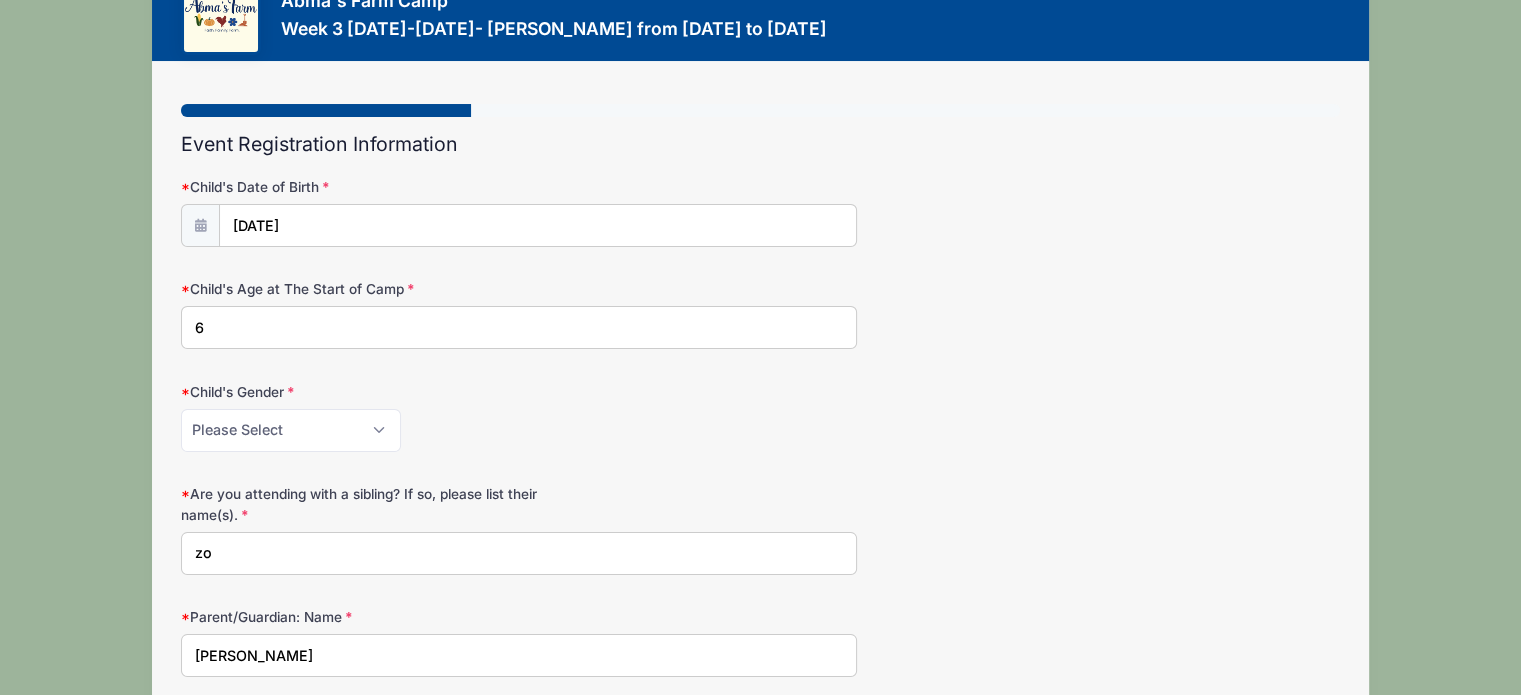 type on "z" 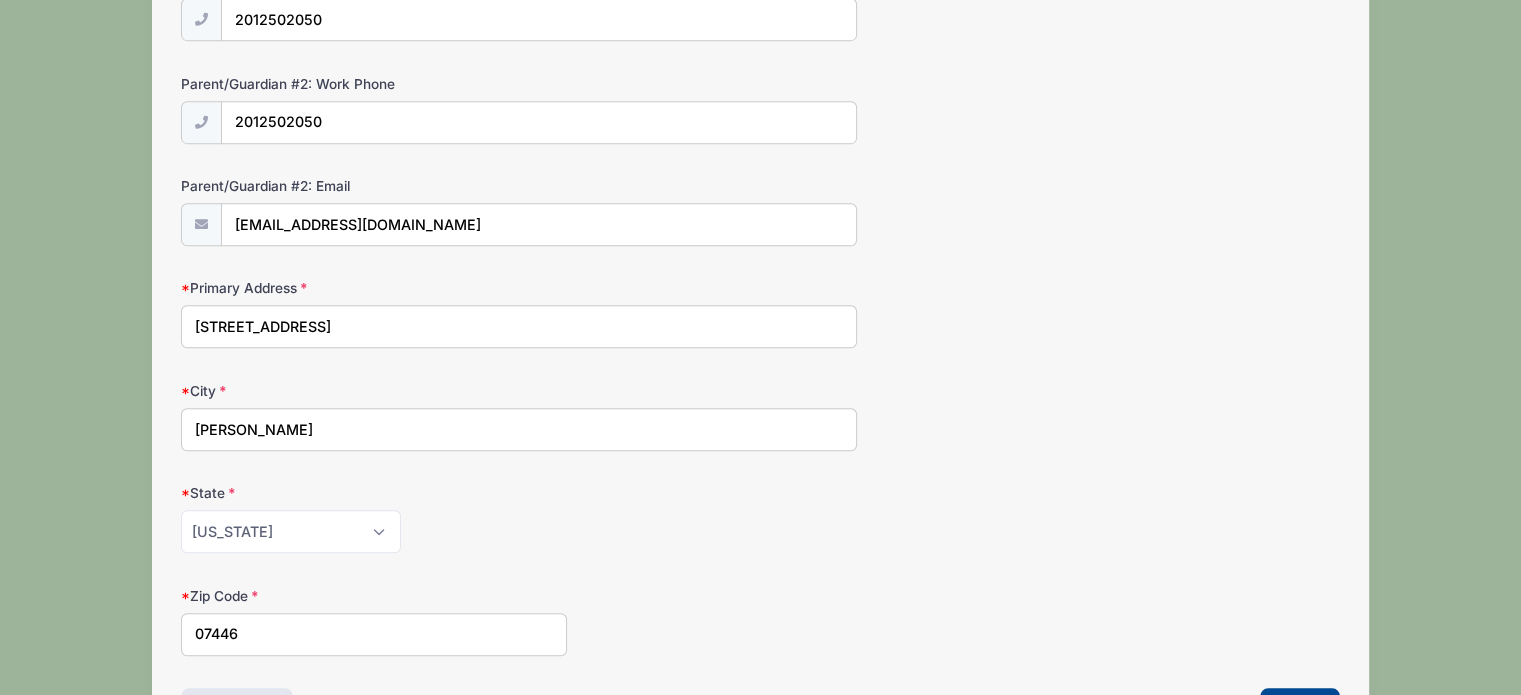 scroll, scrollTop: 1348, scrollLeft: 0, axis: vertical 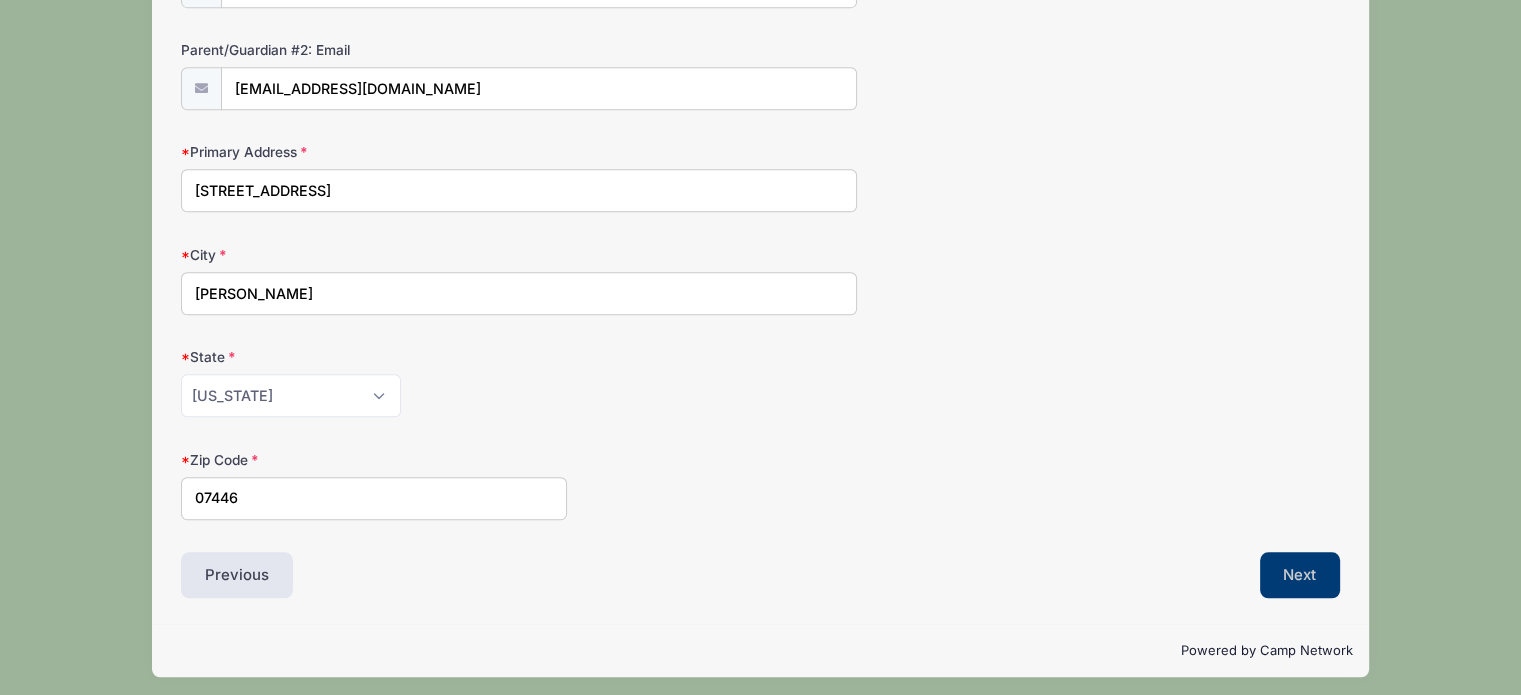 type on "Zoe Fornaci" 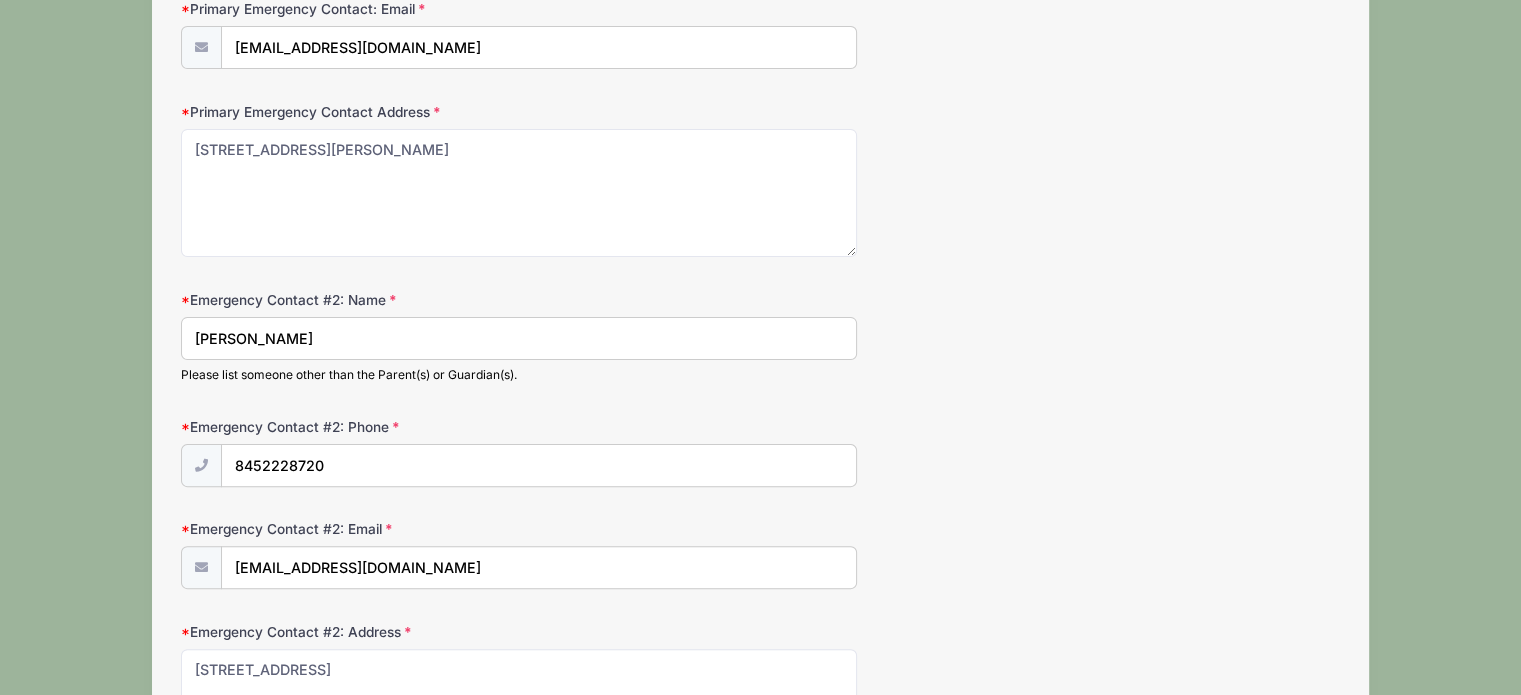 scroll, scrollTop: 0, scrollLeft: 0, axis: both 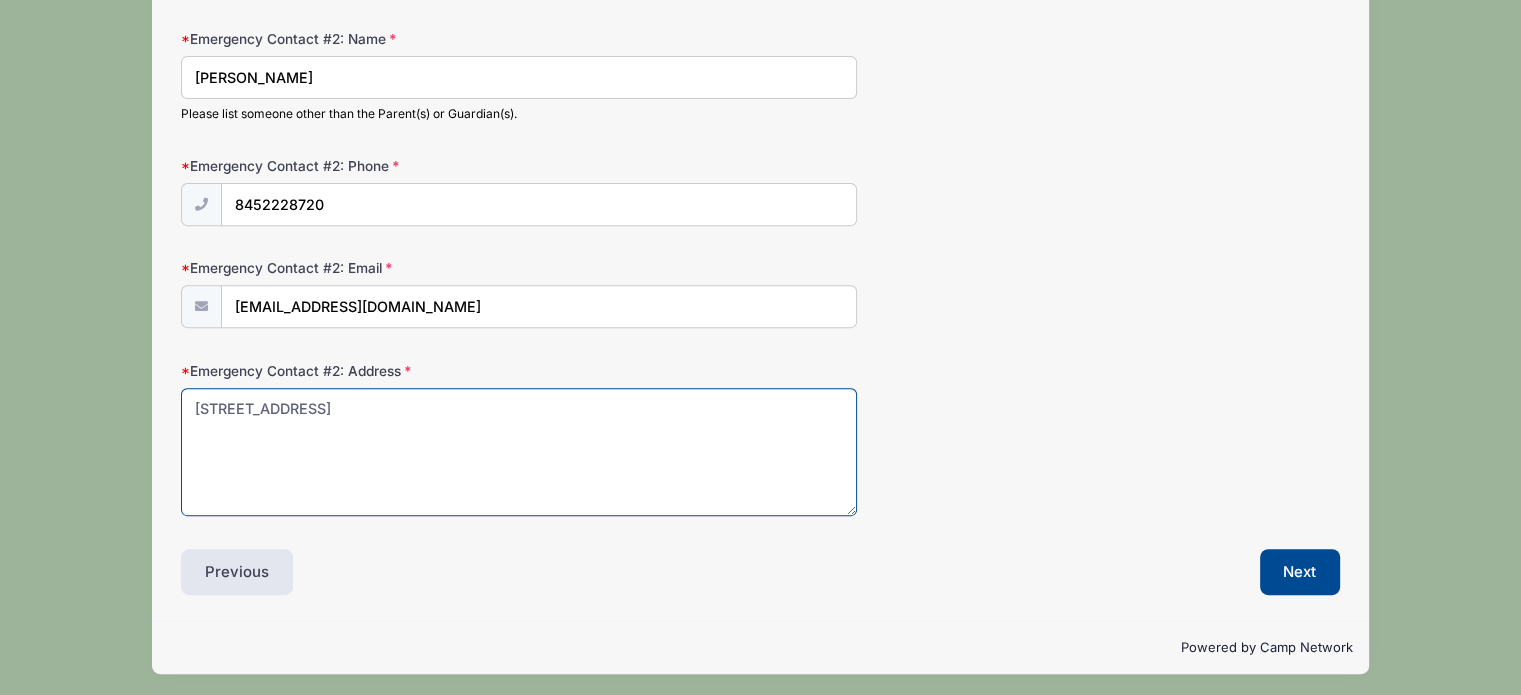 click on "30 New Street \r\nRamsey, NJ 07446" at bounding box center (519, 452) 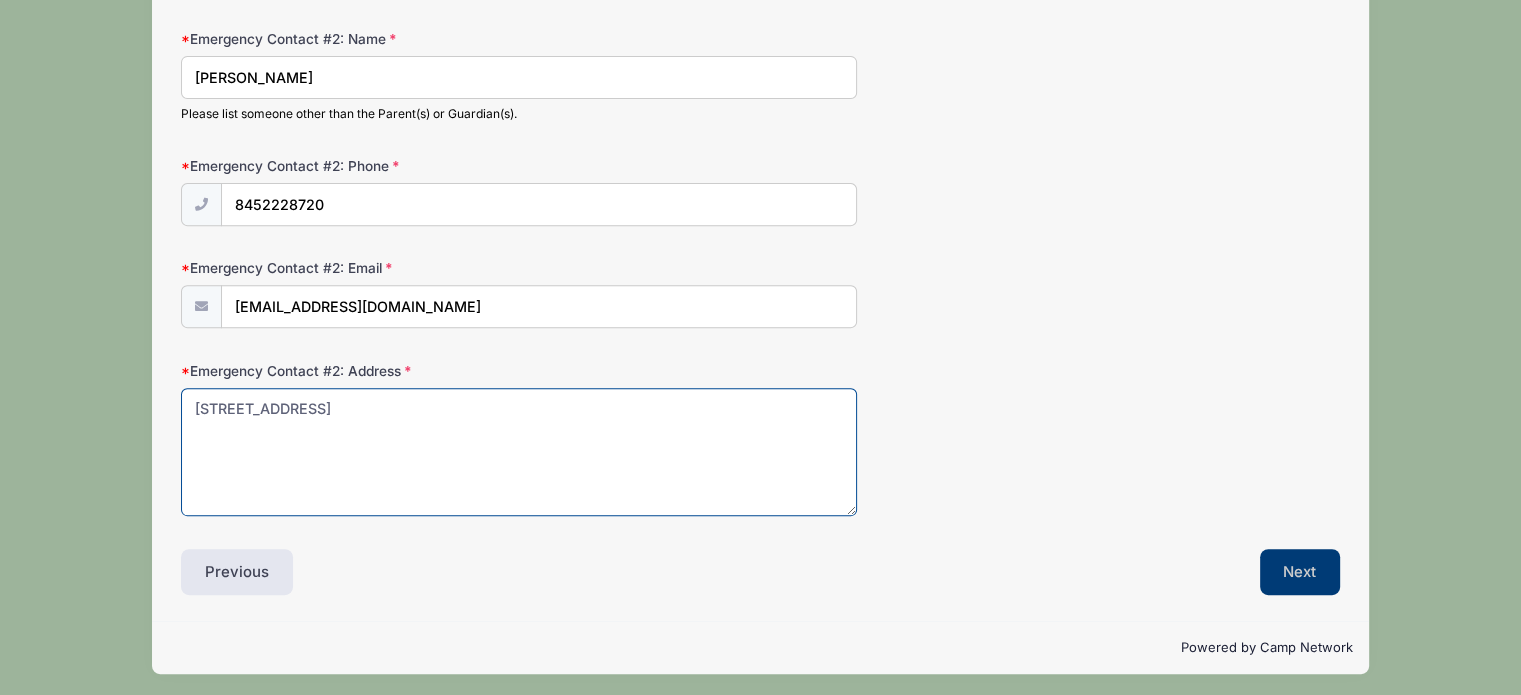 type on "30 New Street
Ramsey, NJ 07446" 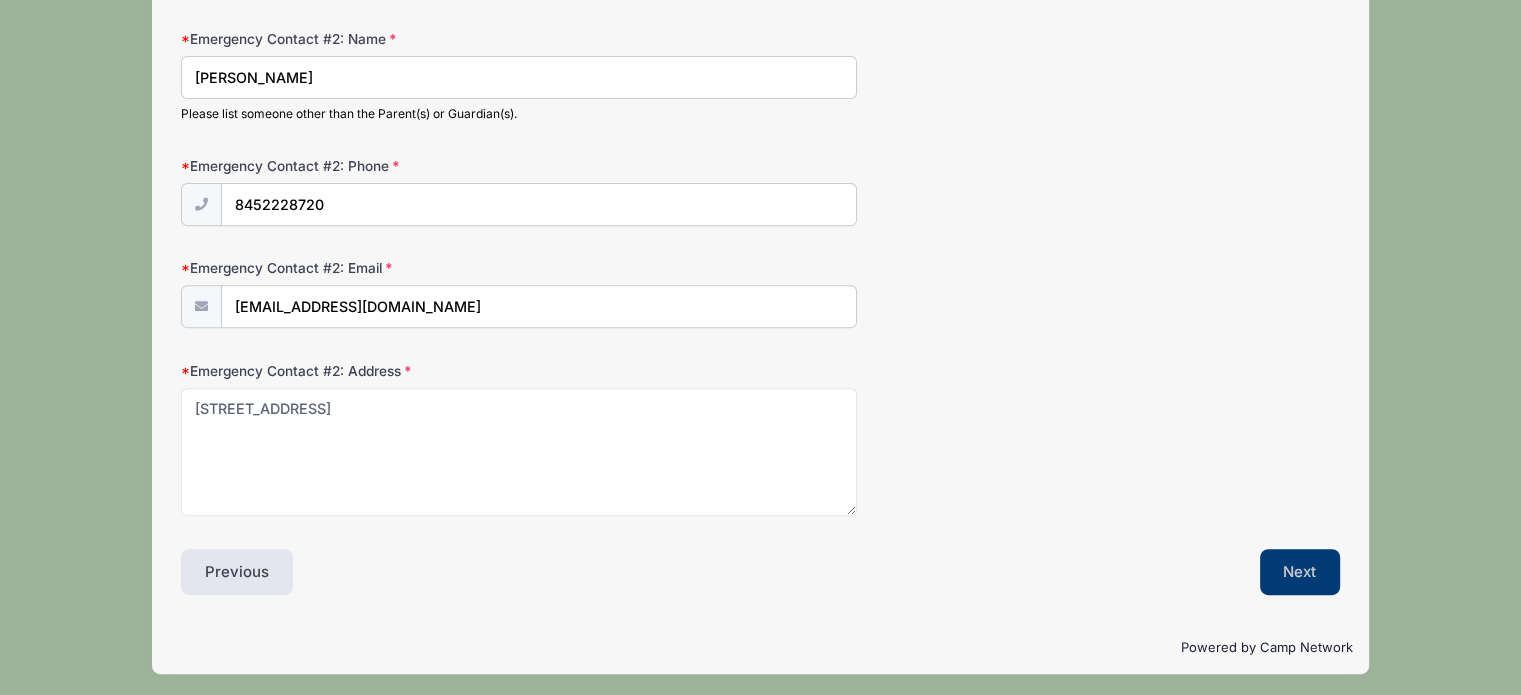 click on "Next" at bounding box center (1300, 572) 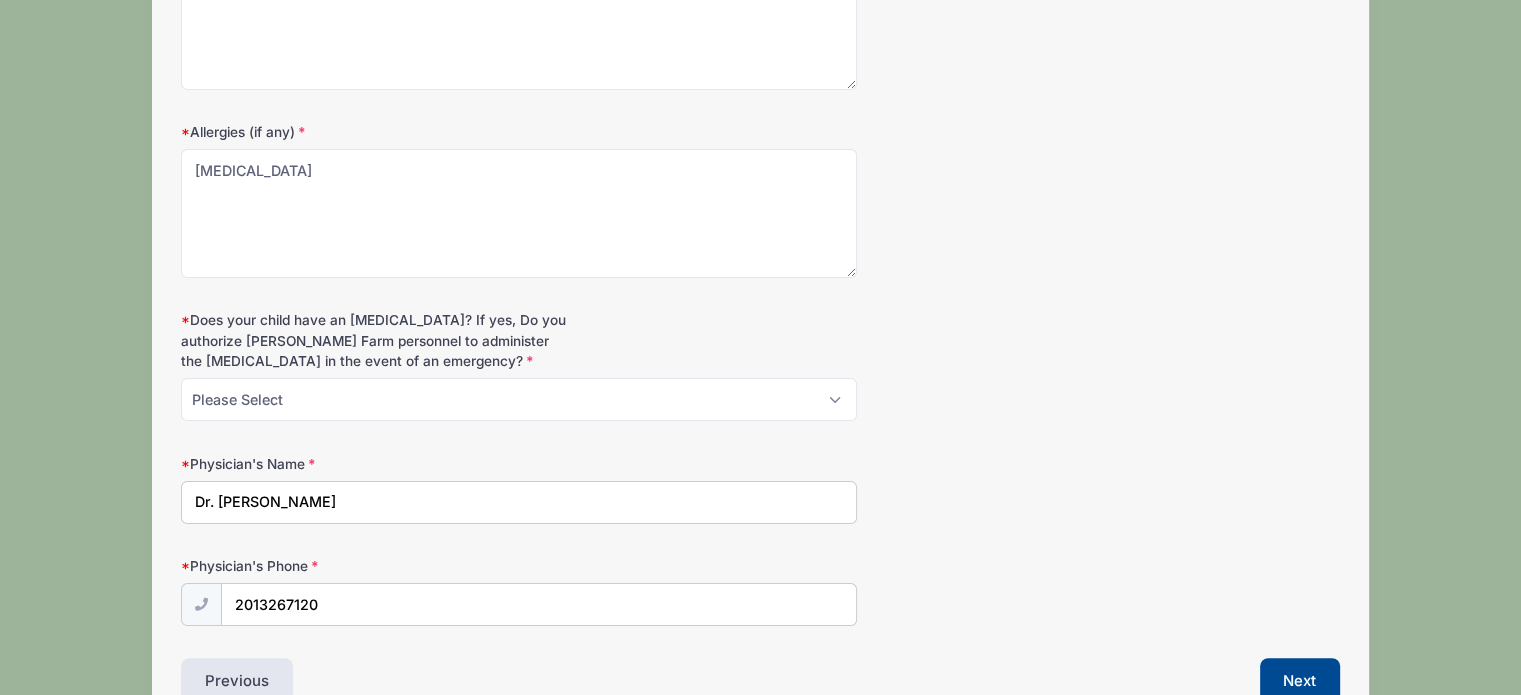 scroll, scrollTop: 418, scrollLeft: 0, axis: vertical 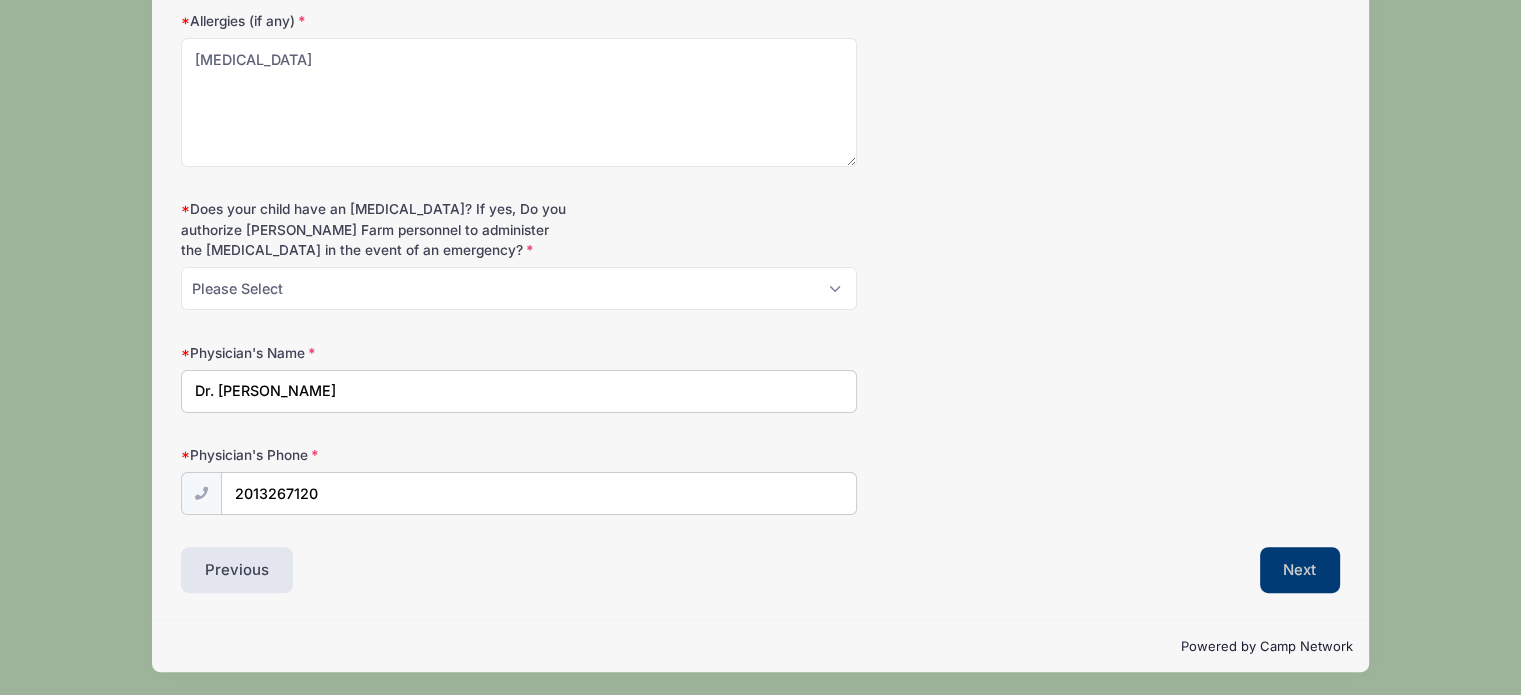 click on "Next" at bounding box center [1300, 570] 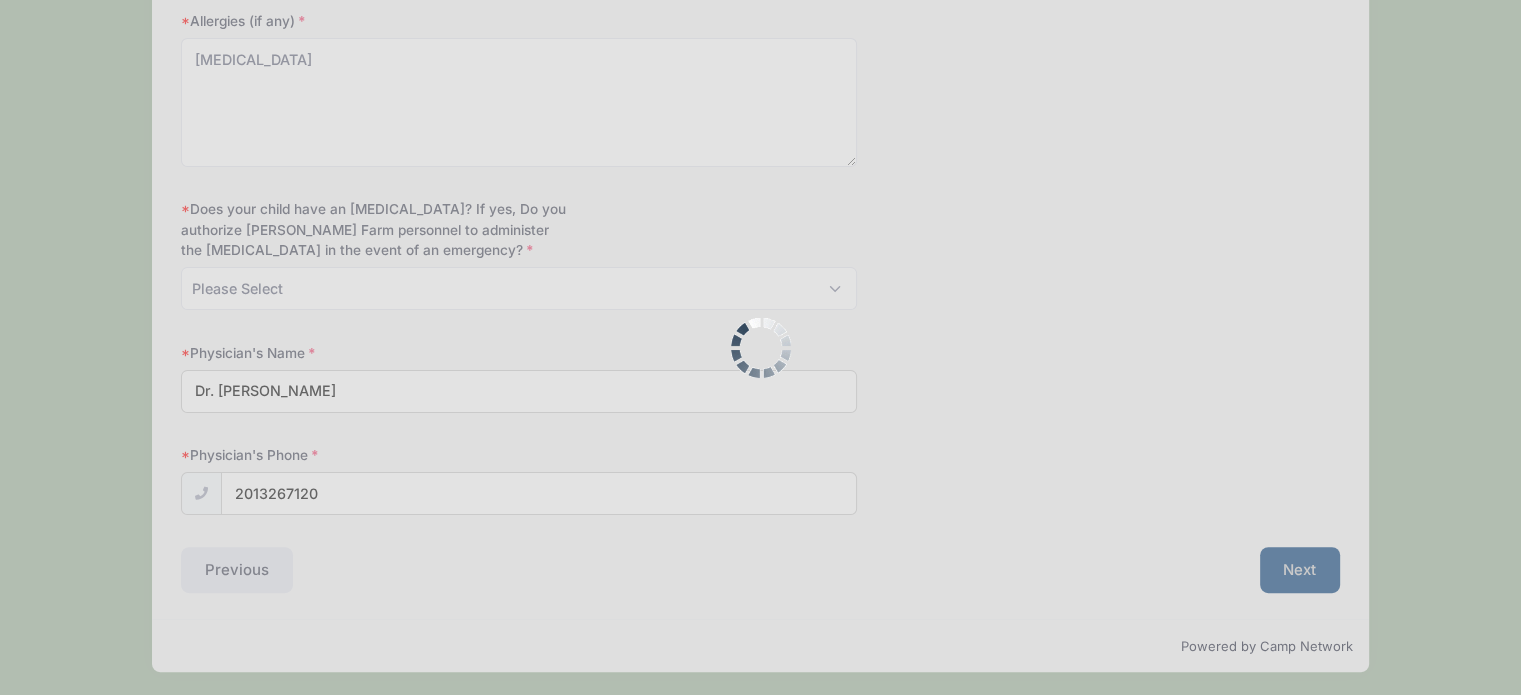 scroll, scrollTop: 253, scrollLeft: 0, axis: vertical 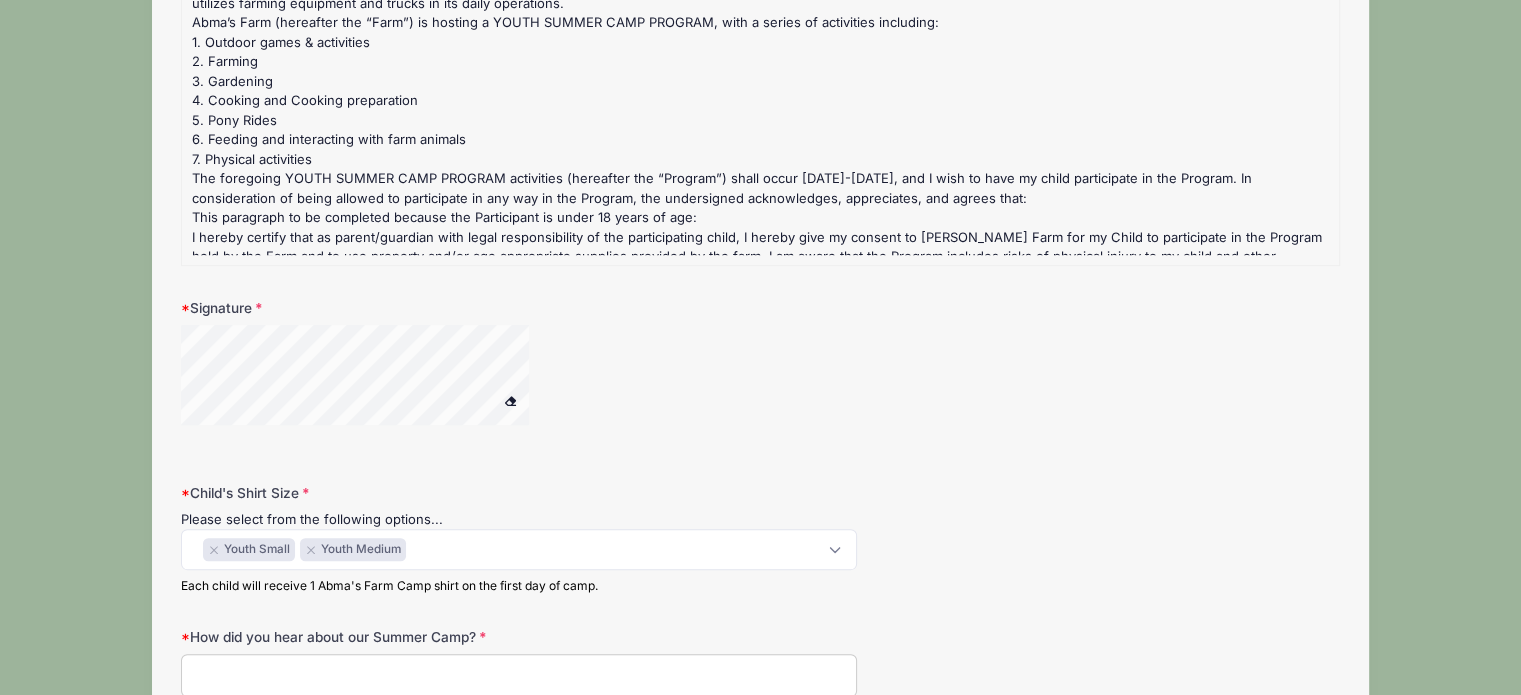 click on "× Youth Medium" at bounding box center (353, 549) 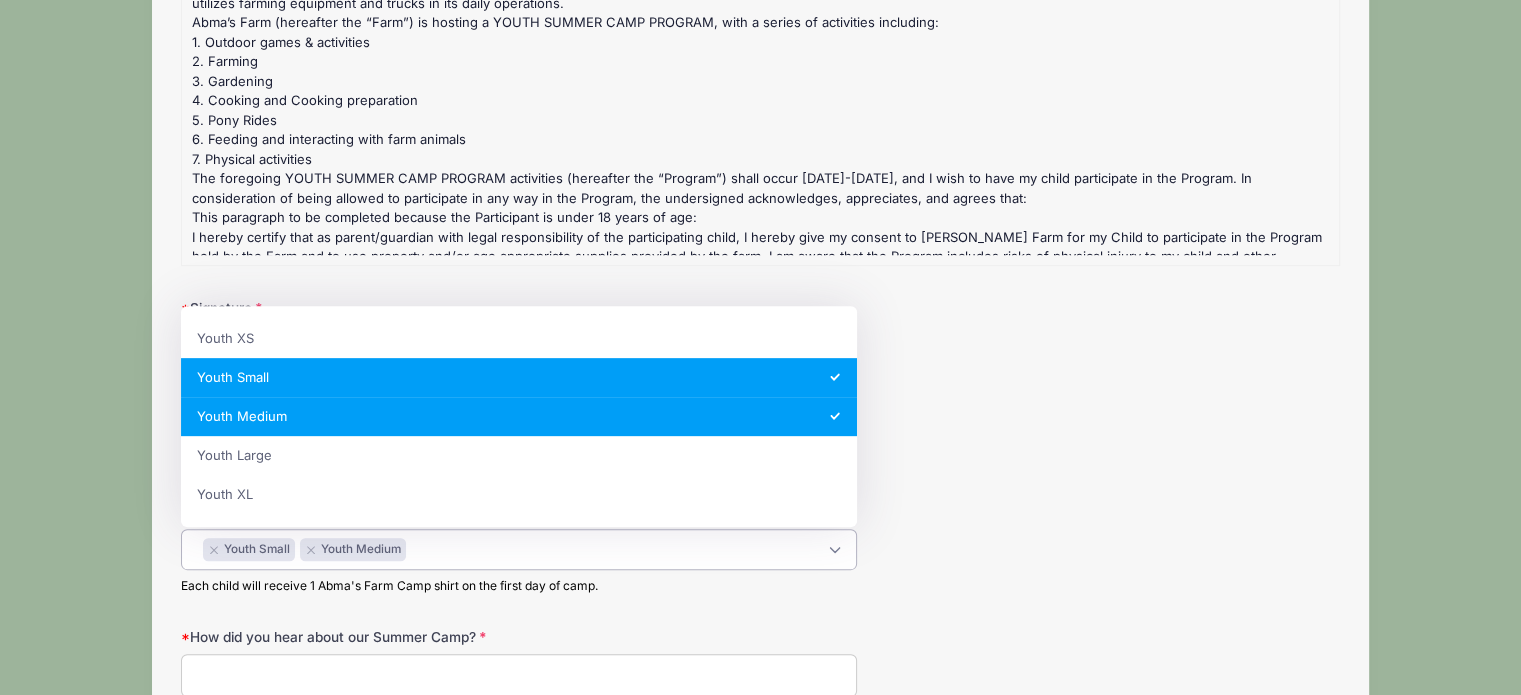 select on "Youth Medium" 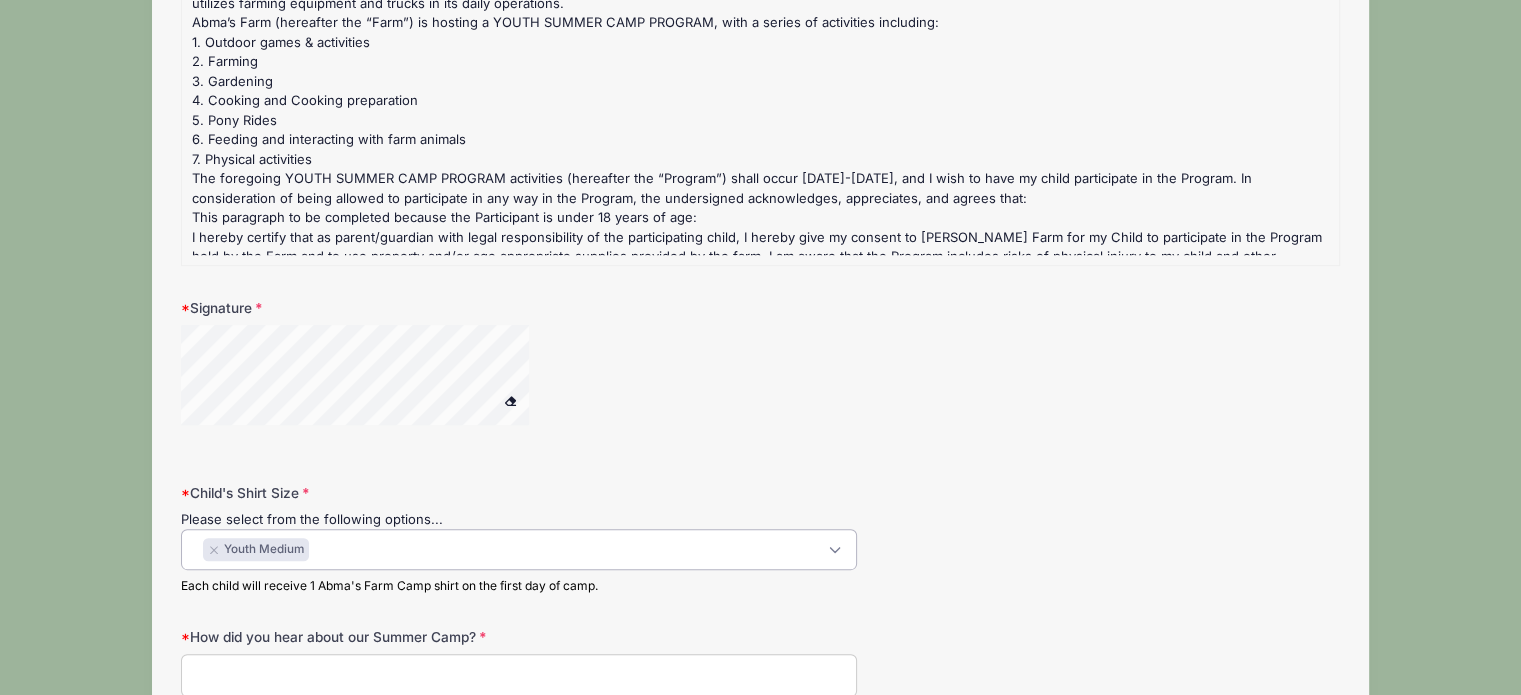 scroll, scrollTop: 36, scrollLeft: 0, axis: vertical 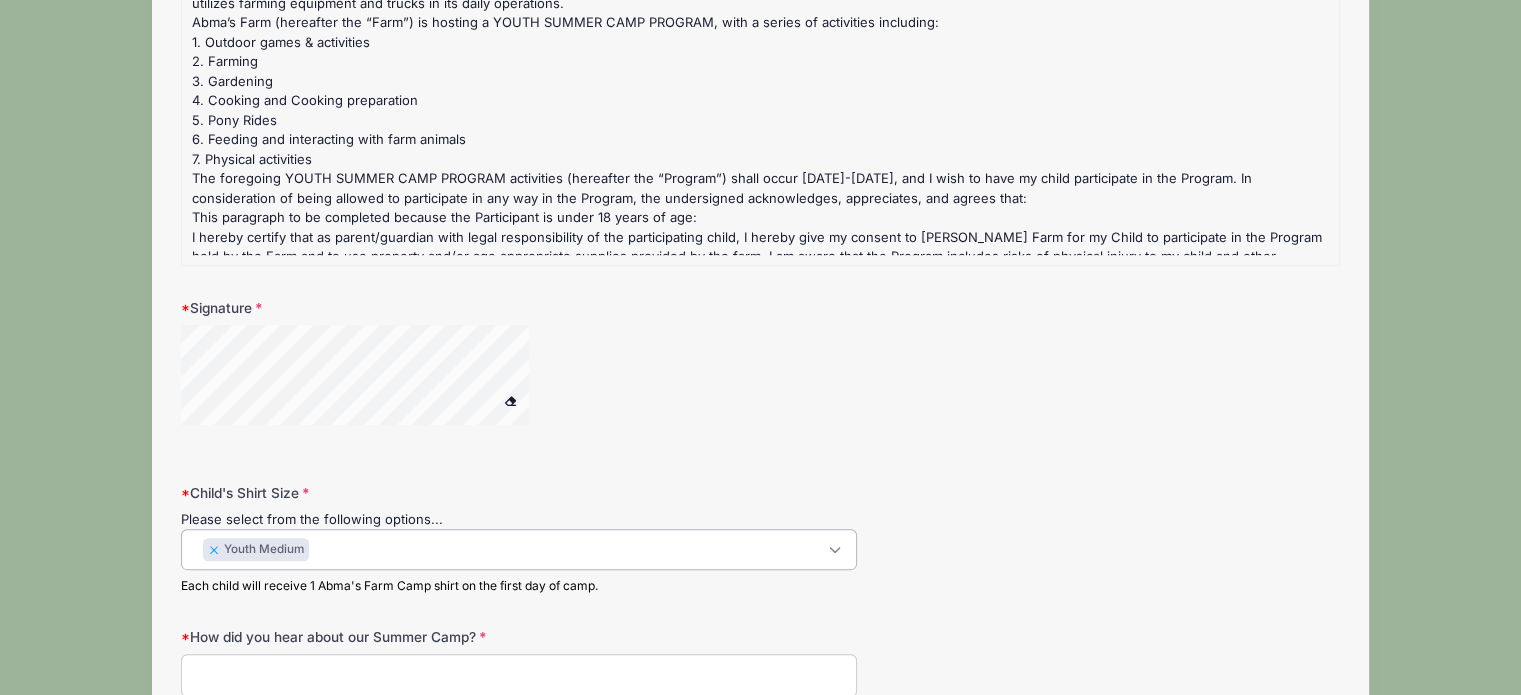 click on "×" at bounding box center (214, 550) 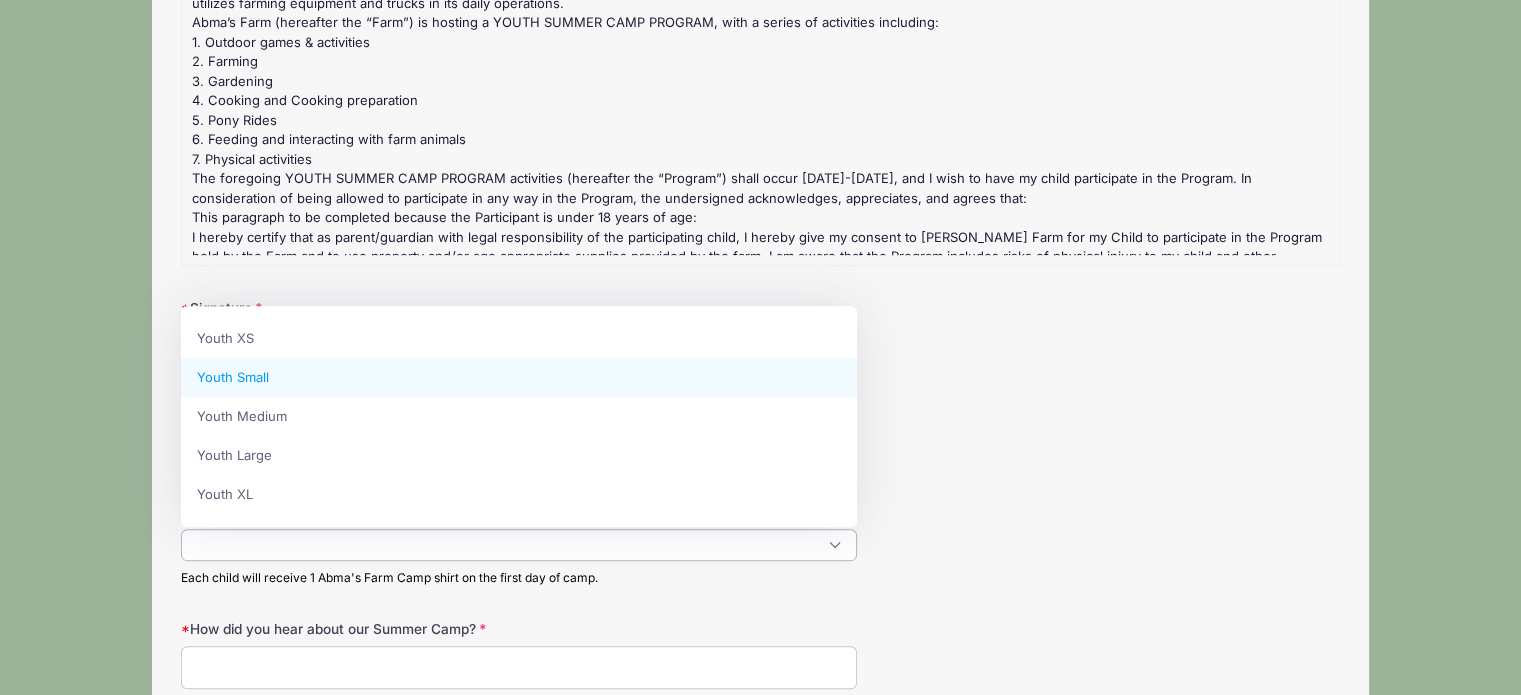 select on "Youth Small" 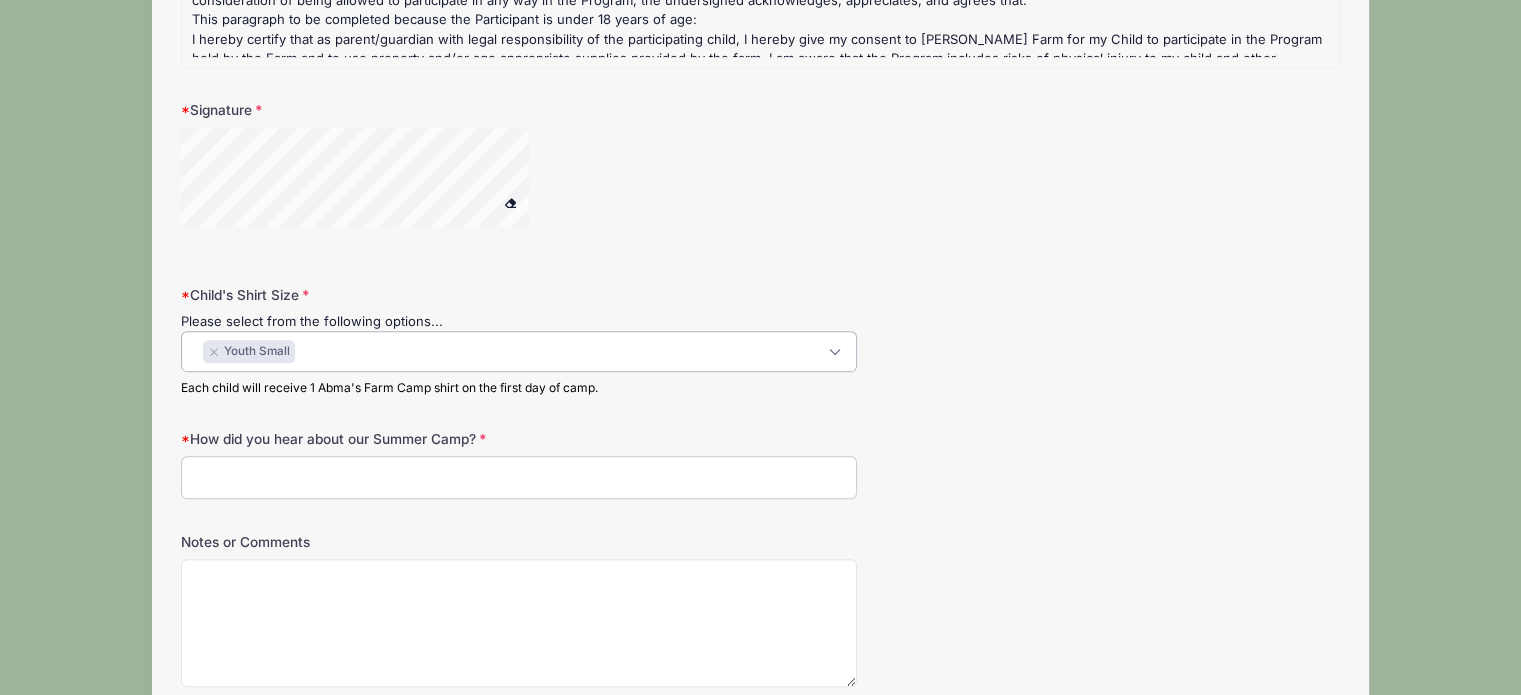 scroll, scrollTop: 956, scrollLeft: 0, axis: vertical 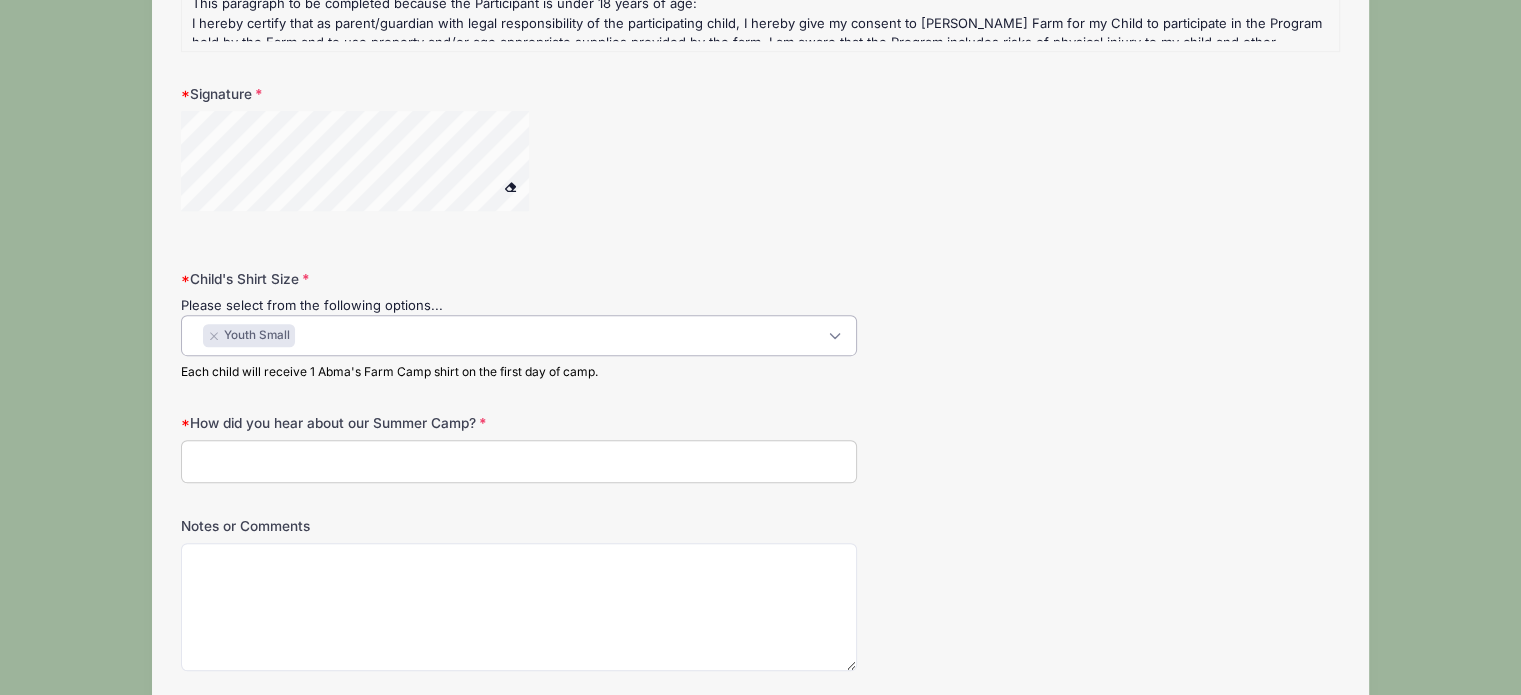 click on "How did you hear about our Summer Camp?" at bounding box center (519, 461) 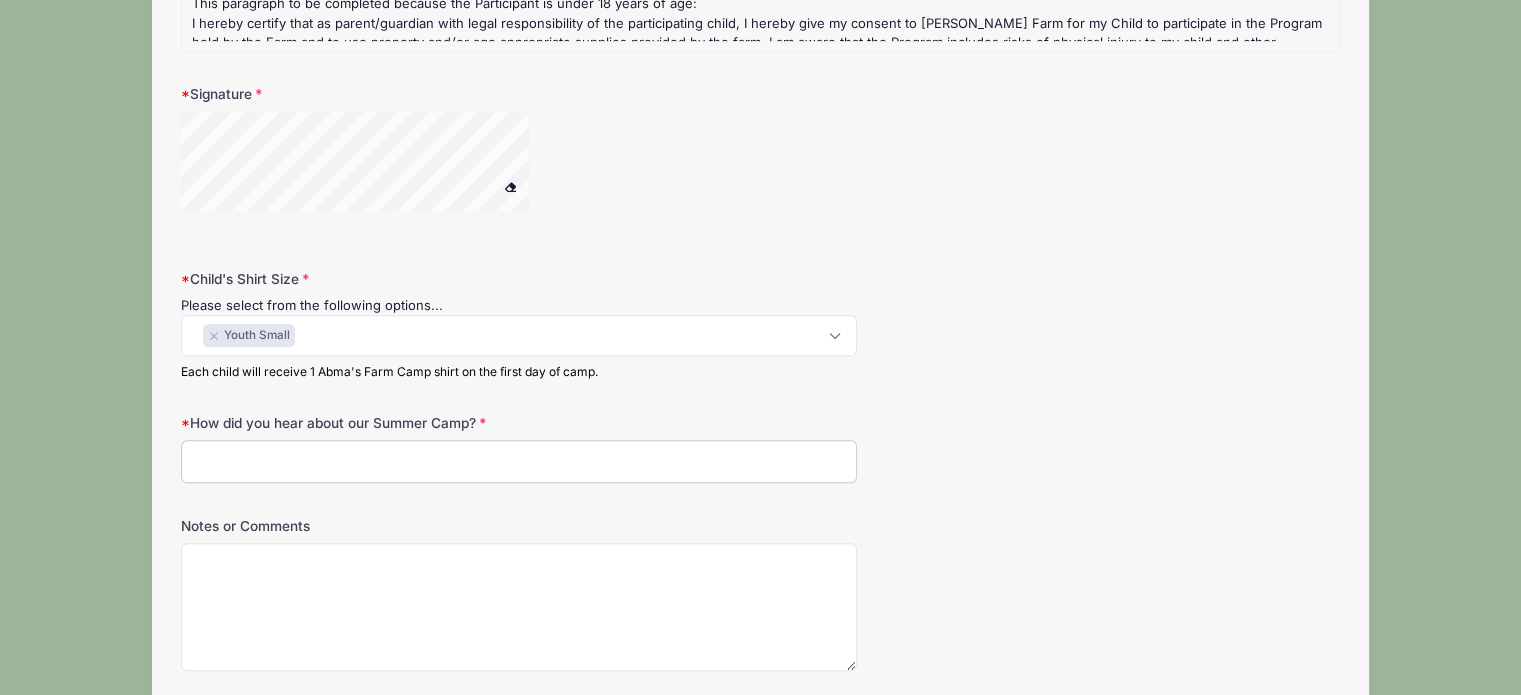 type on "from coming to Abmas" 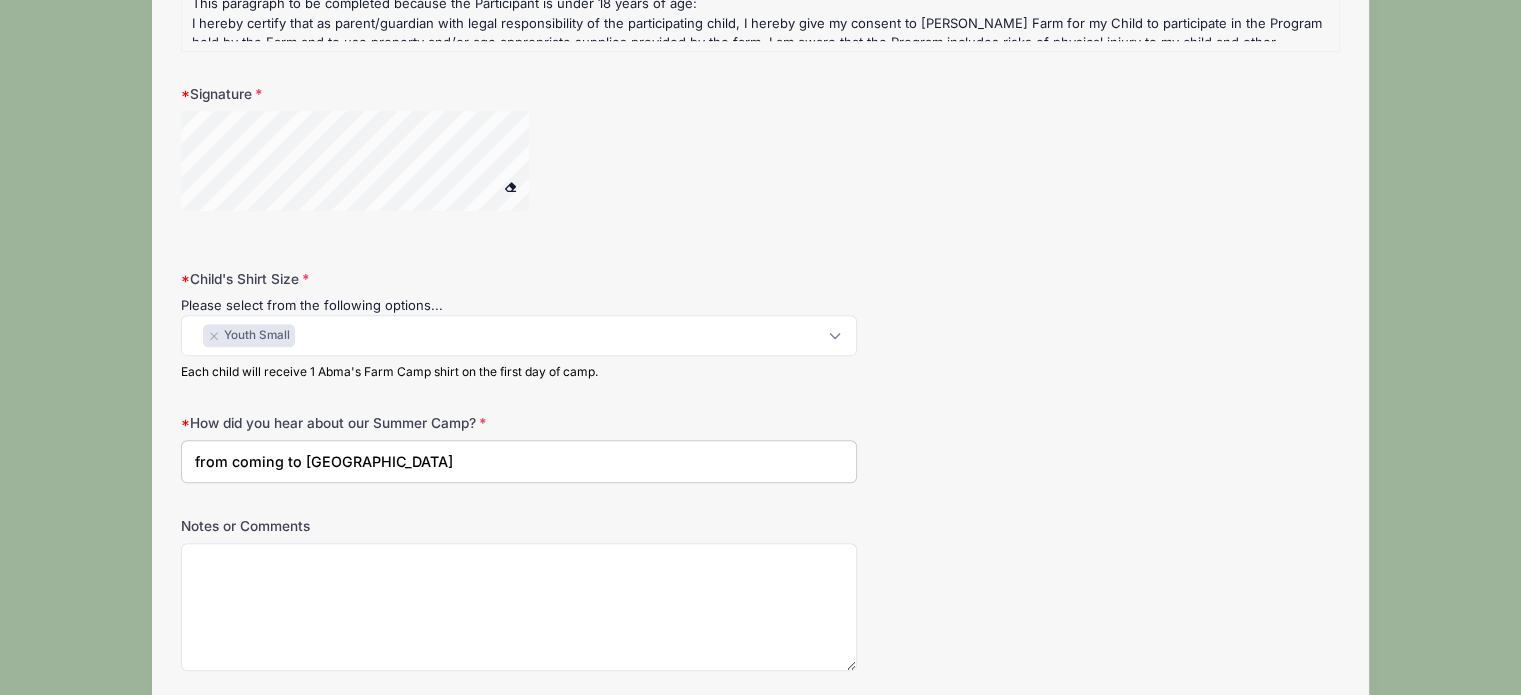 scroll, scrollTop: 1112, scrollLeft: 0, axis: vertical 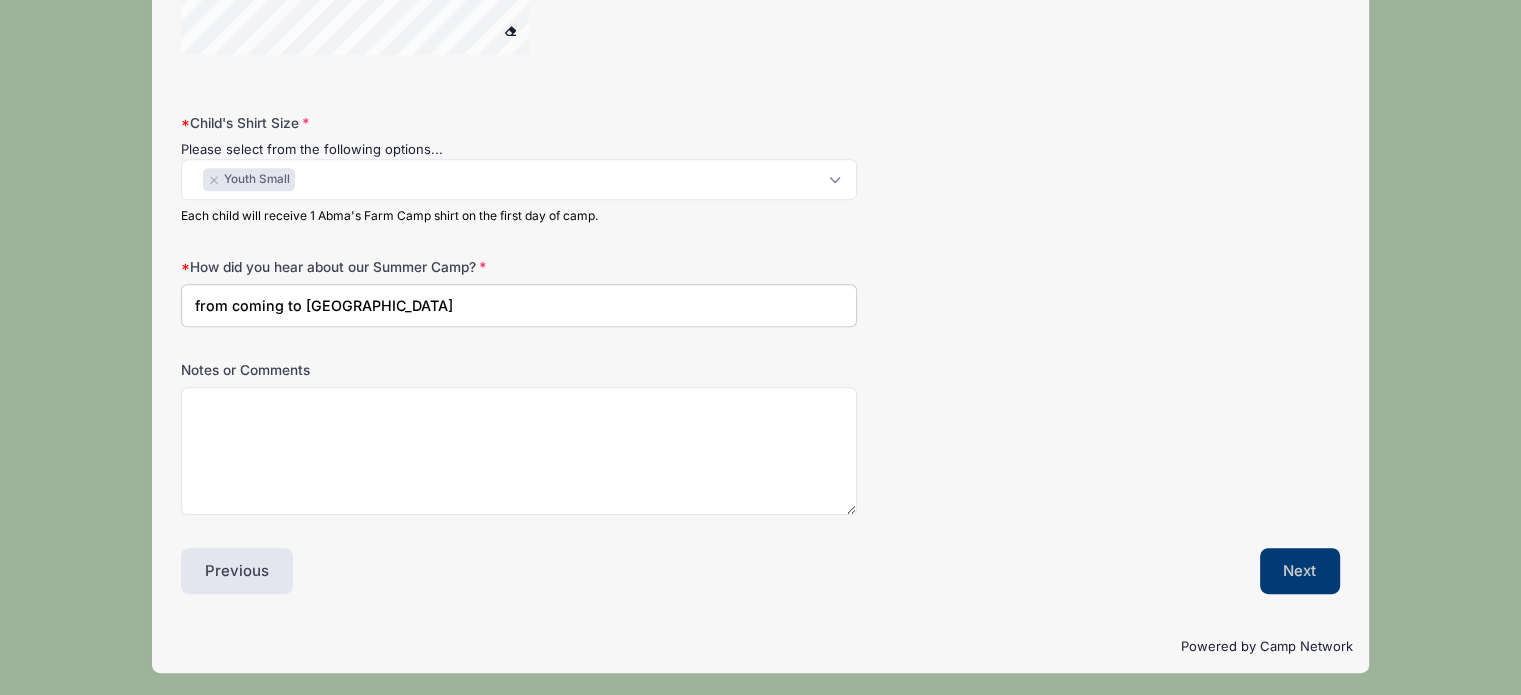 click on "Next" at bounding box center (1300, 571) 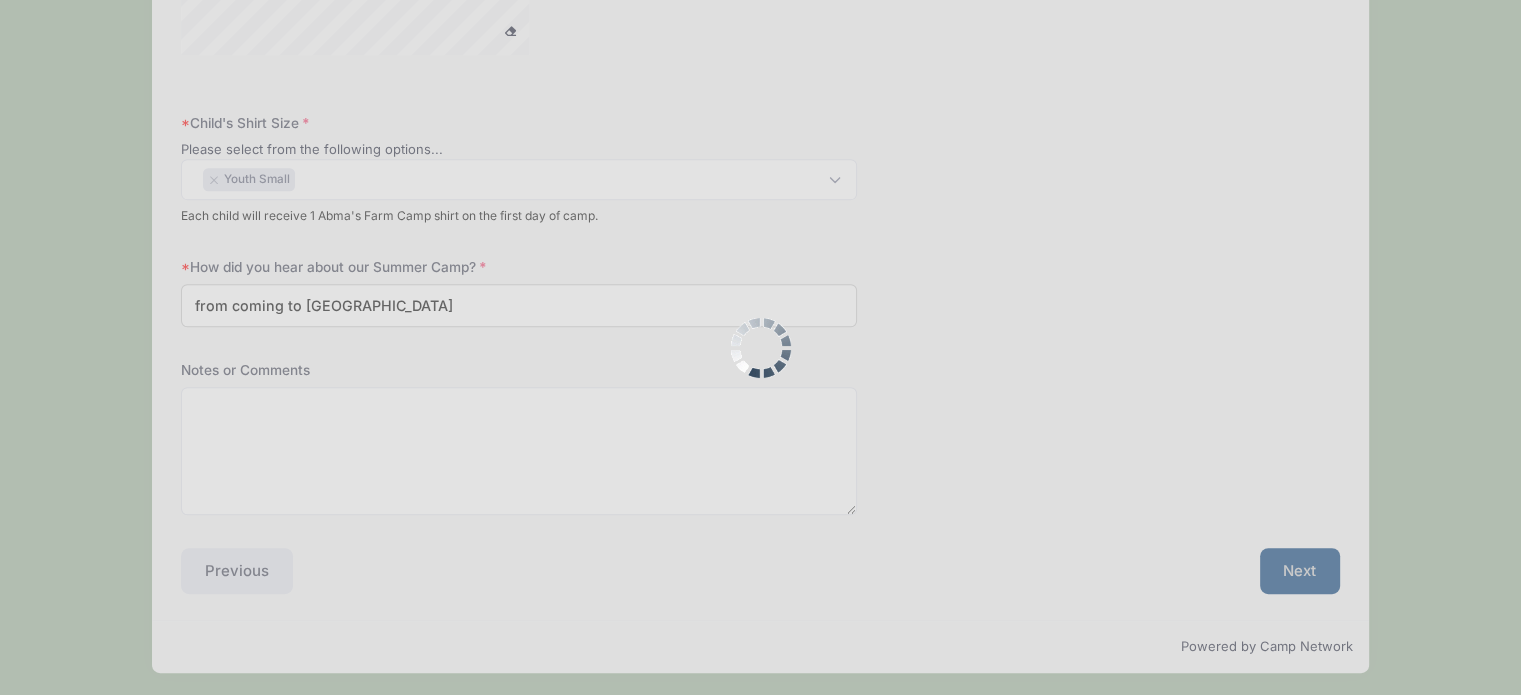 scroll, scrollTop: 0, scrollLeft: 0, axis: both 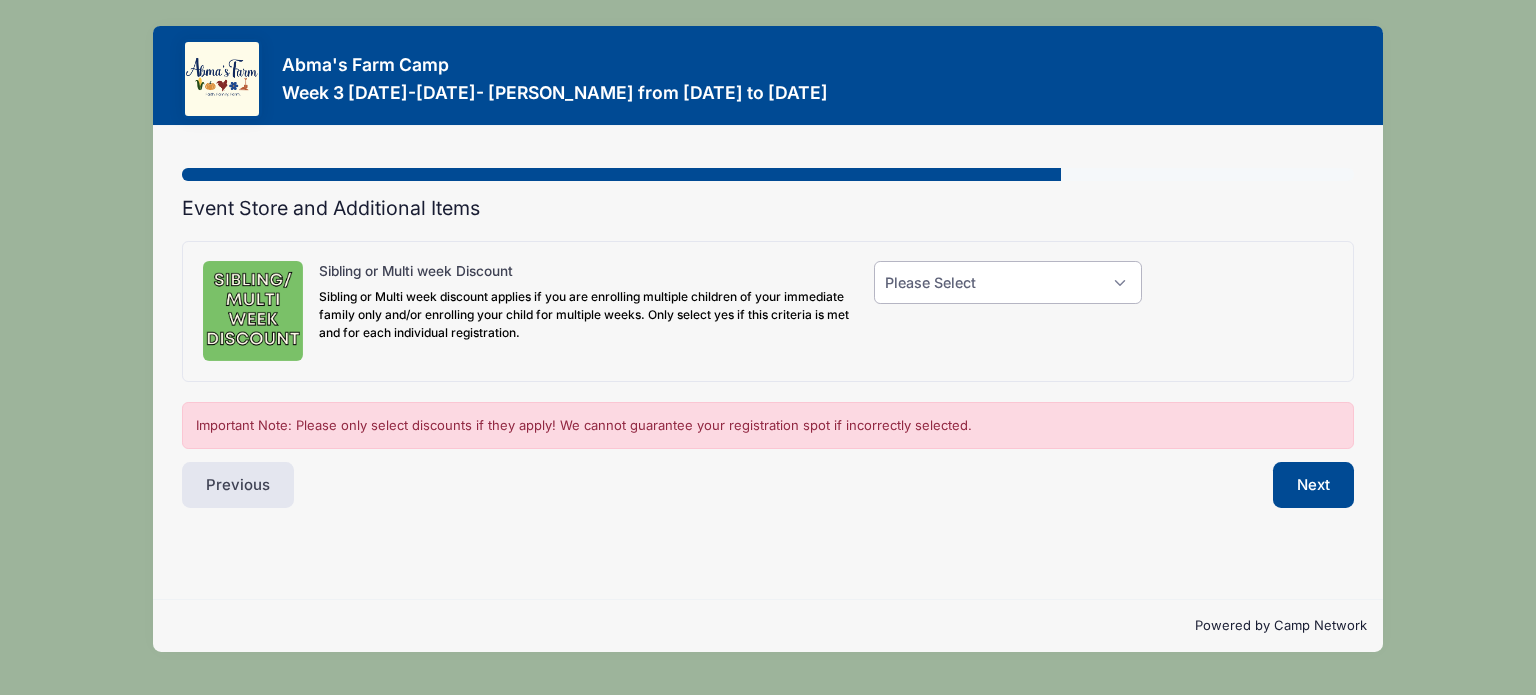 click on "Please Select Yes (-$25.00)
No" at bounding box center [1008, 282] 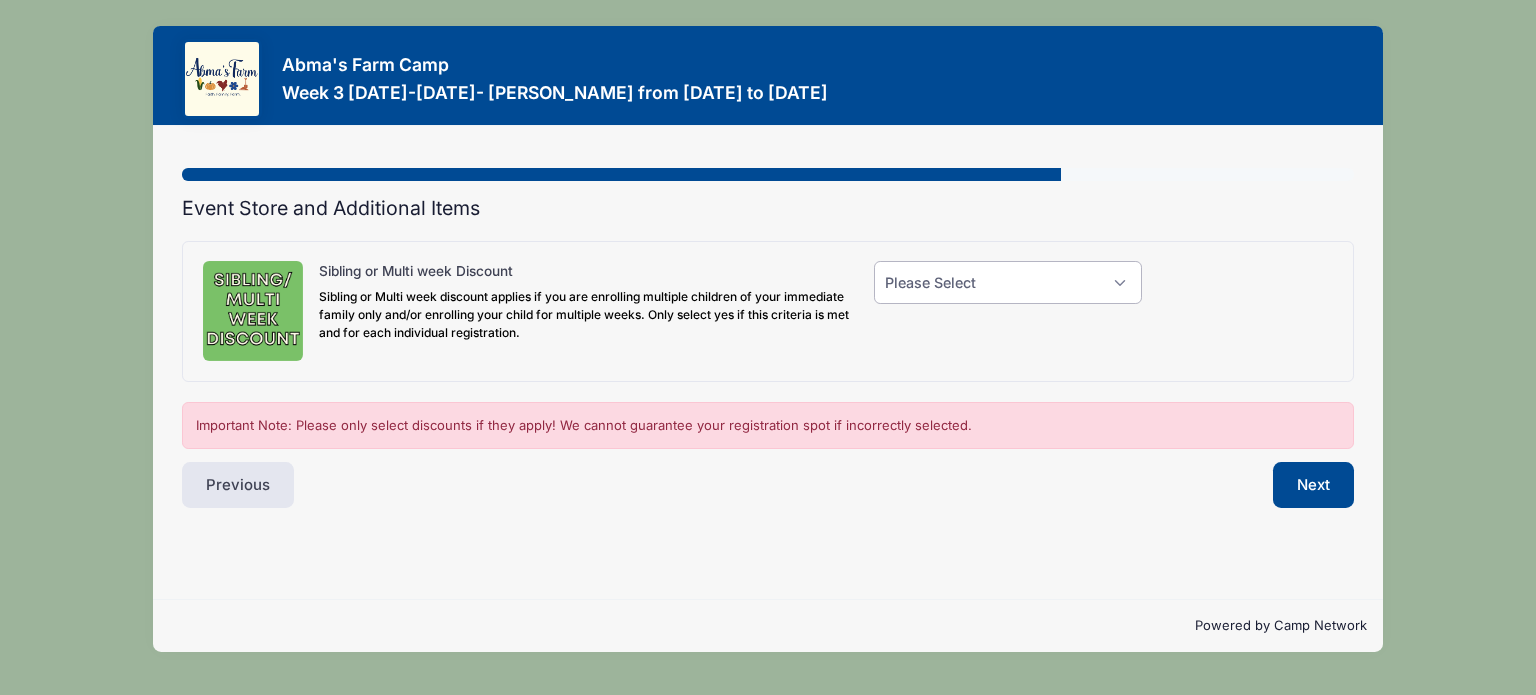 select on "1" 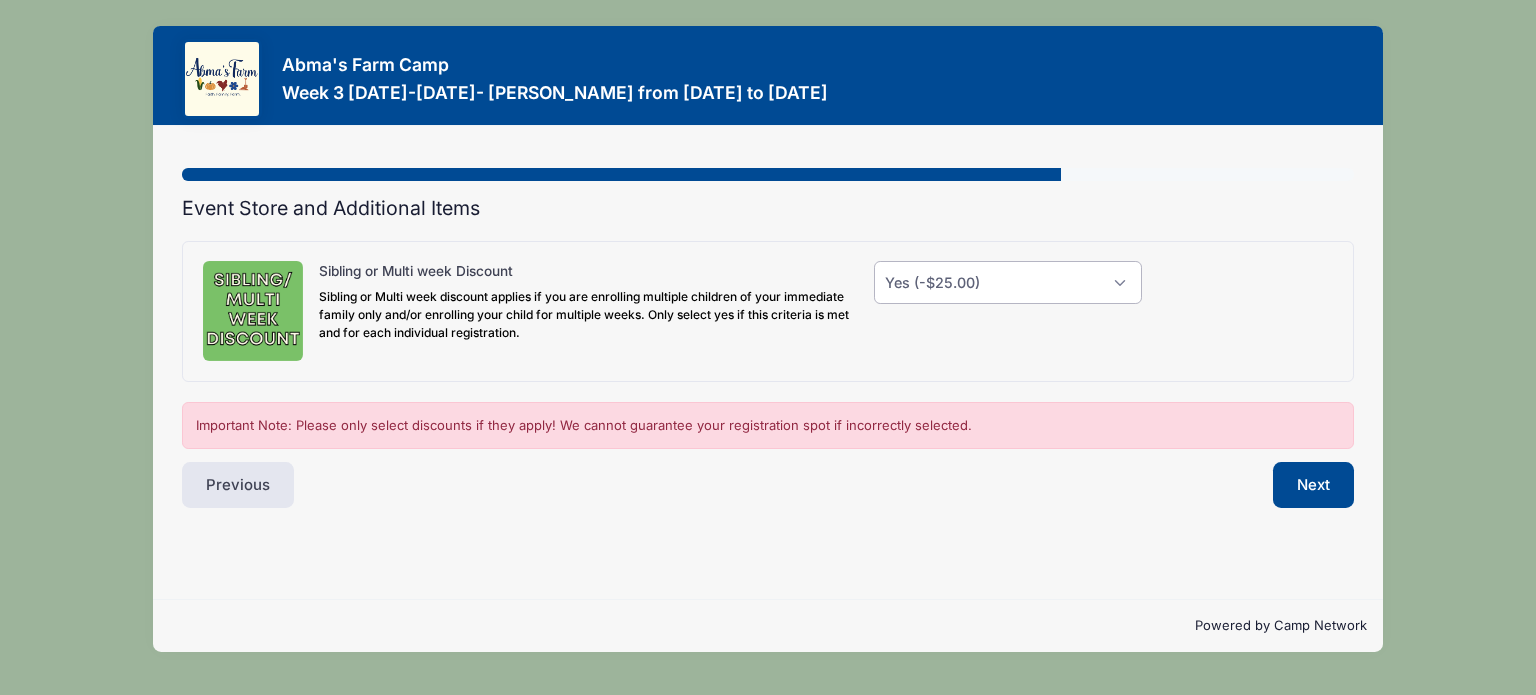 click on "Please Select Yes (-$25.00)
No" at bounding box center [1008, 282] 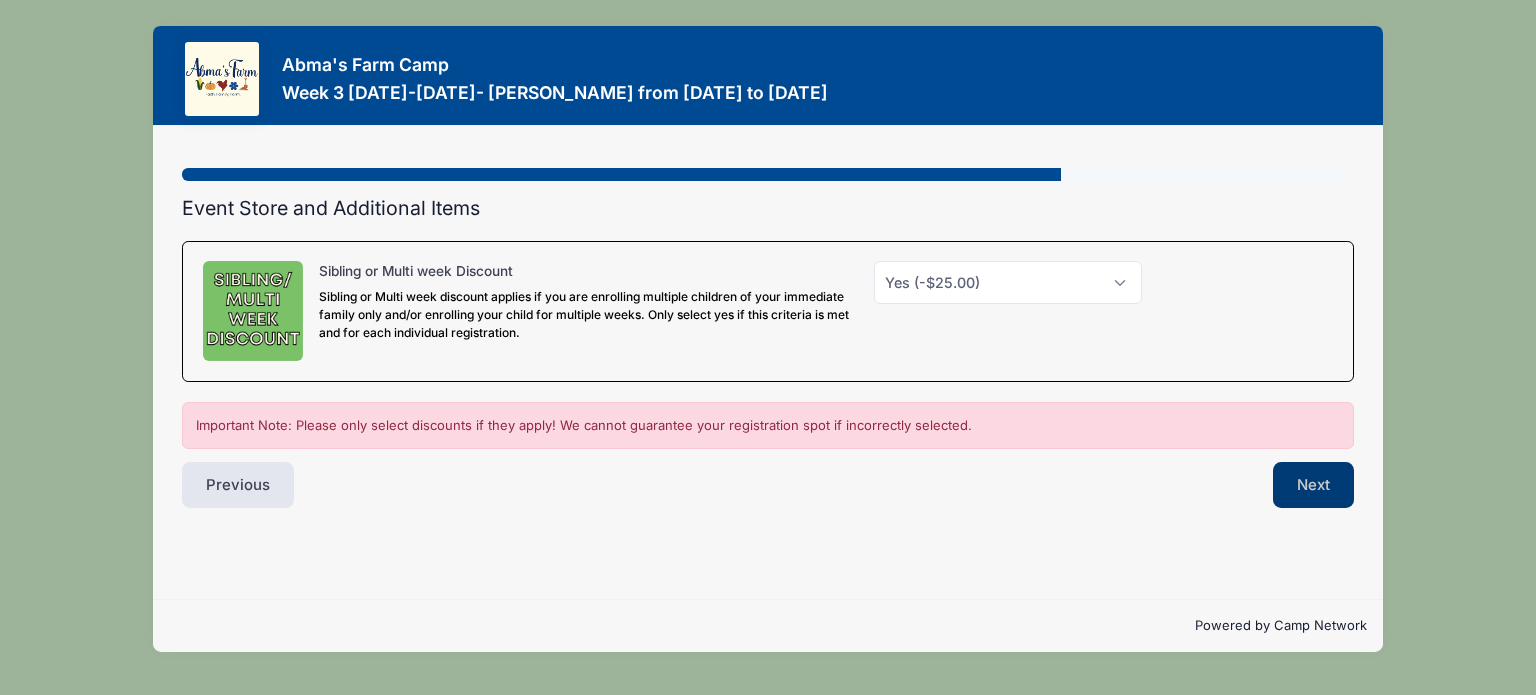 click on "Next" at bounding box center (1313, 485) 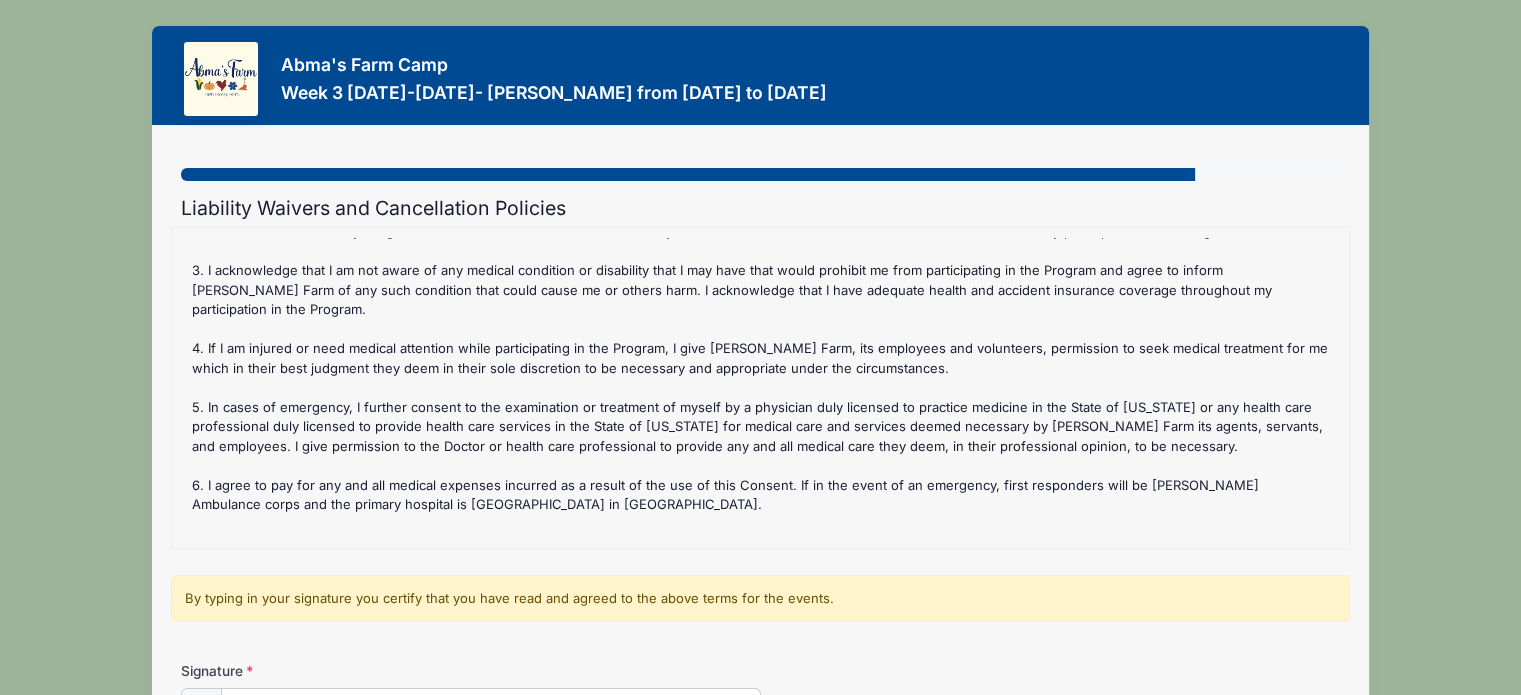 scroll, scrollTop: 1143, scrollLeft: 0, axis: vertical 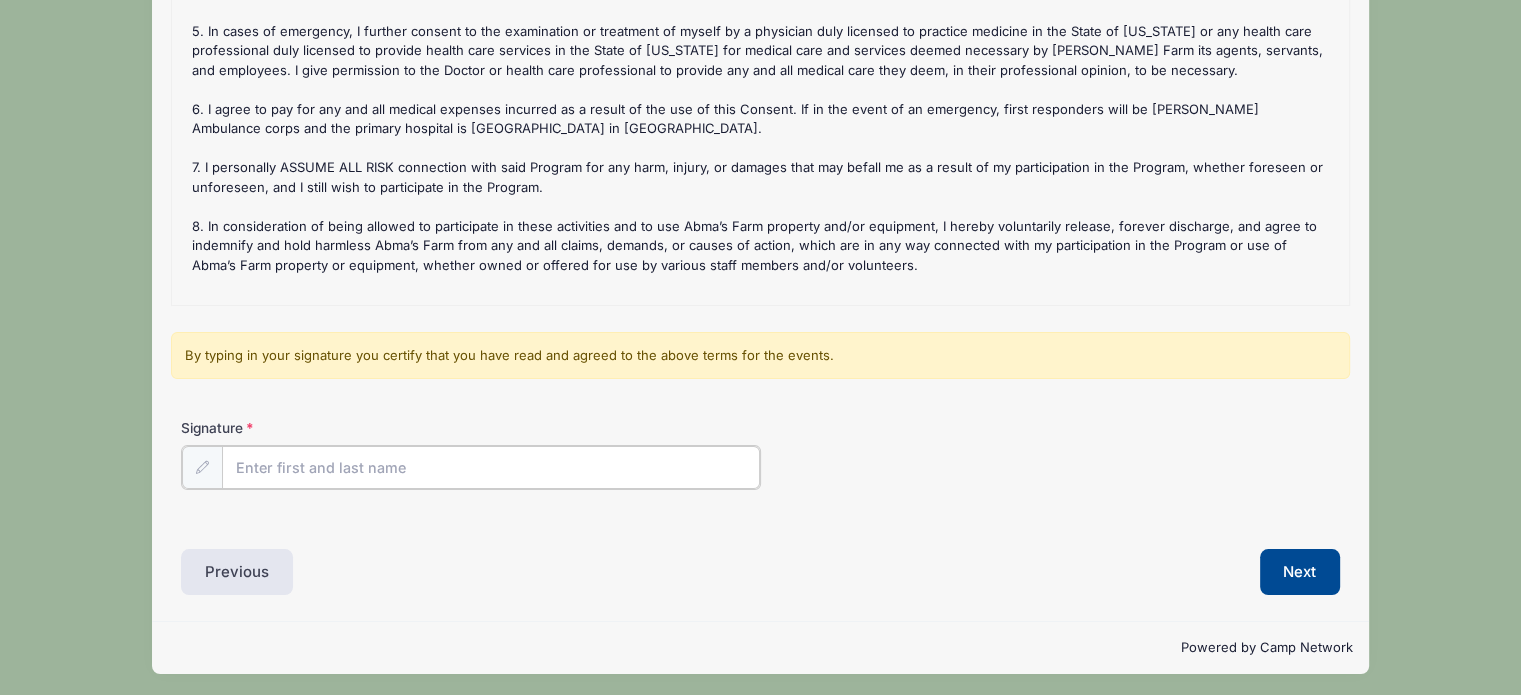click on "Signature" at bounding box center (491, 467) 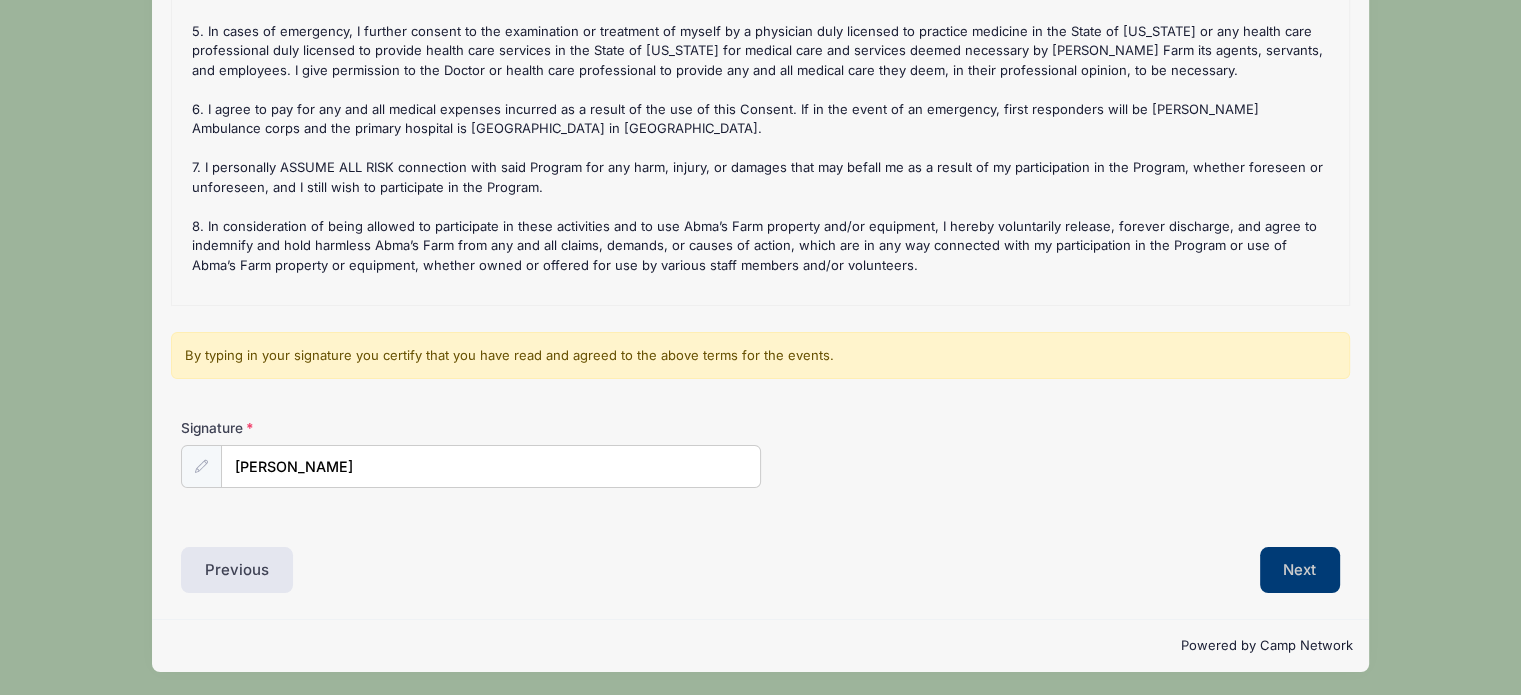 click on "Next" at bounding box center (1300, 570) 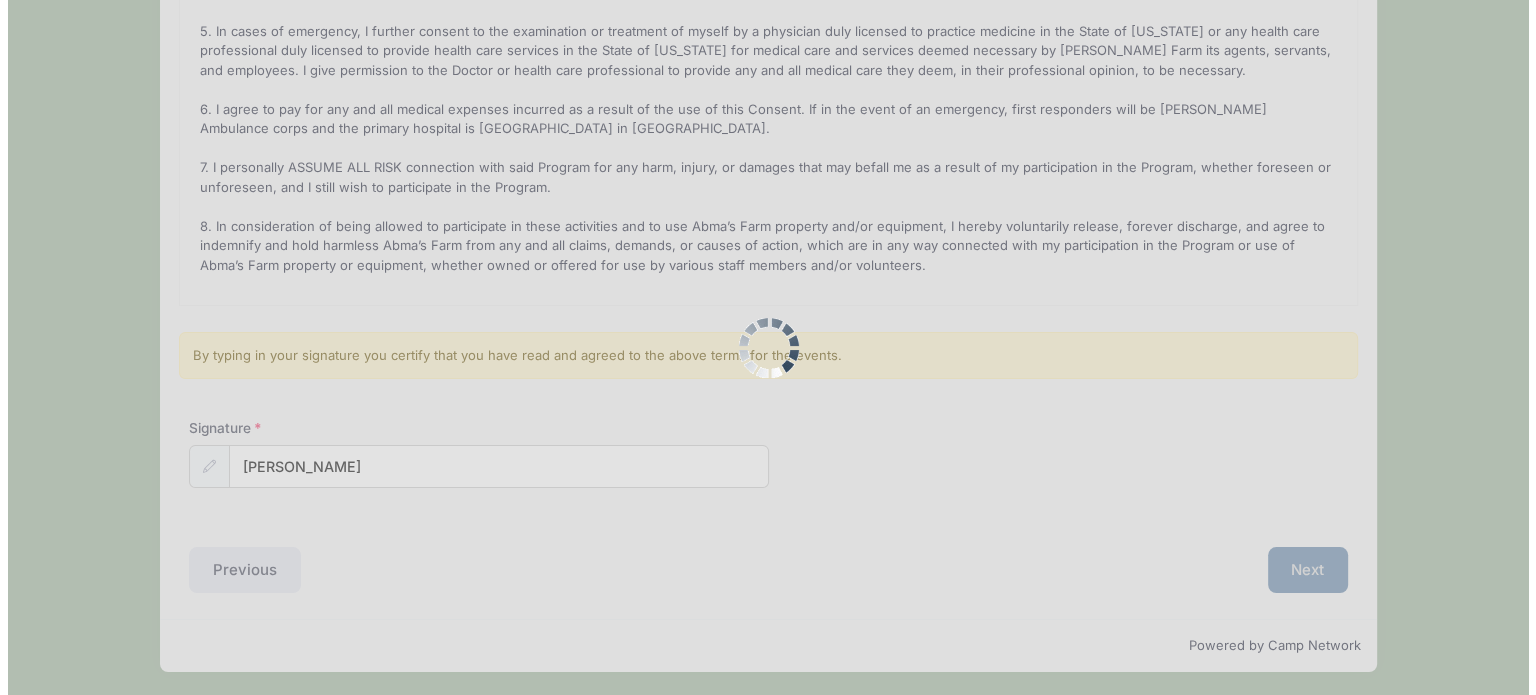 scroll, scrollTop: 0, scrollLeft: 0, axis: both 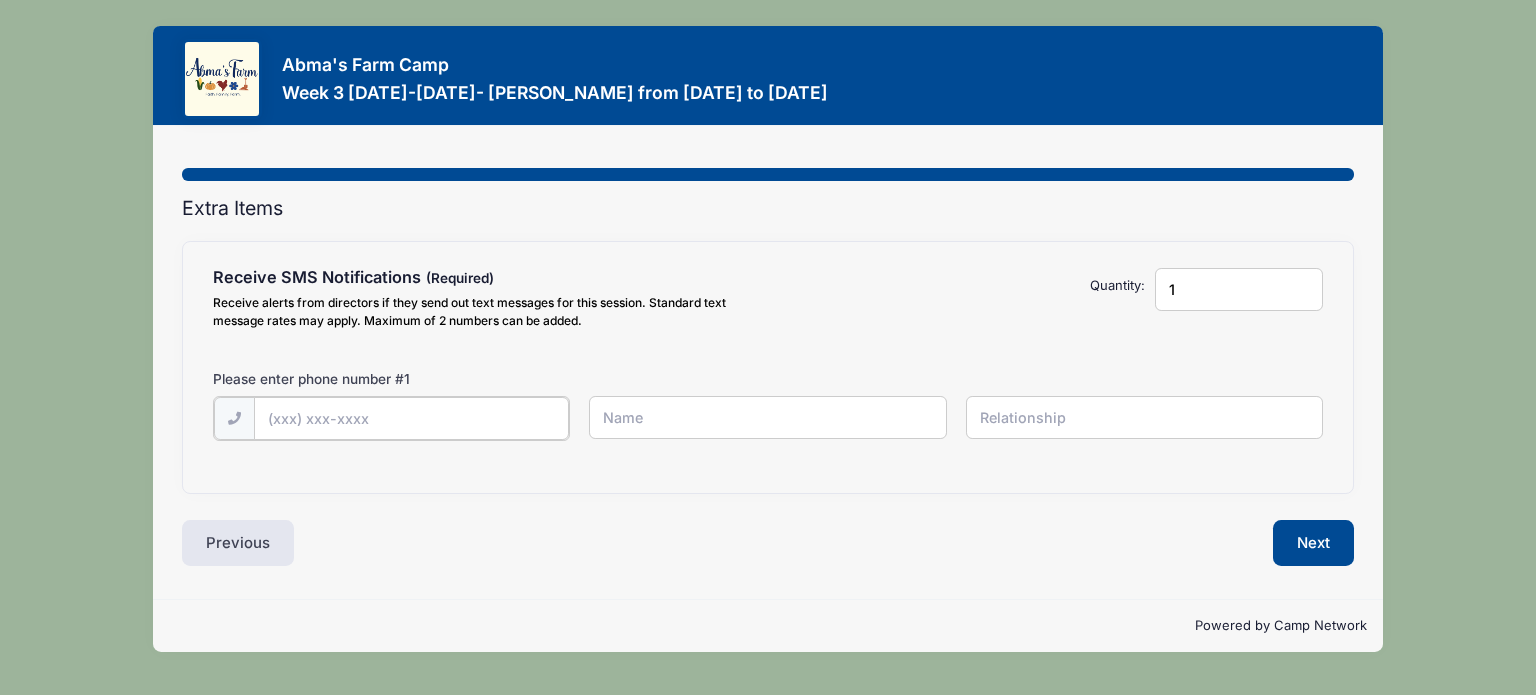 click at bounding box center (0, 0) 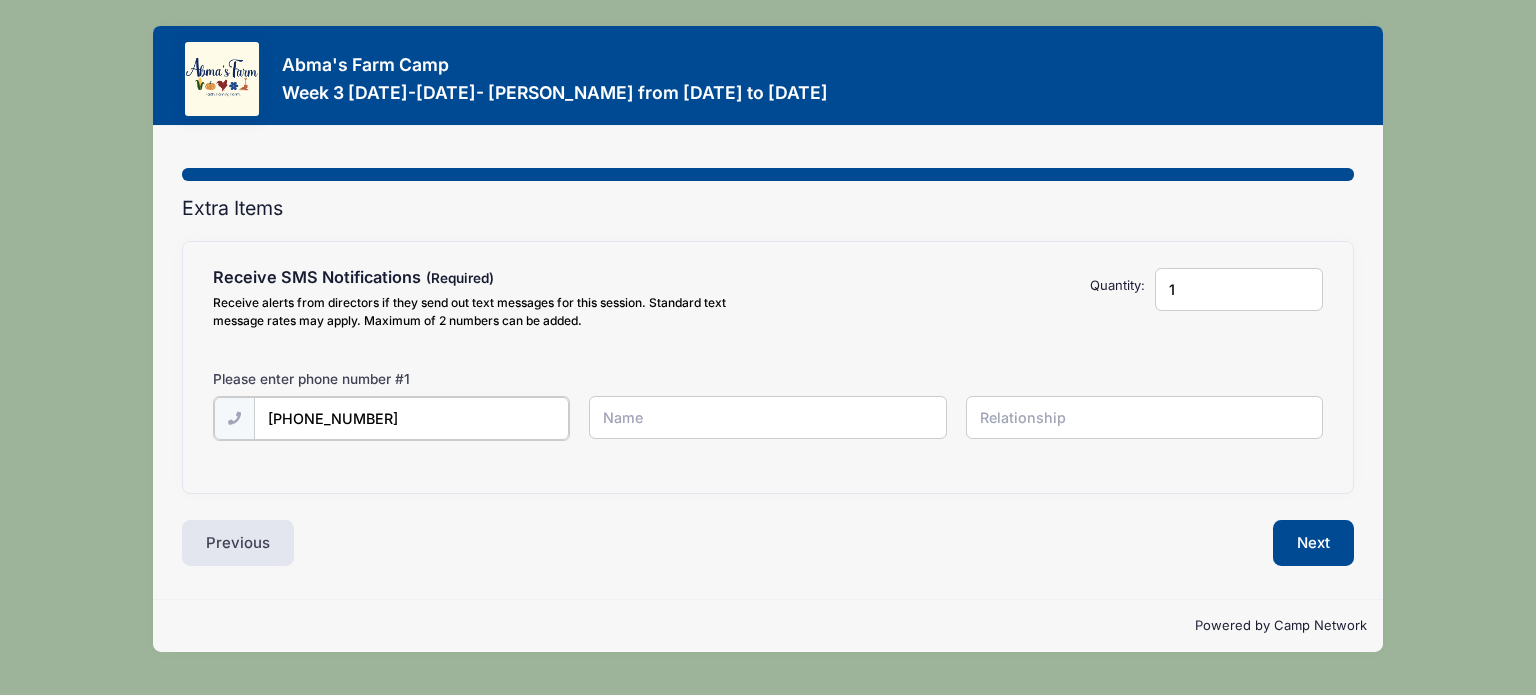 type on "(845) 558-9636" 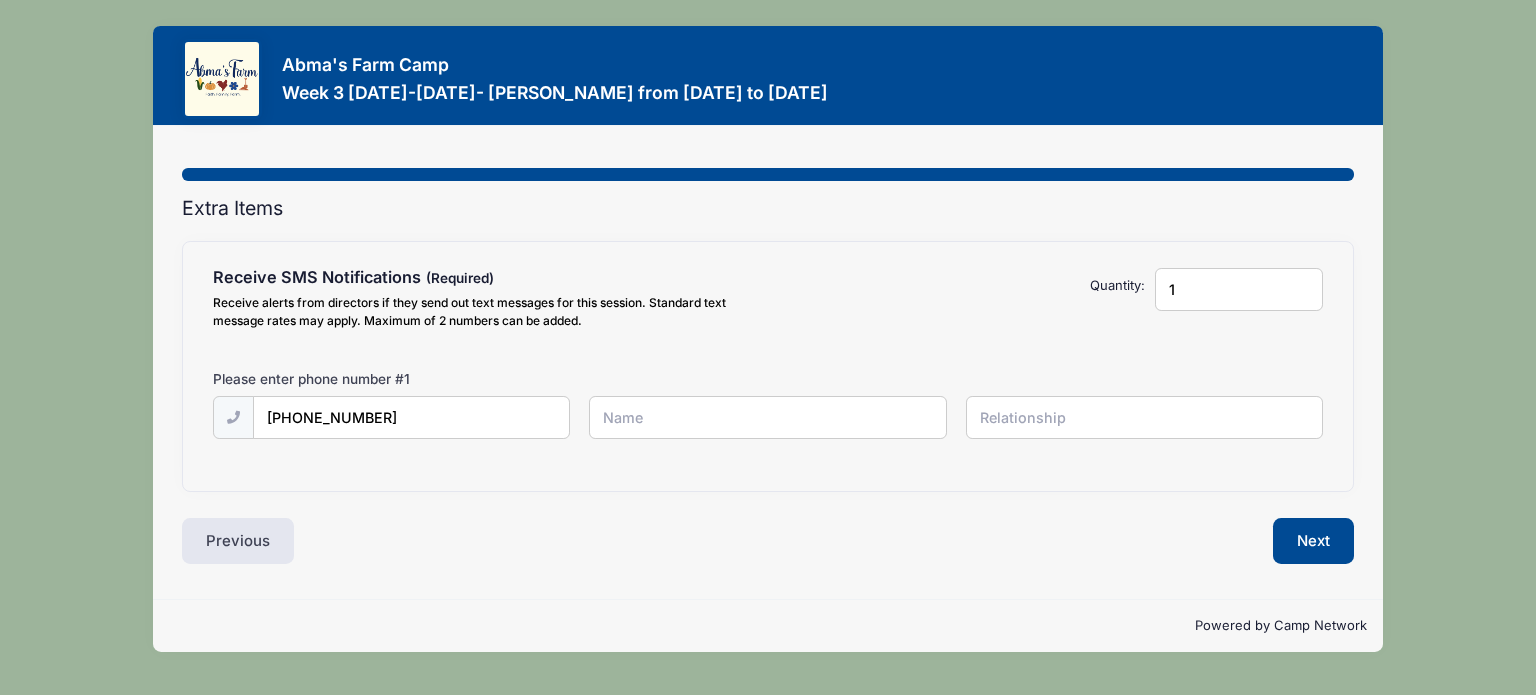 click at bounding box center (0, 0) 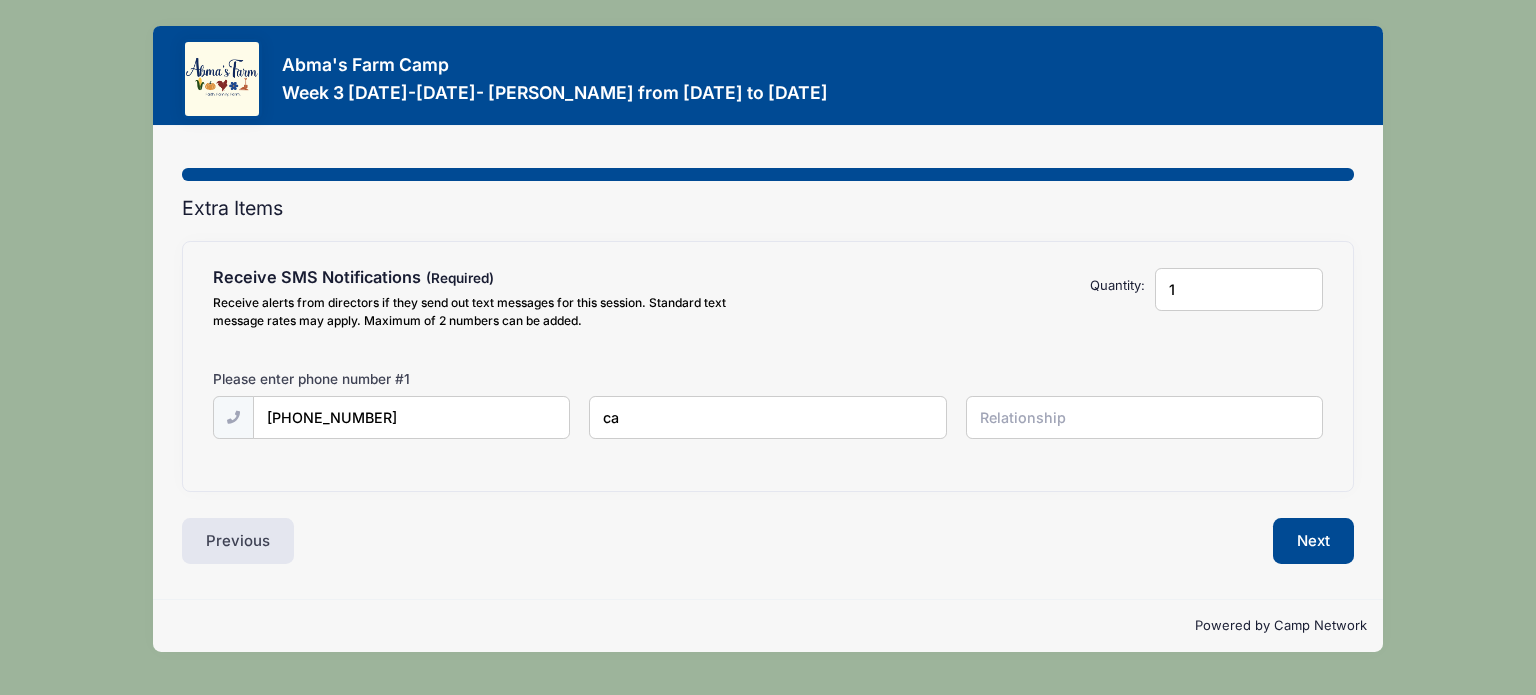 type on "c" 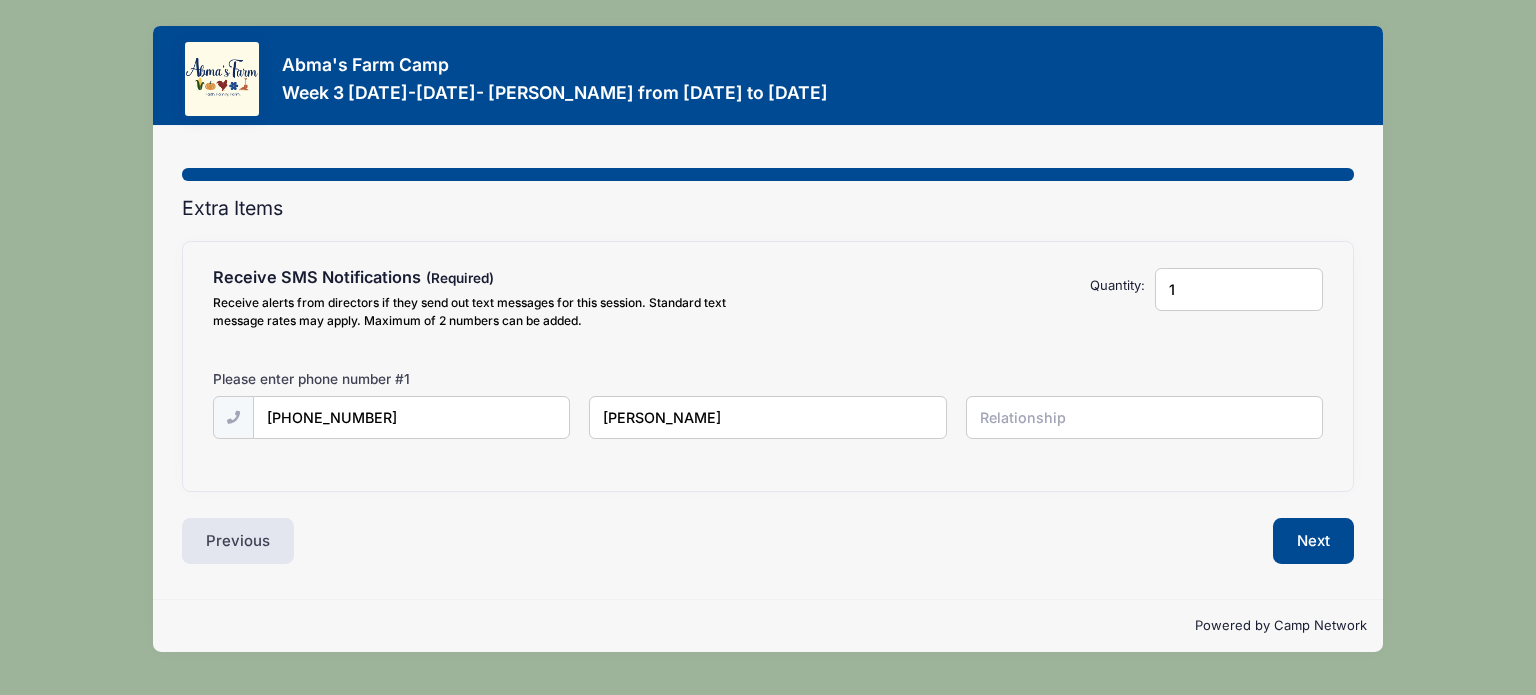 type on "Catherine Fornaci" 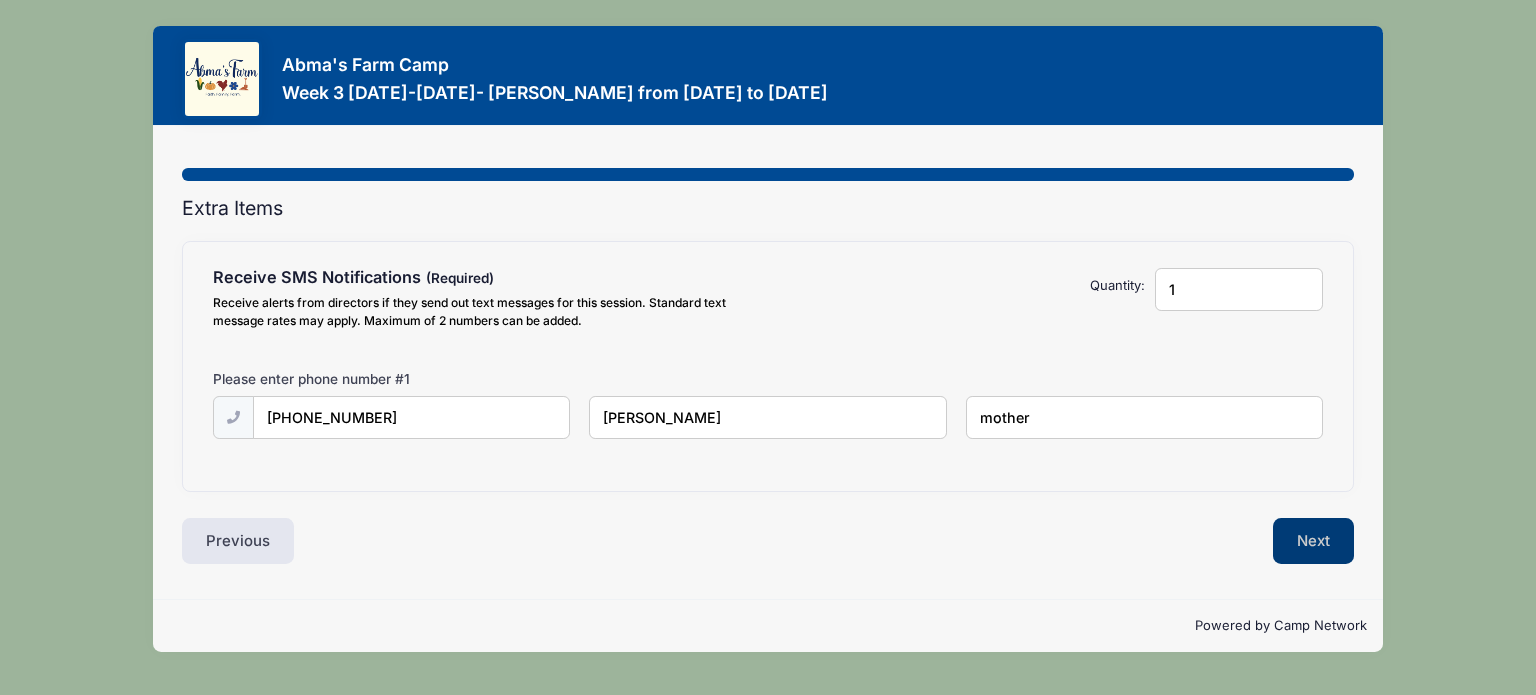 type on "mother" 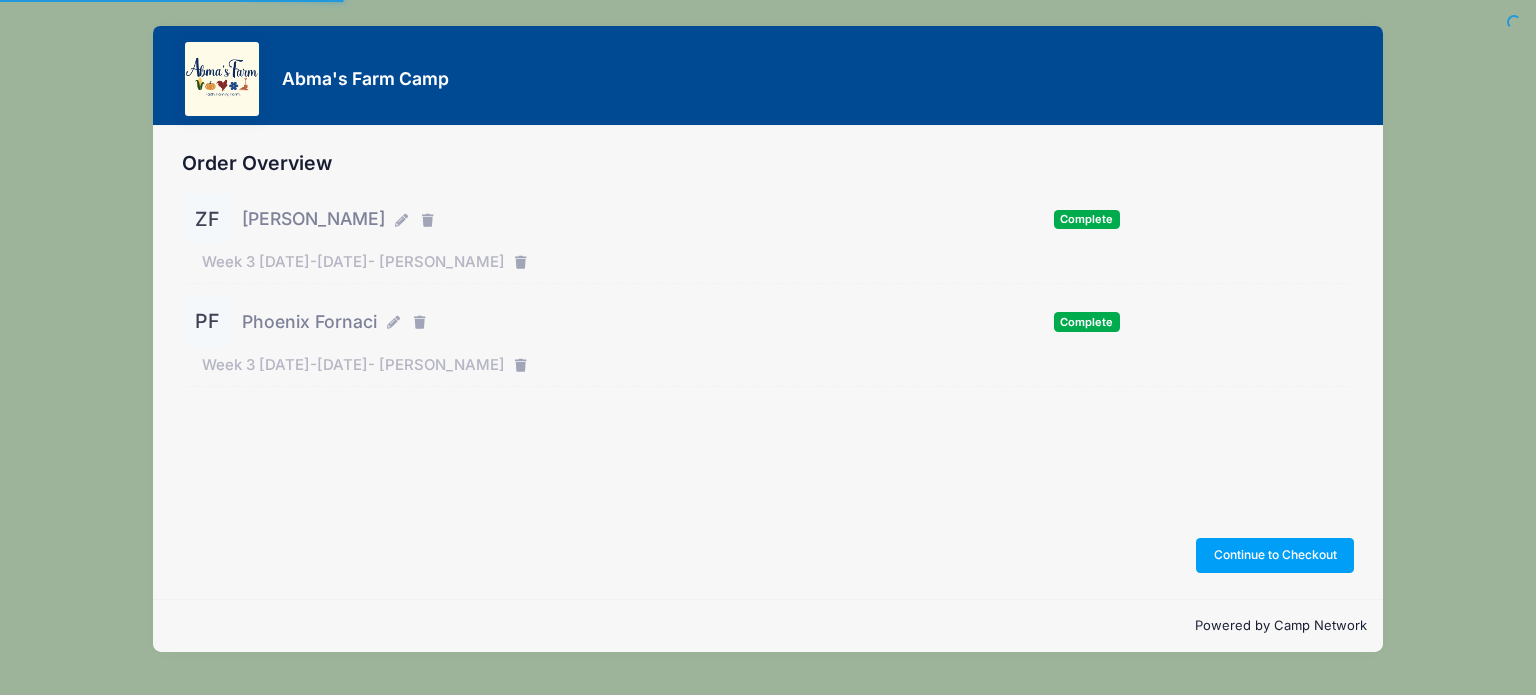 scroll, scrollTop: 0, scrollLeft: 0, axis: both 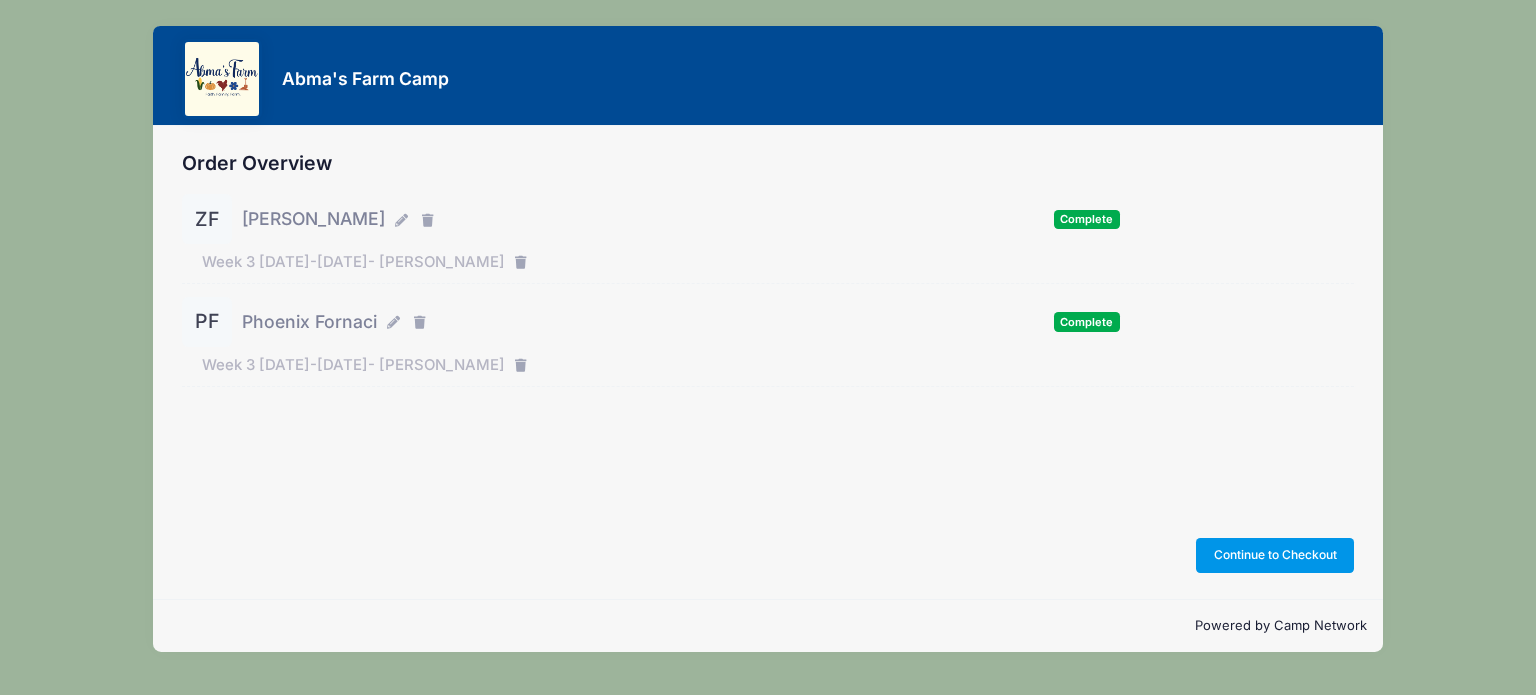 click on "Continue to Checkout" at bounding box center [1275, 555] 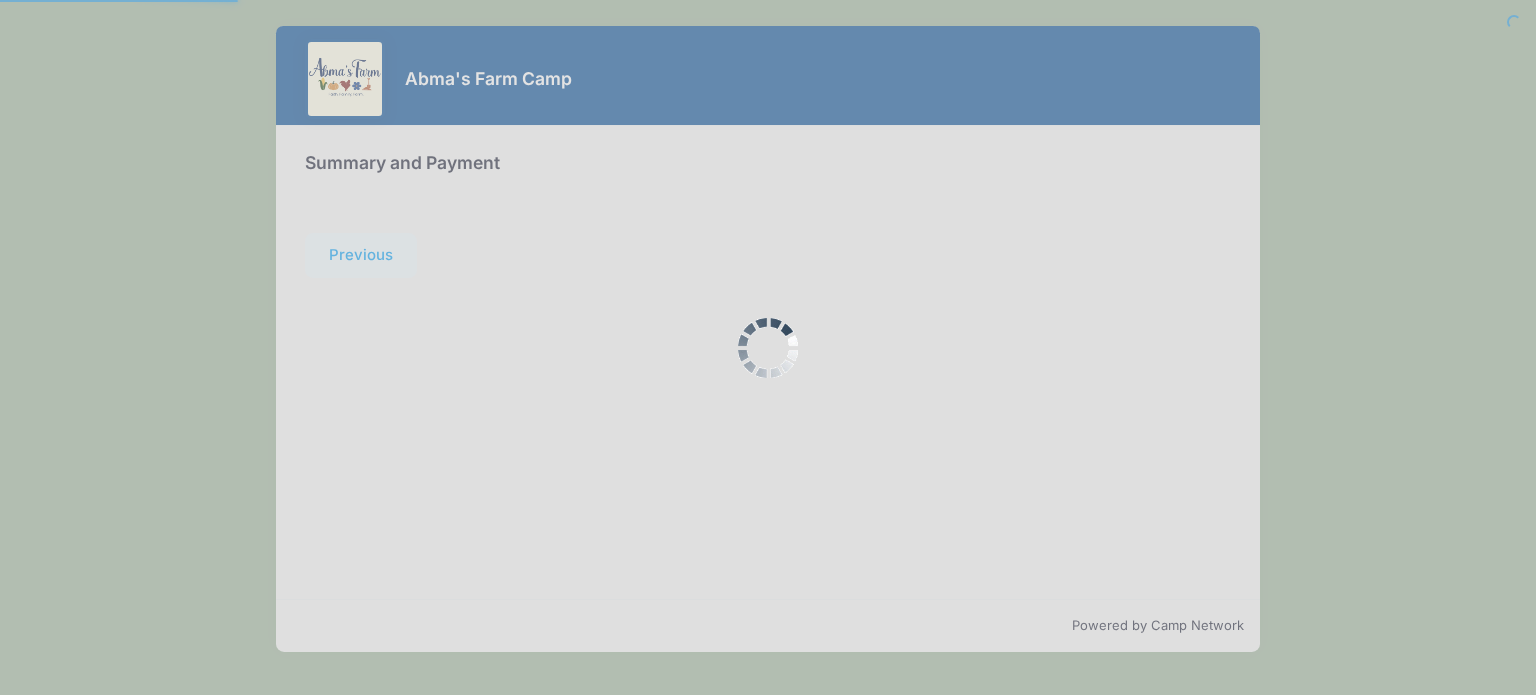 scroll, scrollTop: 0, scrollLeft: 0, axis: both 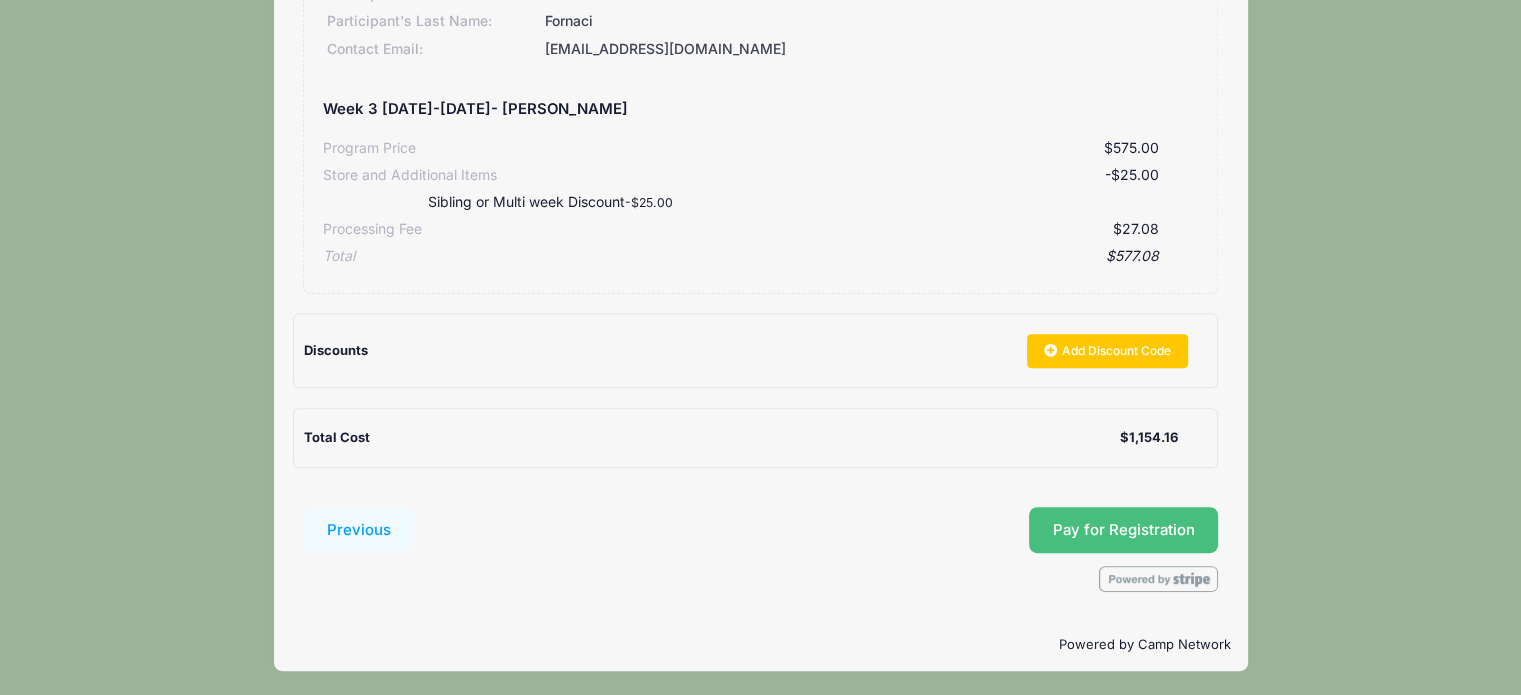 click on "Pay for Registration" at bounding box center [1124, 530] 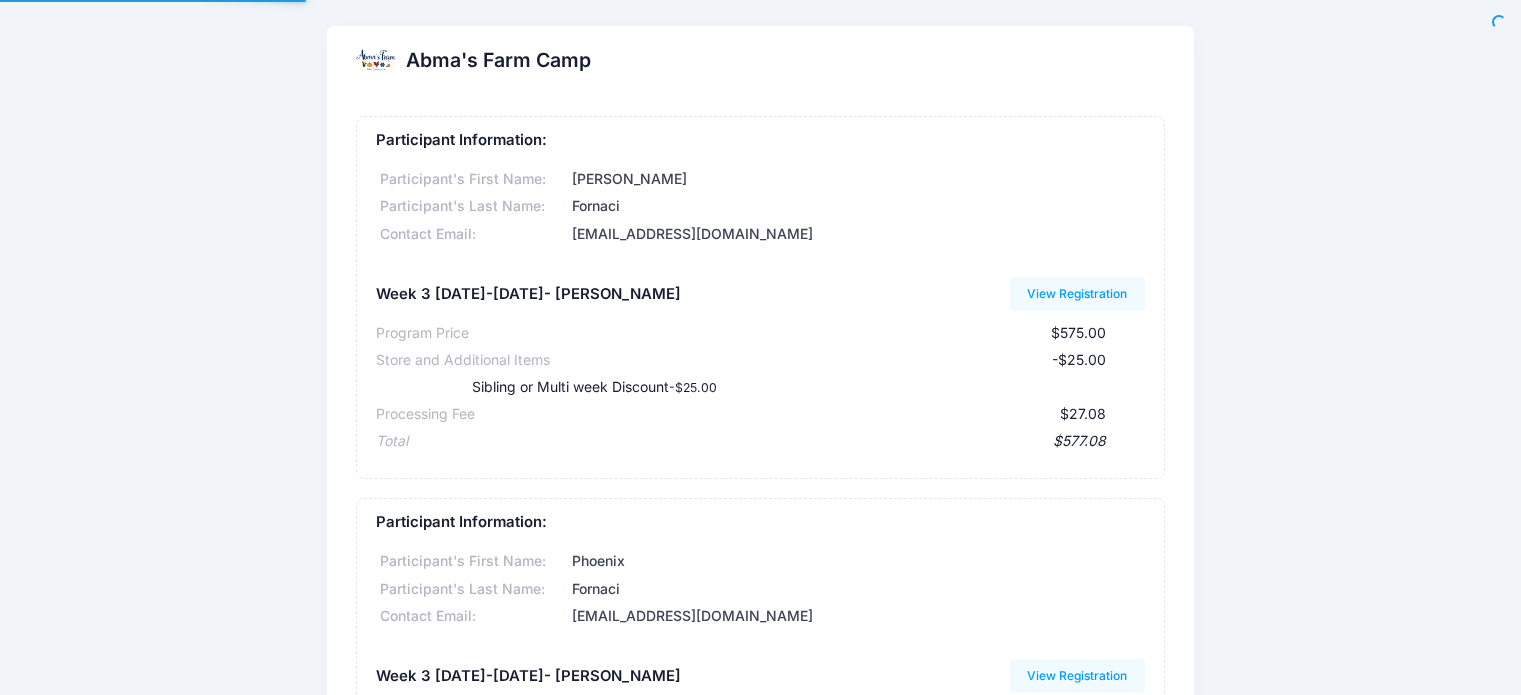 scroll, scrollTop: 0, scrollLeft: 0, axis: both 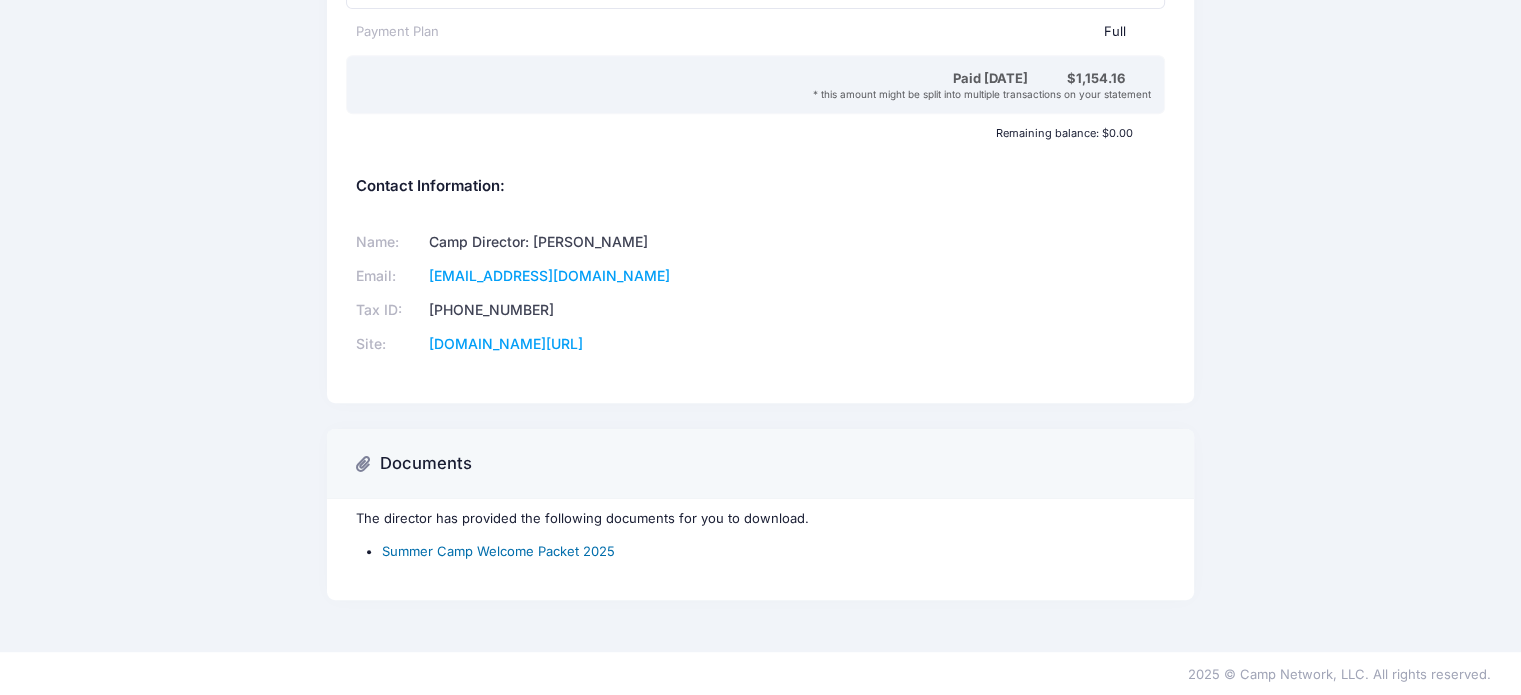 click on "Summer Camp Welcome Packet 2025" at bounding box center (498, 551) 